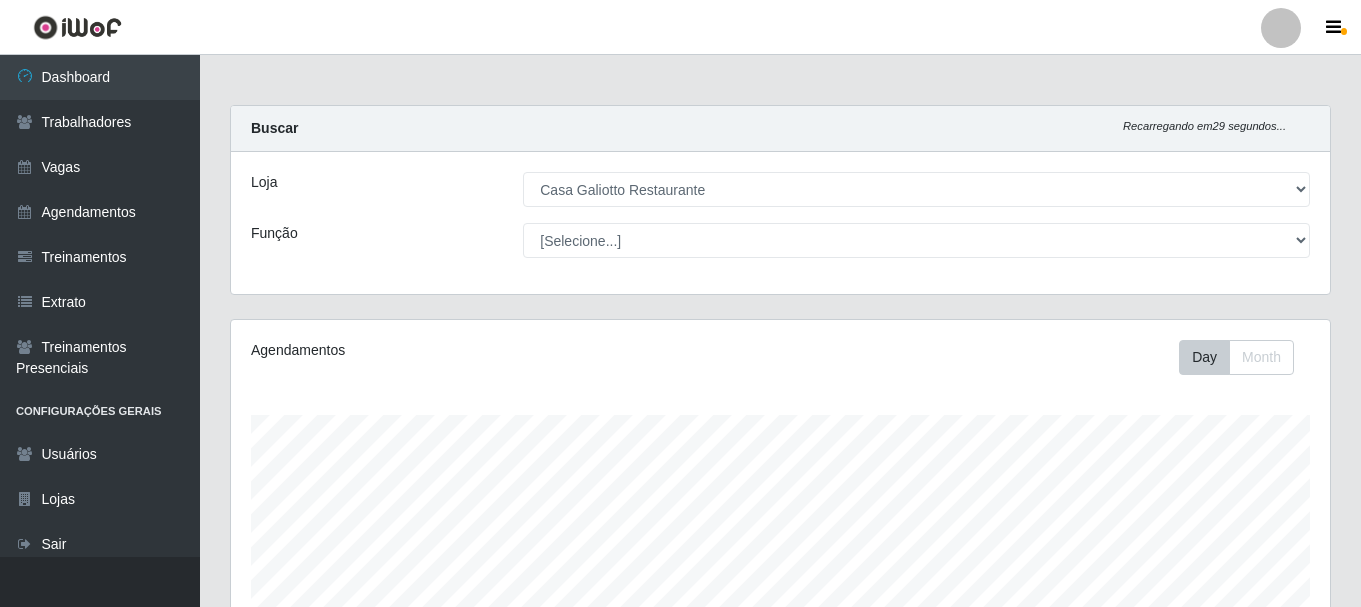 select on "279" 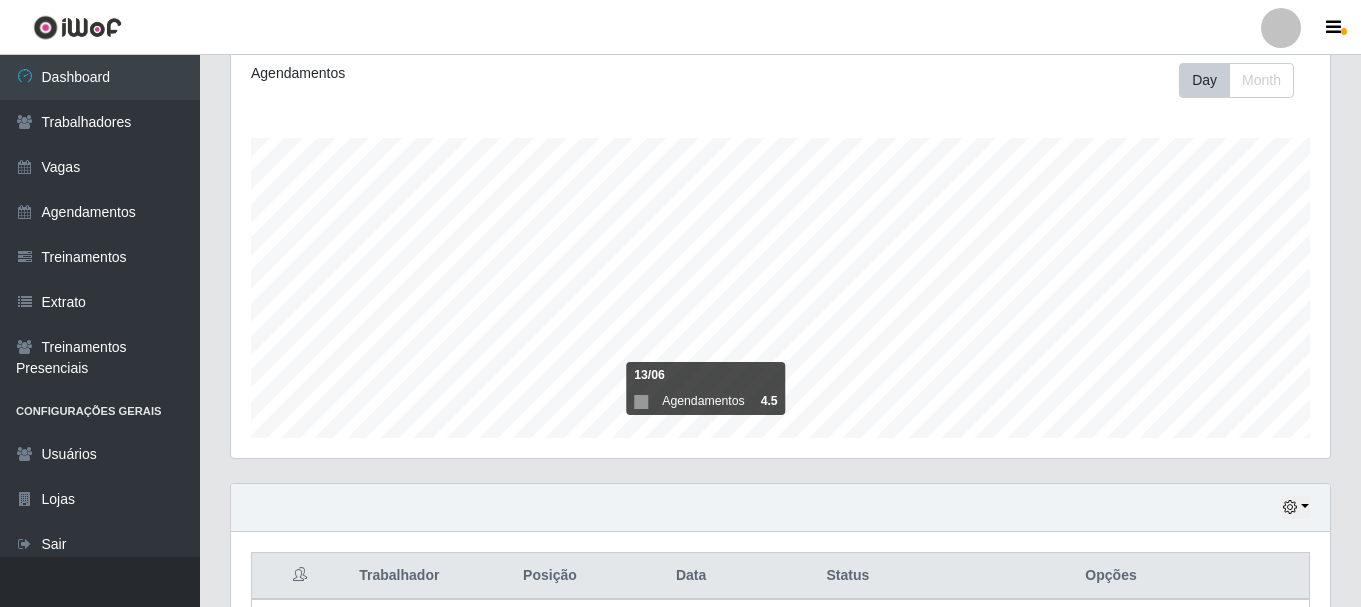 scroll, scrollTop: 999585, scrollLeft: 998901, axis: both 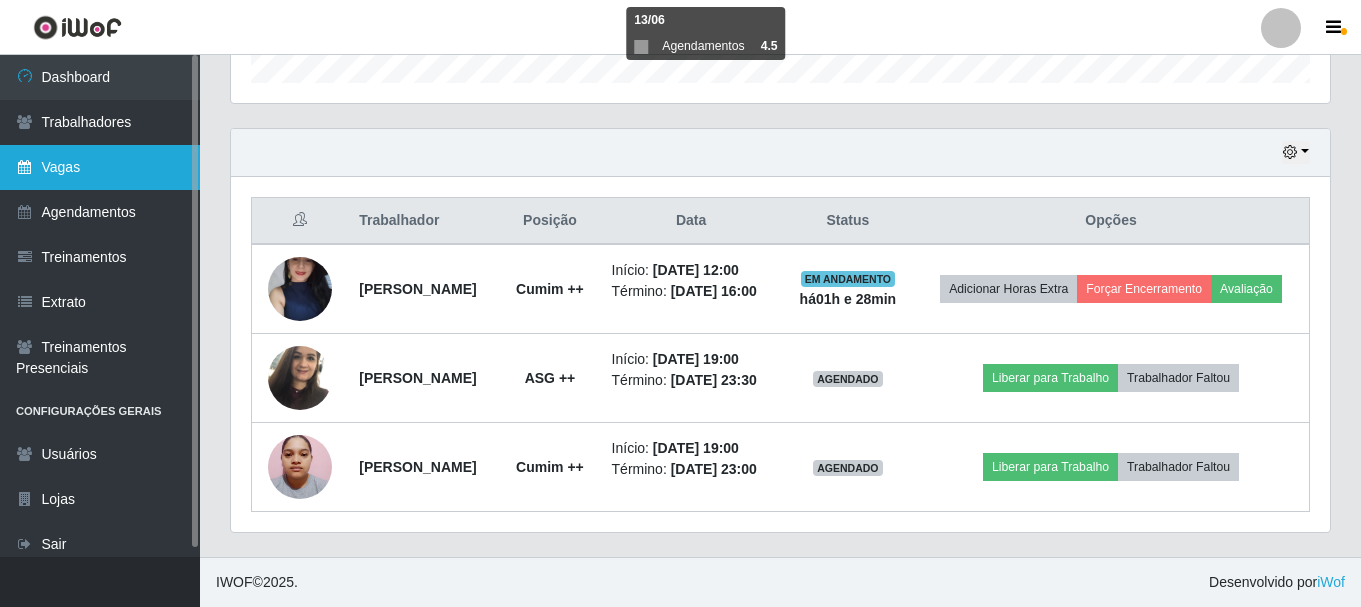click on "Vagas" at bounding box center (100, 167) 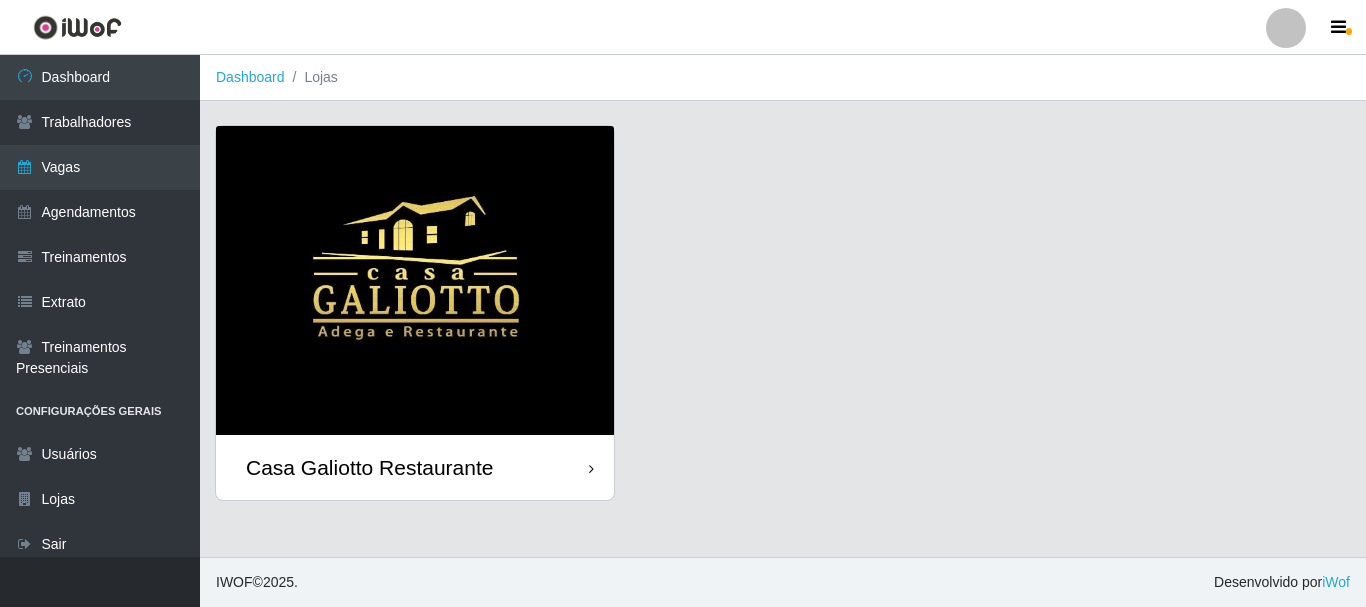 click at bounding box center [415, 280] 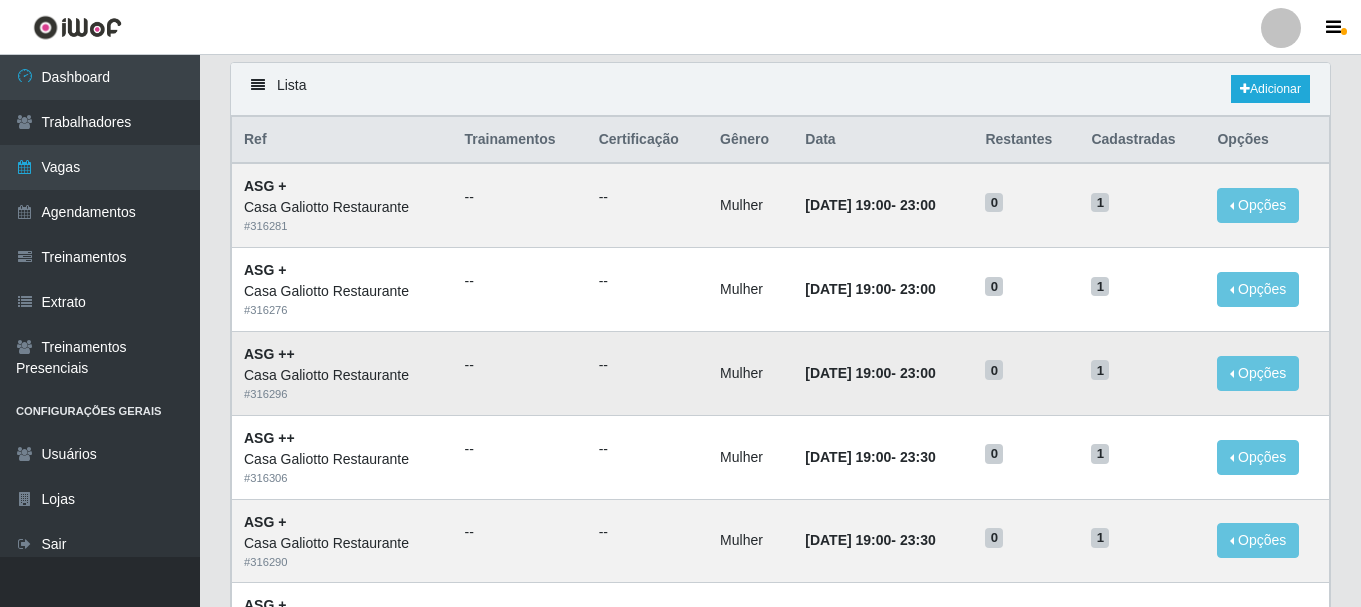 scroll, scrollTop: 0, scrollLeft: 0, axis: both 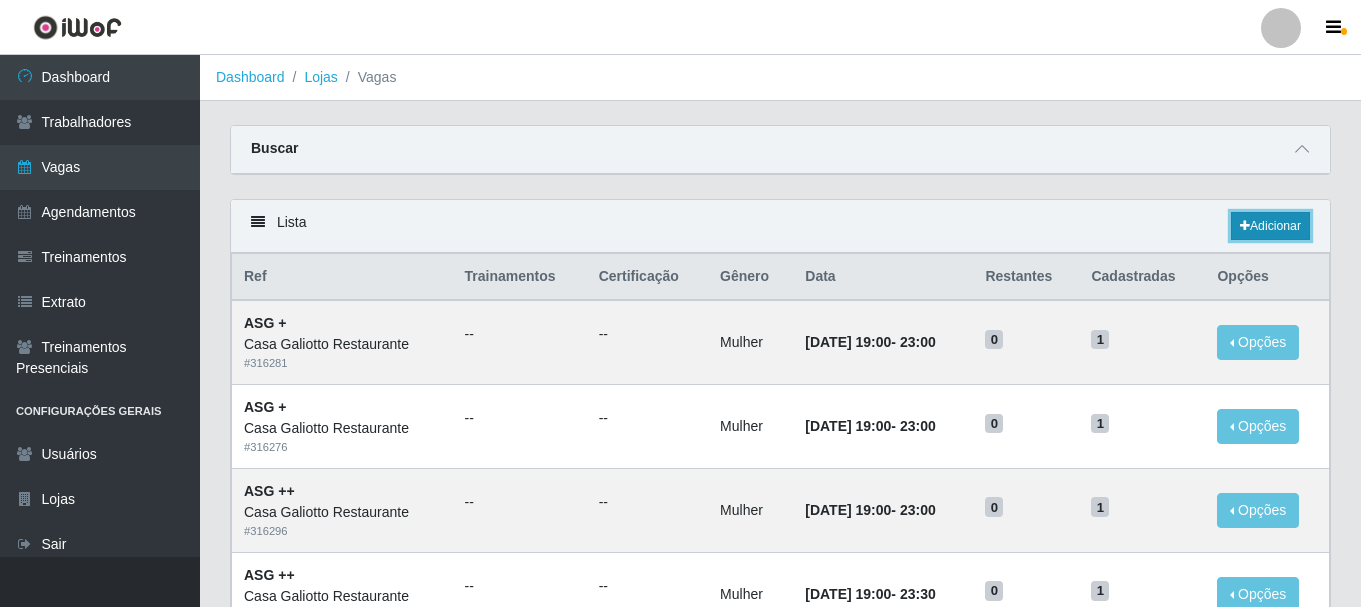 click on "Adicionar" at bounding box center [1270, 226] 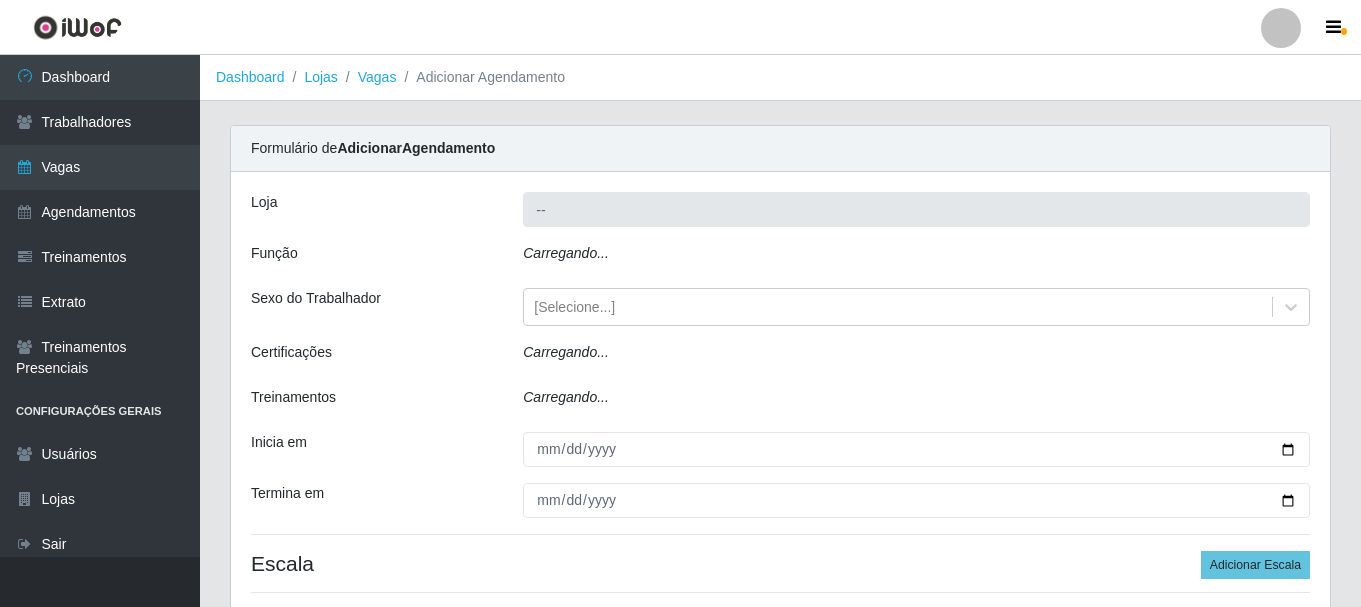 type on "Casa Galiotto Restaurante" 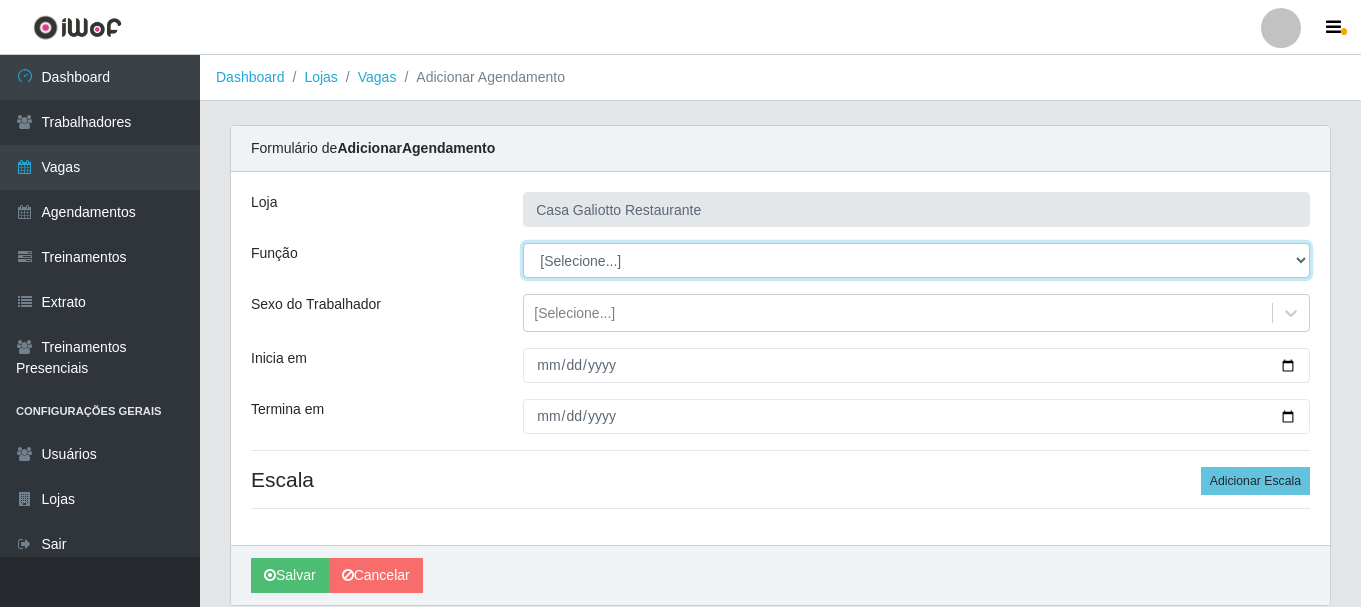 click on "[Selecione...] ASG ASG + ASG ++ Auxiliar de Cozinha Auxiliar de Cozinha + Auxiliar de Cozinha ++ Copeiro Copeiro + Copeiro ++ Cumim Cumim + Cumim ++ Recepcionista Recepcionista + Recepcionista ++" at bounding box center (916, 260) 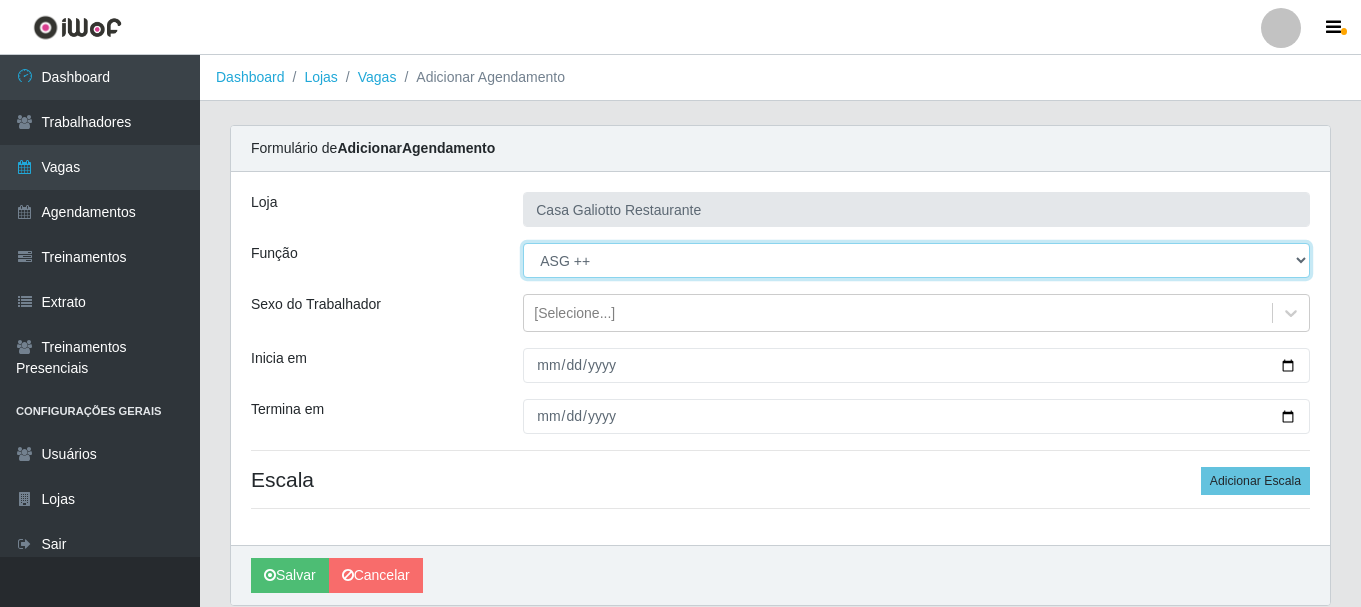 click on "[Selecione...] ASG ASG + ASG ++ Auxiliar de Cozinha Auxiliar de Cozinha + Auxiliar de Cozinha ++ Copeiro Copeiro + Copeiro ++ Cumim Cumim + Cumim ++ Recepcionista Recepcionista + Recepcionista ++" at bounding box center (916, 260) 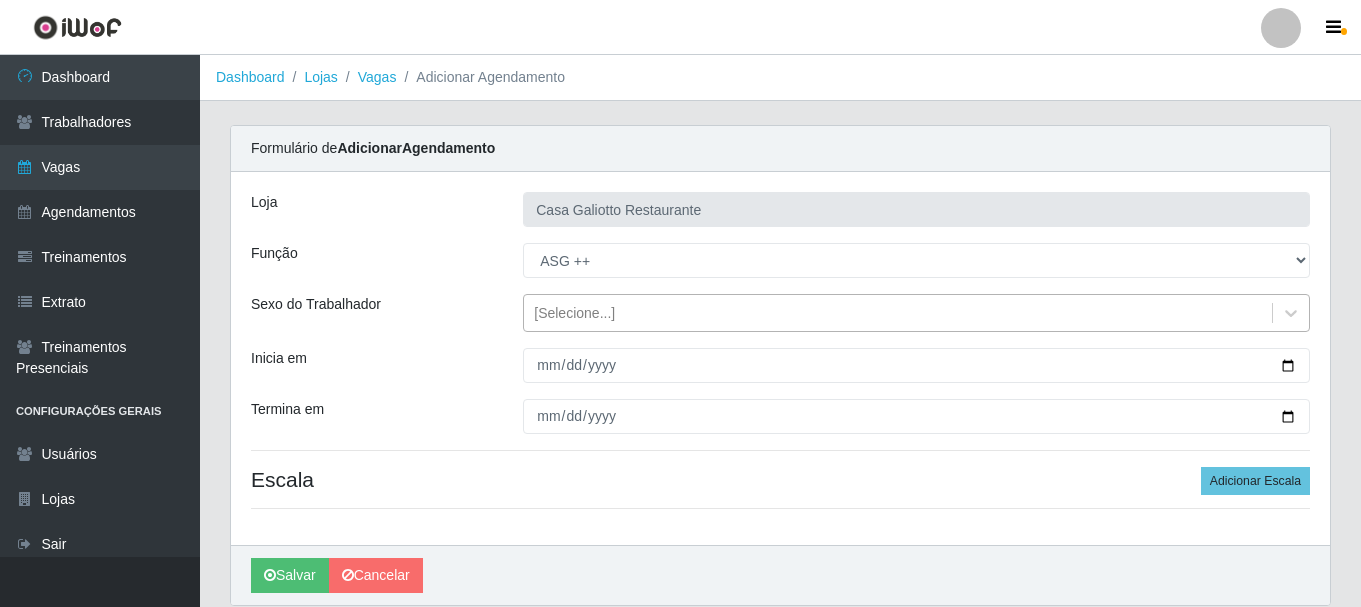 click on "[Selecione...]" at bounding box center (898, 313) 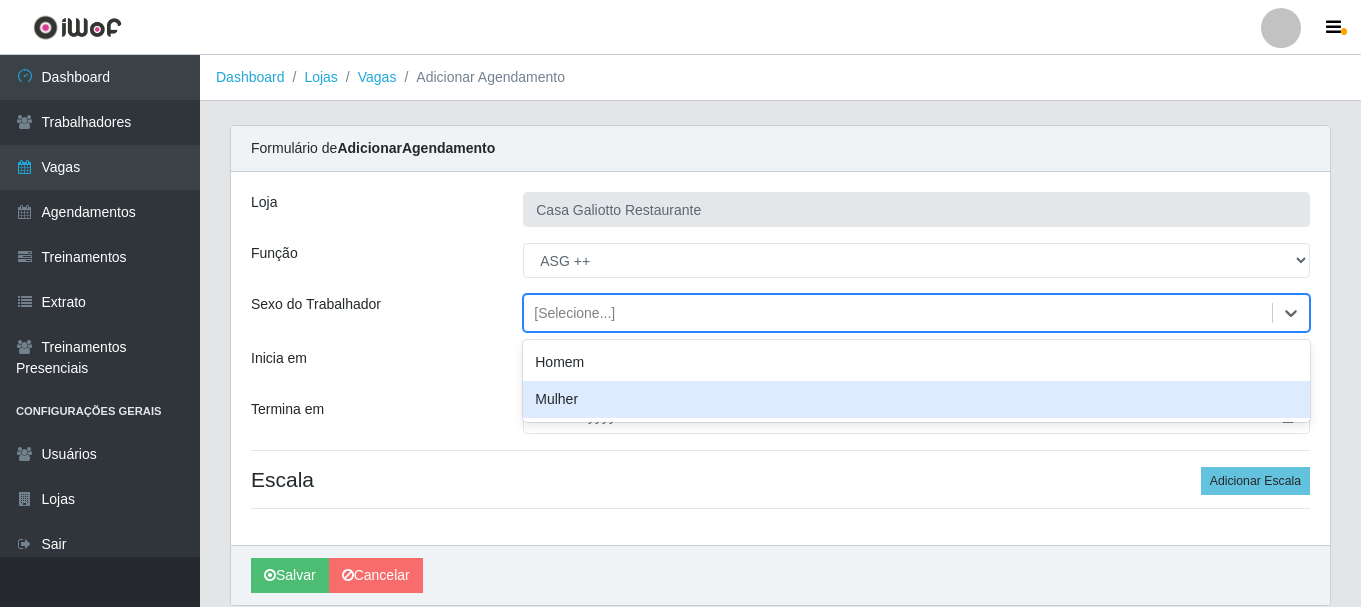 click on "Mulher" at bounding box center (916, 399) 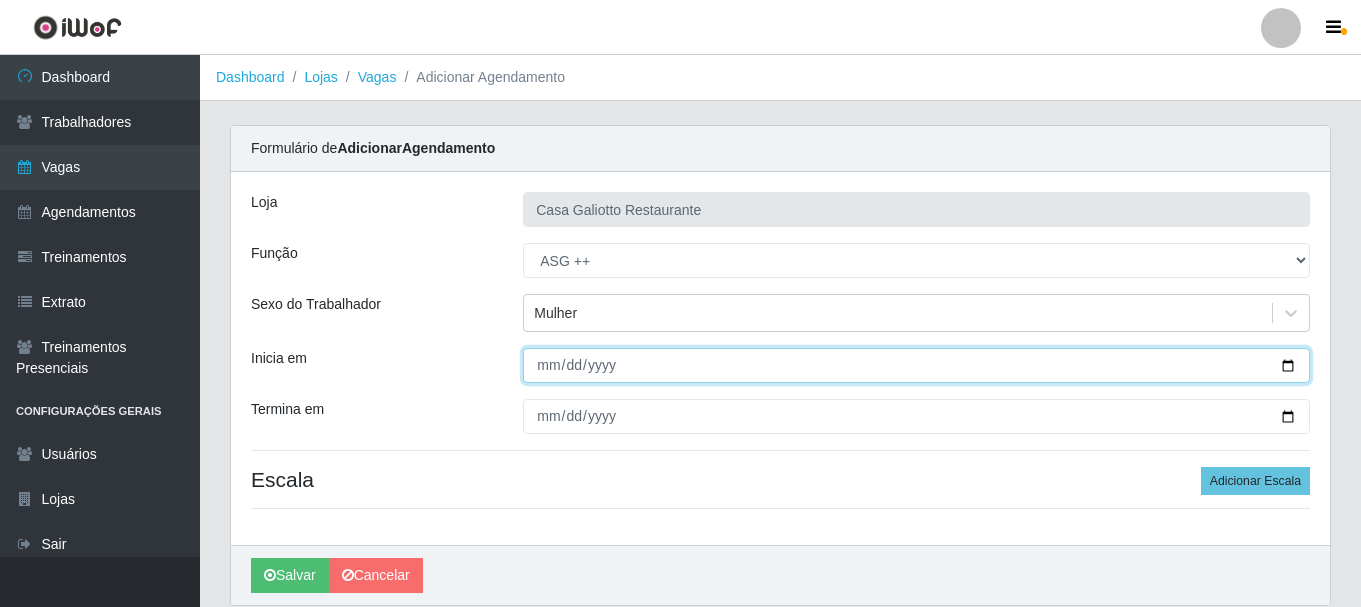 click on "Inicia em" at bounding box center (916, 365) 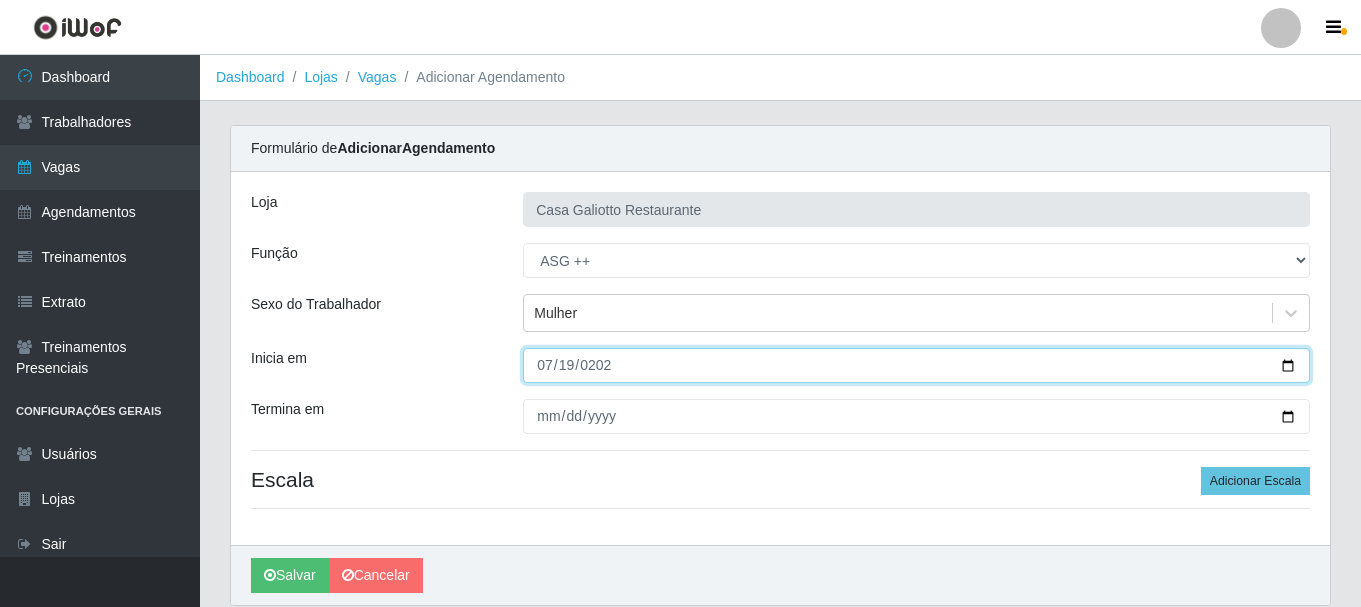 type on "[DATE]" 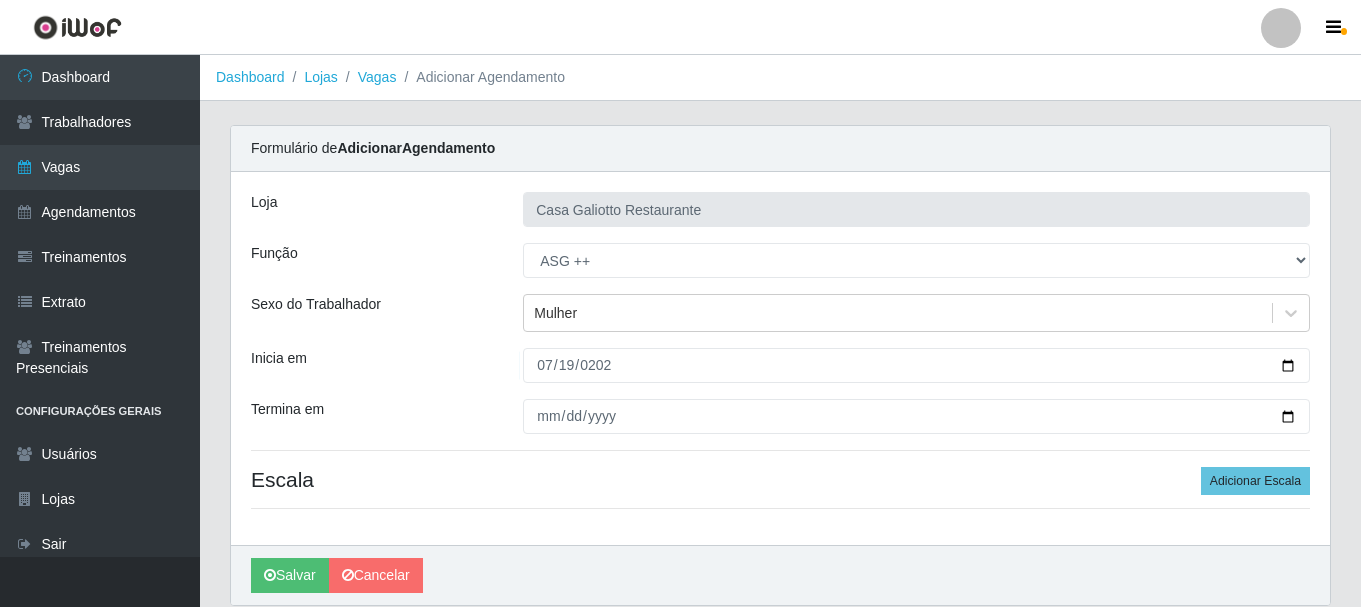 click on "Loja Casa Galiotto Restaurante Função [Selecione...] ASG ASG + ASG ++ Auxiliar de Cozinha Auxiliar de Cozinha + Auxiliar de Cozinha ++ Copeiro Copeiro + Copeiro ++ Cumim Cumim + Cumim ++ Recepcionista Recepcionista + Recepcionista ++ Sexo do Trabalhador Mulher Inicia em [DATE] Termina em Escala Adicionar Escala" at bounding box center [780, 358] 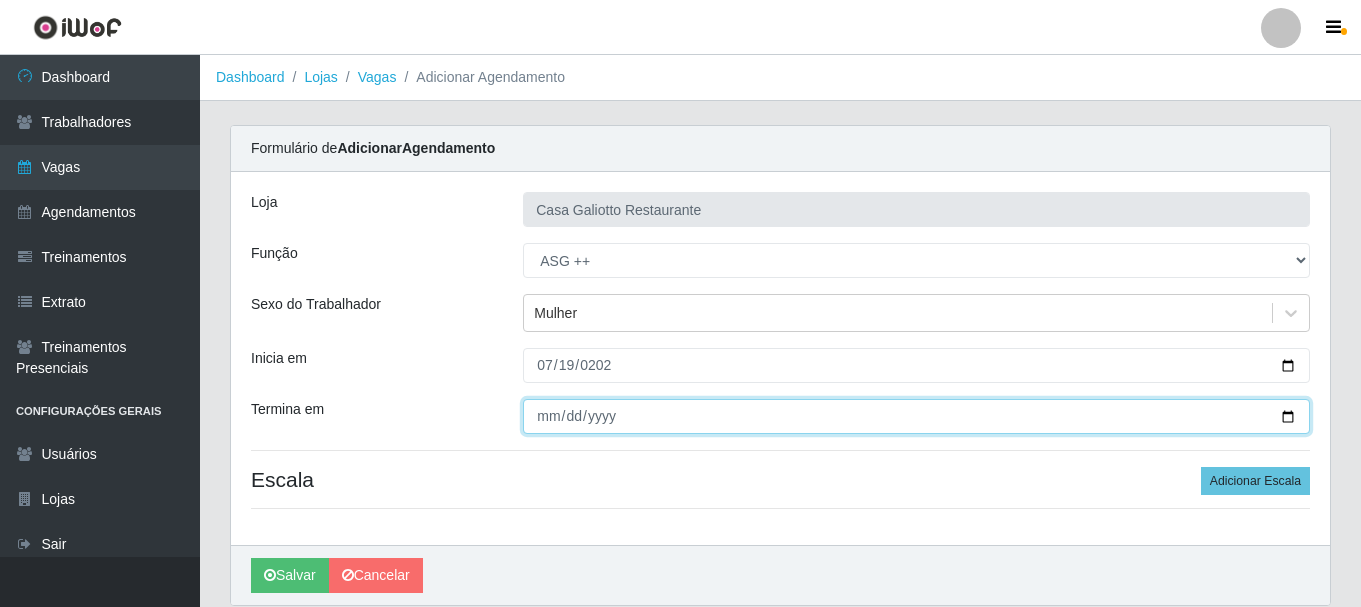 click on "Termina em" at bounding box center (916, 416) 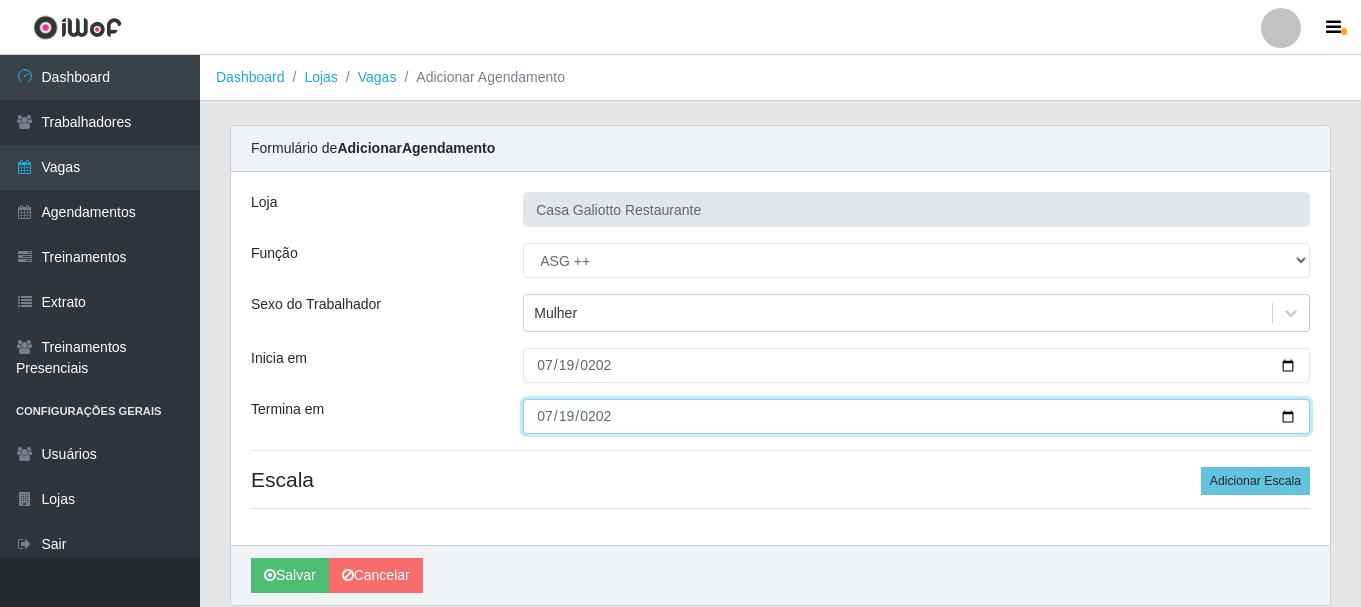 type on "[DATE]" 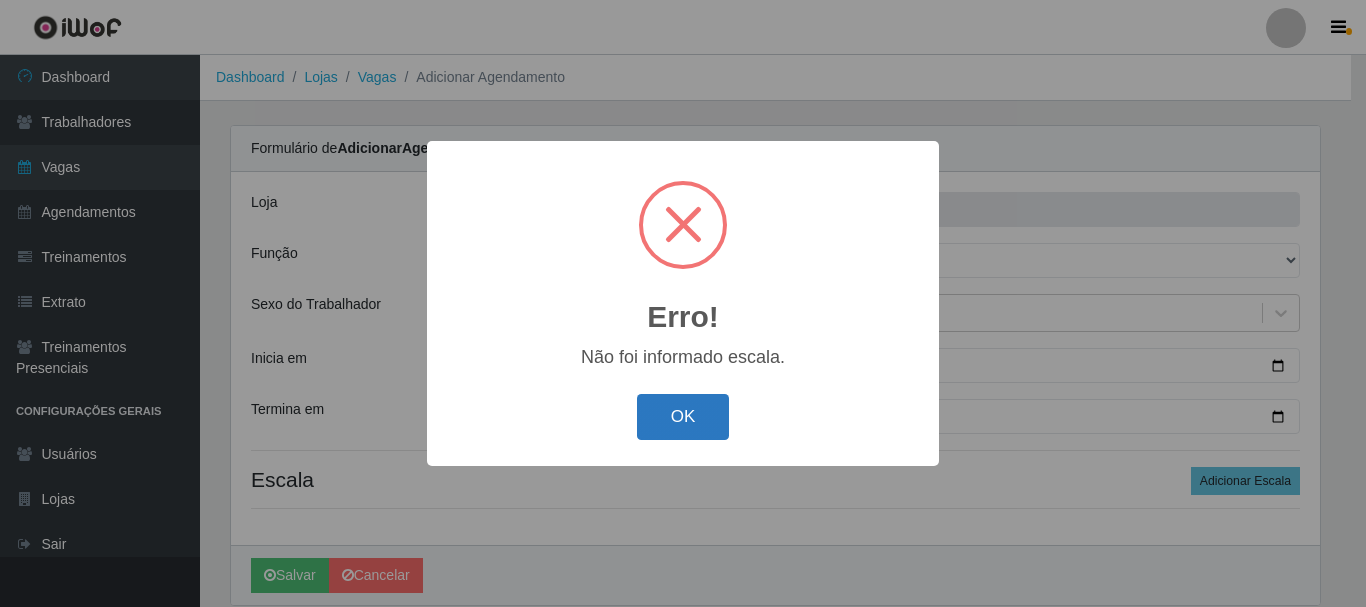 click on "OK" at bounding box center (683, 417) 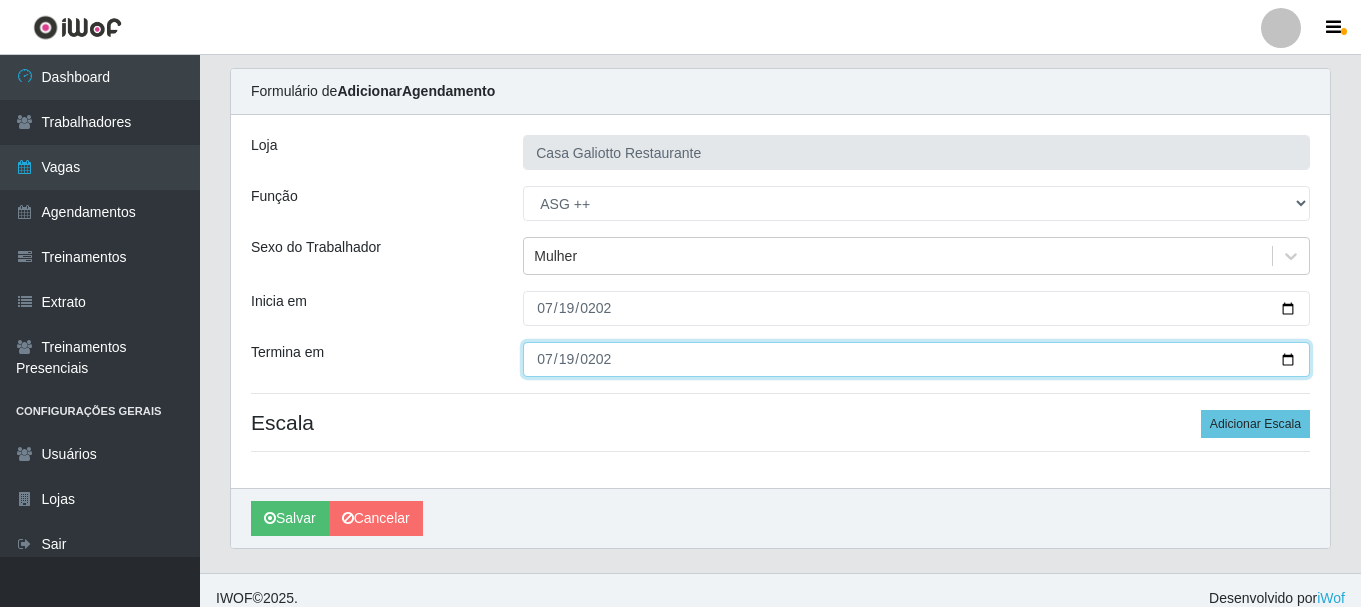 scroll, scrollTop: 73, scrollLeft: 0, axis: vertical 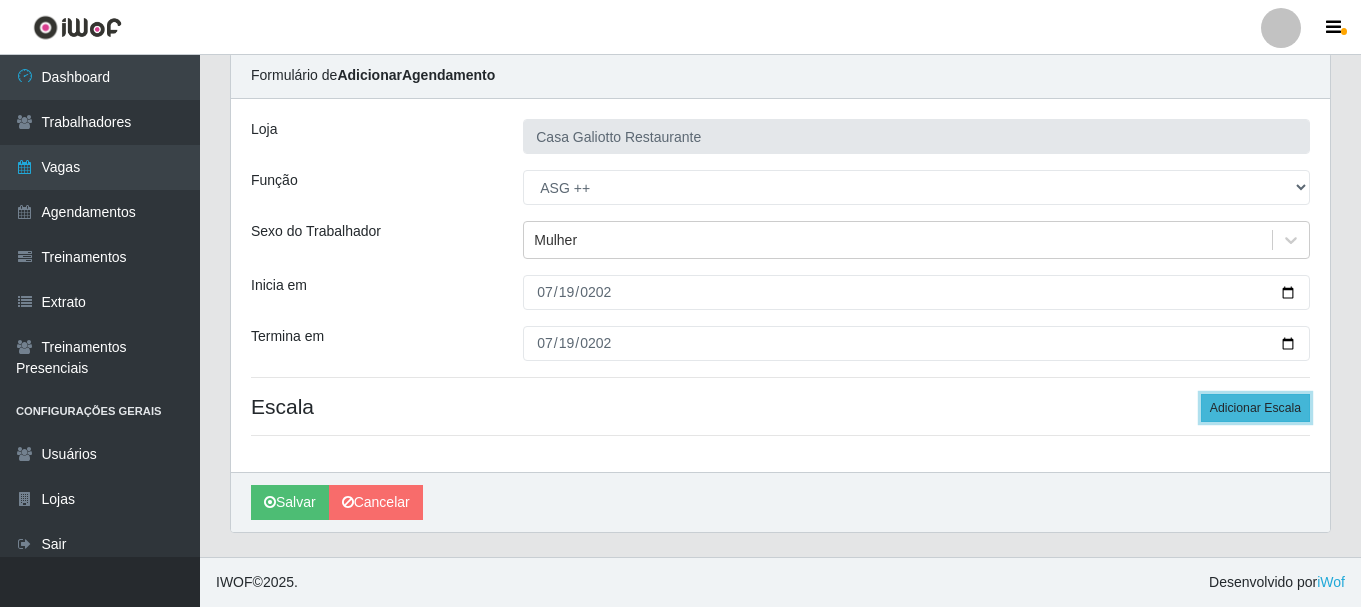 click on "Adicionar Escala" at bounding box center (1255, 408) 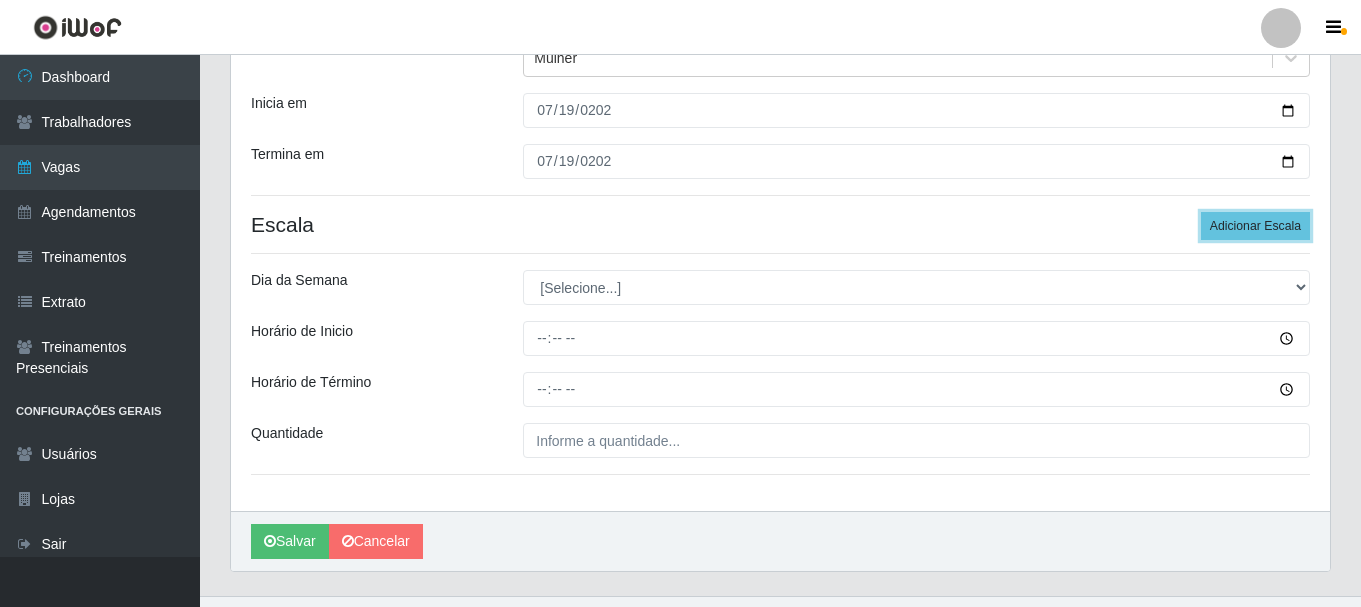 scroll, scrollTop: 273, scrollLeft: 0, axis: vertical 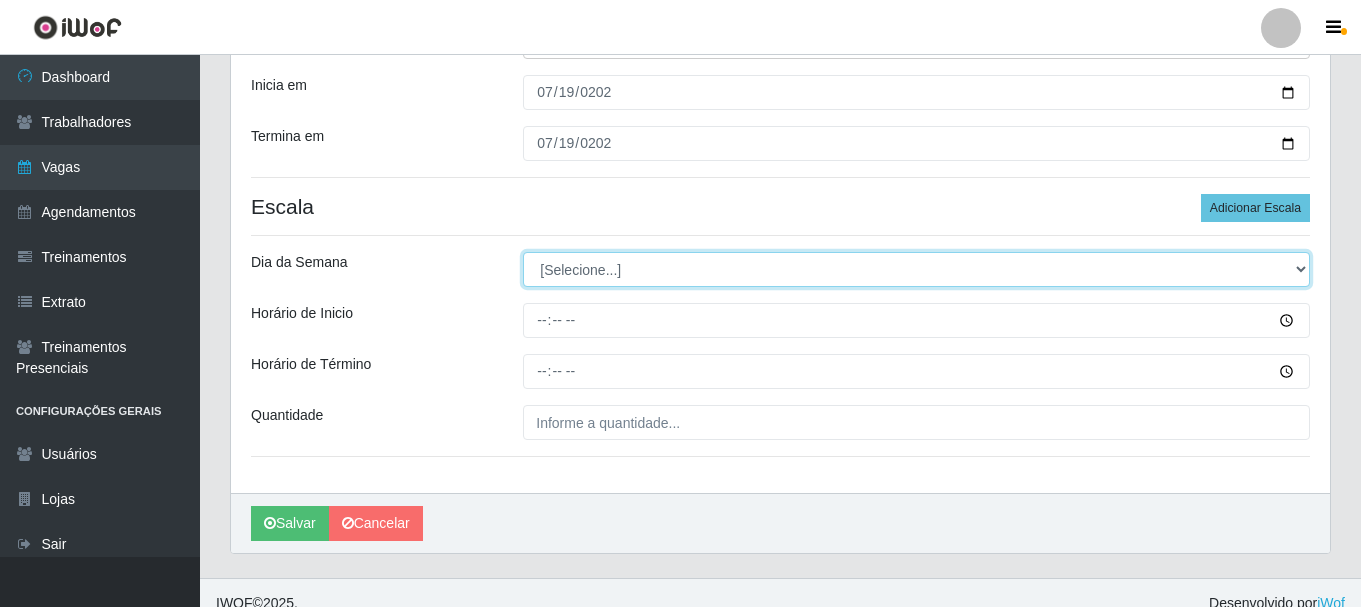 click on "[Selecione...] Segunda Terça Quarta Quinta Sexta Sábado Domingo" at bounding box center (916, 269) 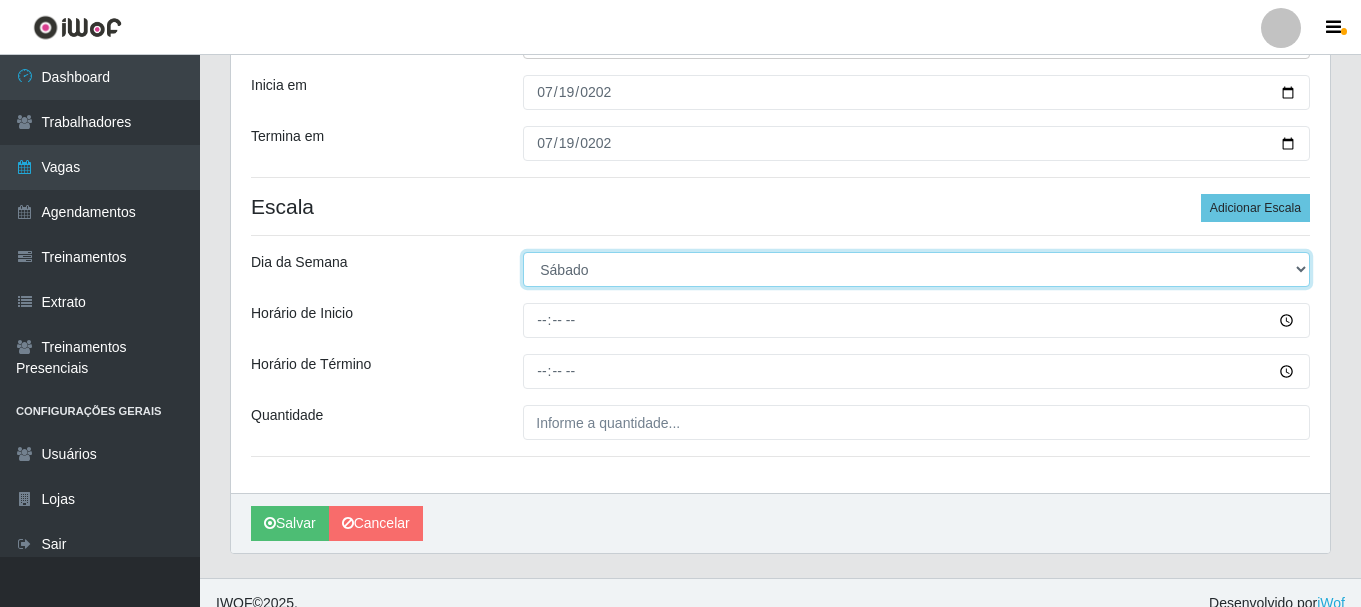 click on "[Selecione...] Segunda Terça Quarta Quinta Sexta Sábado Domingo" at bounding box center (916, 269) 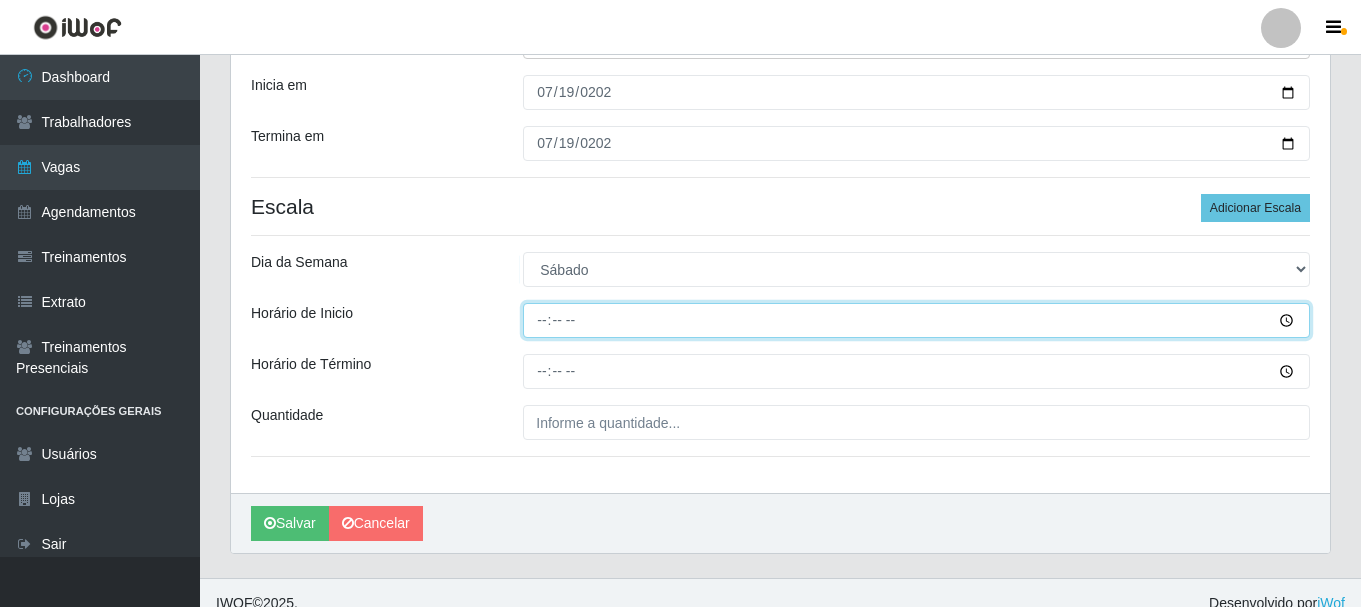 click on "Horário de Inicio" at bounding box center (916, 320) 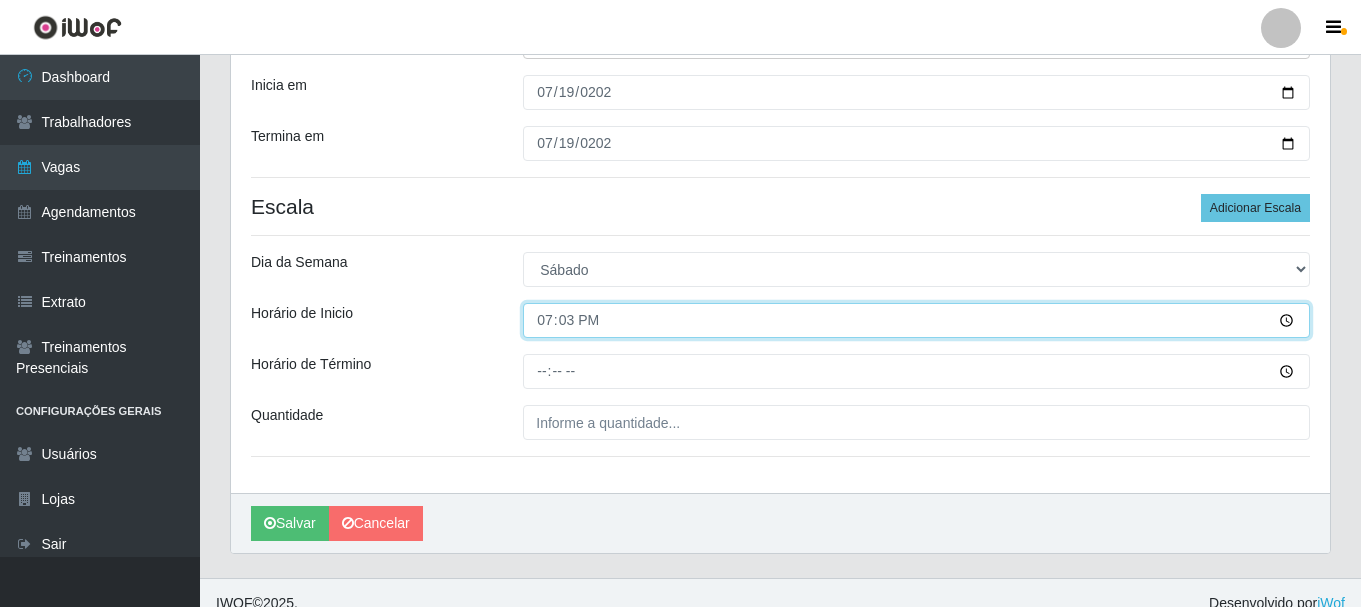 type on "19:30" 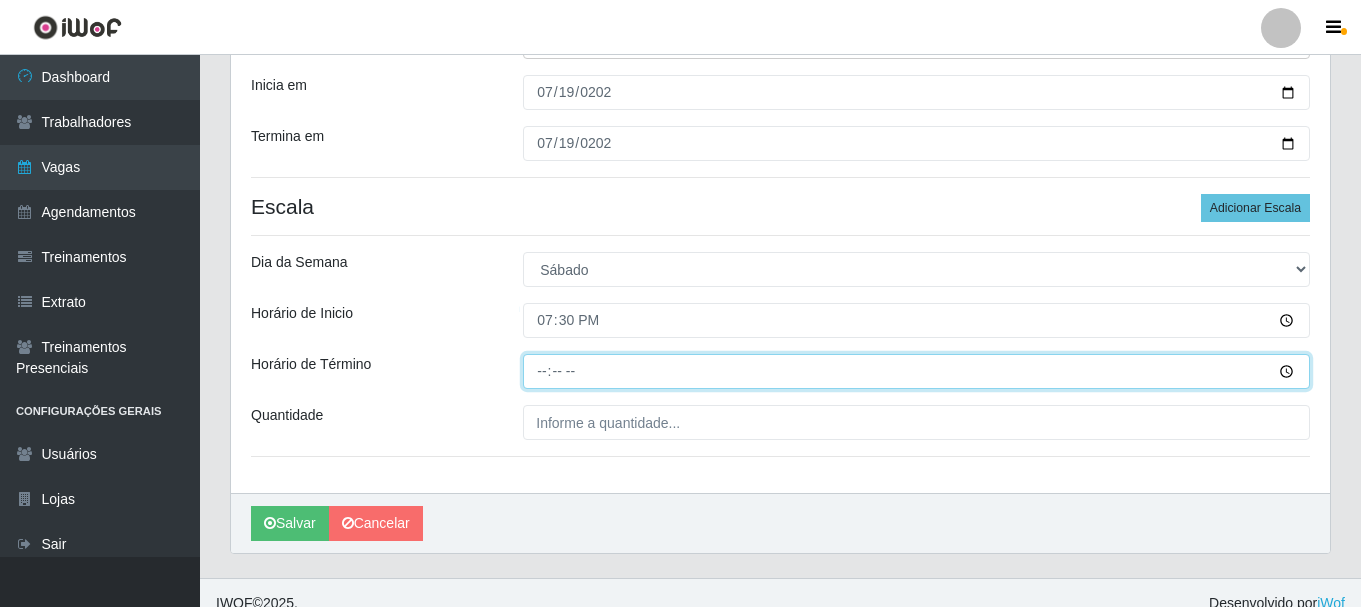 click on "Horário de Término" at bounding box center (916, 371) 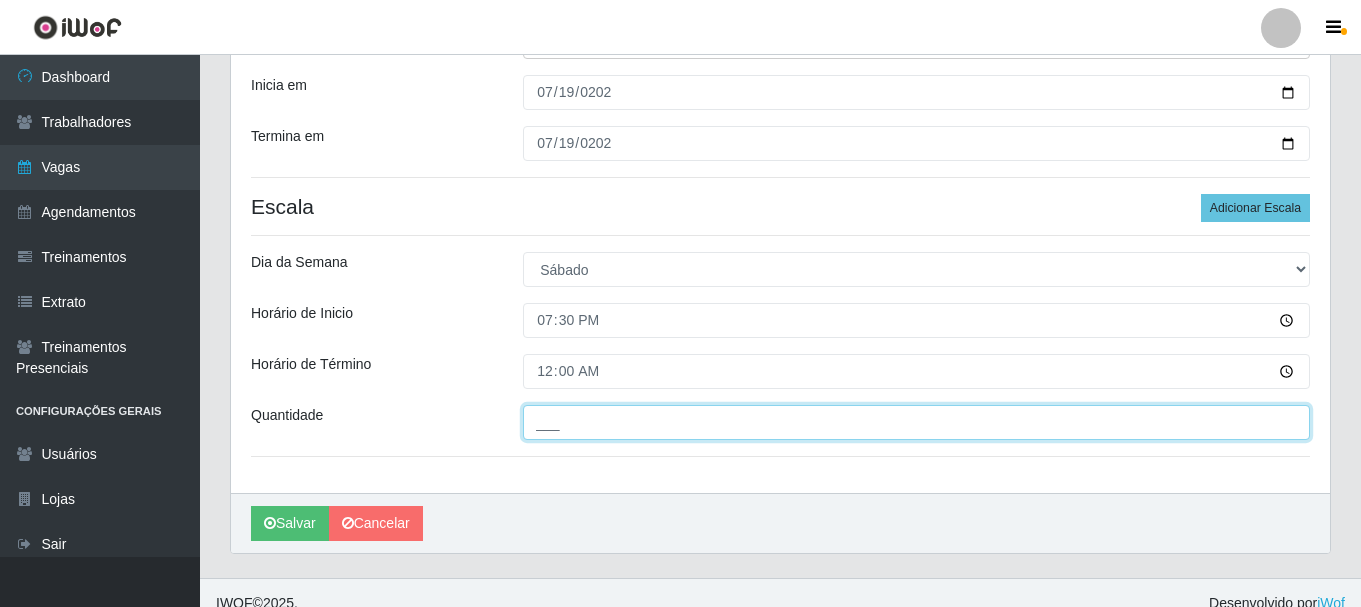click on "___" at bounding box center (916, 422) 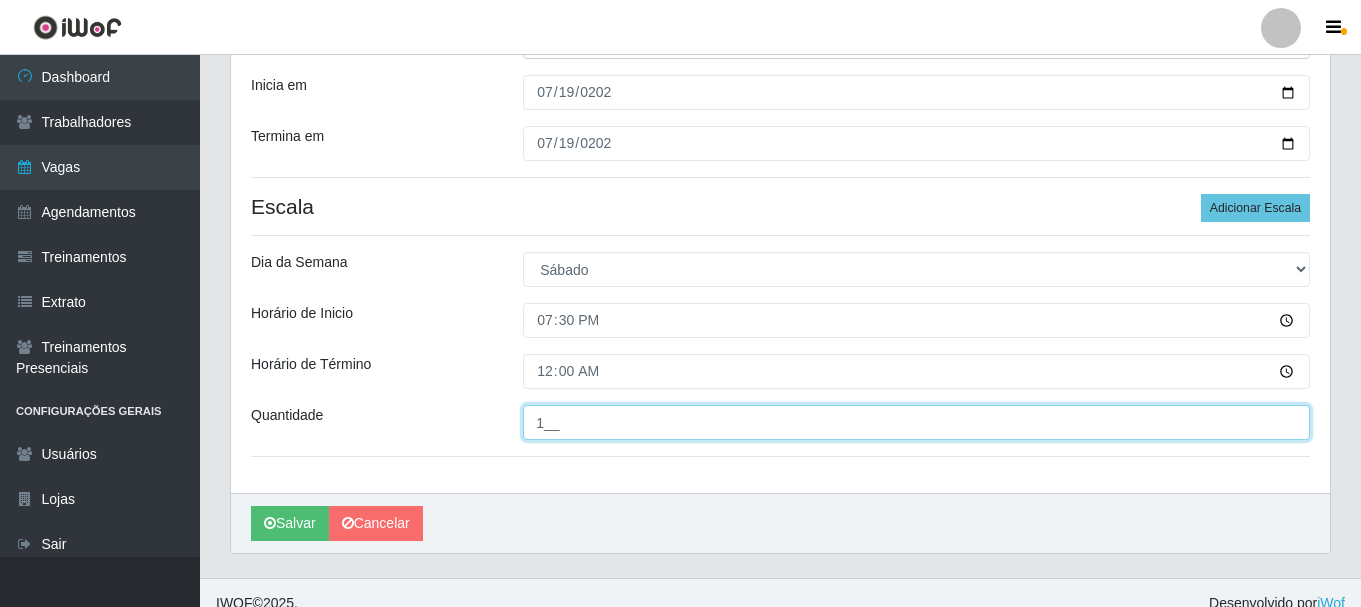 type on "1__" 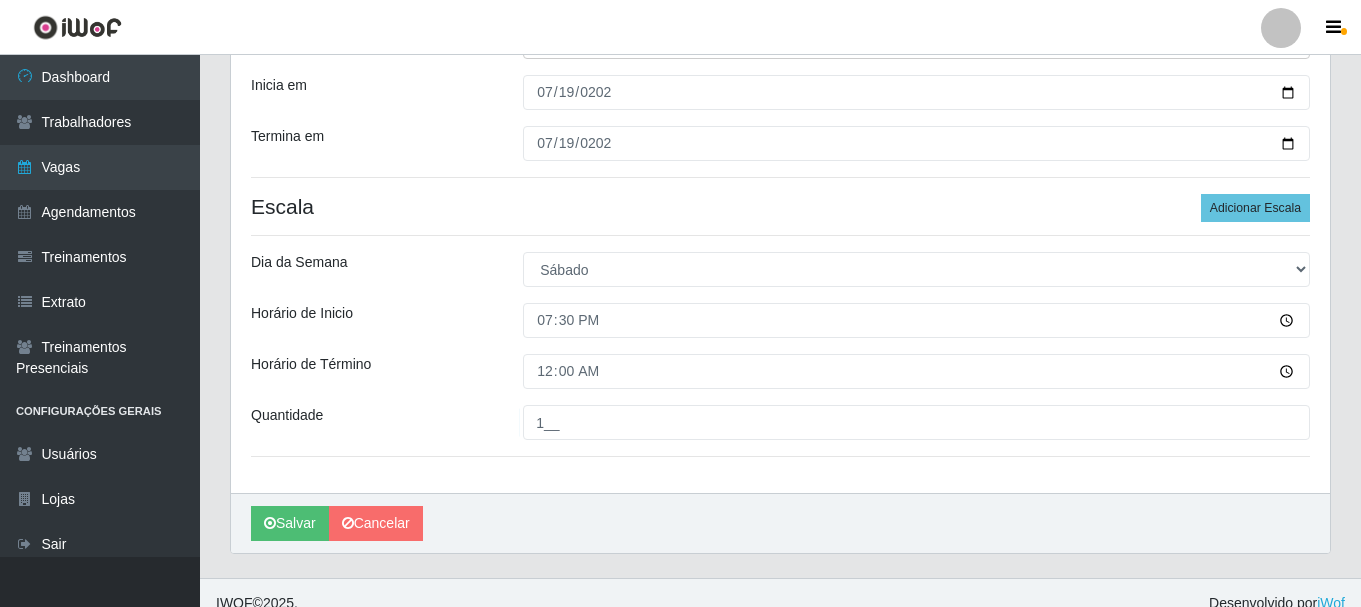 click on "[PERSON_NAME]" at bounding box center [780, 523] 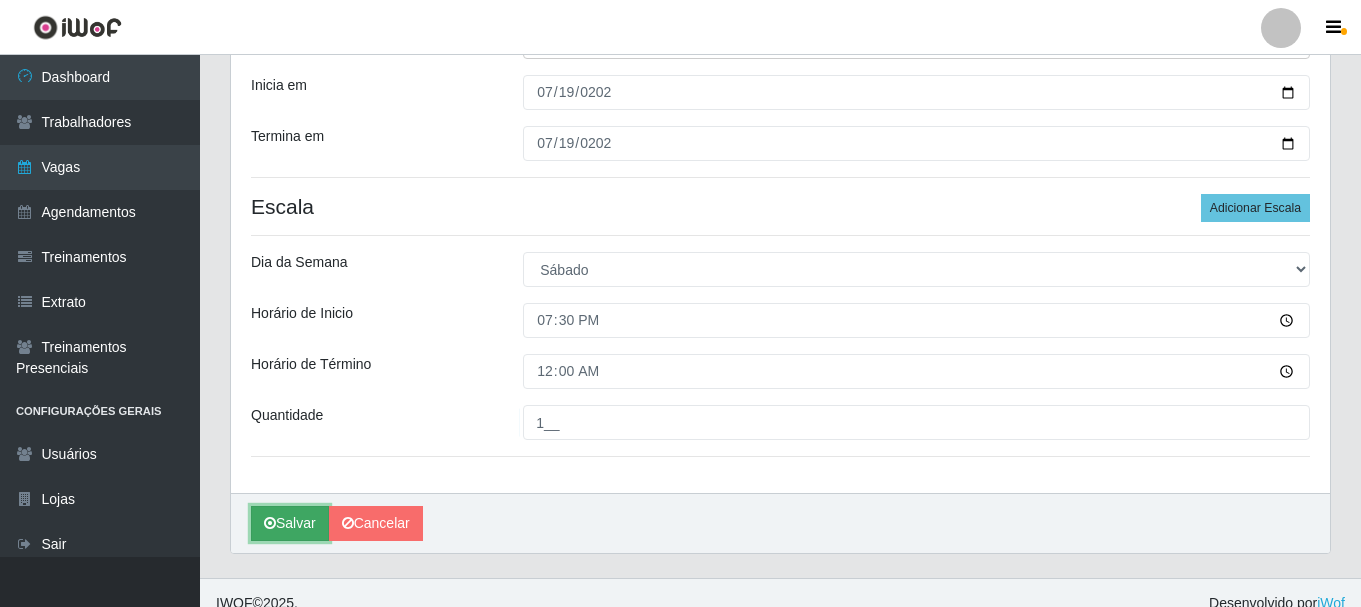 click on "Salvar" at bounding box center [290, 523] 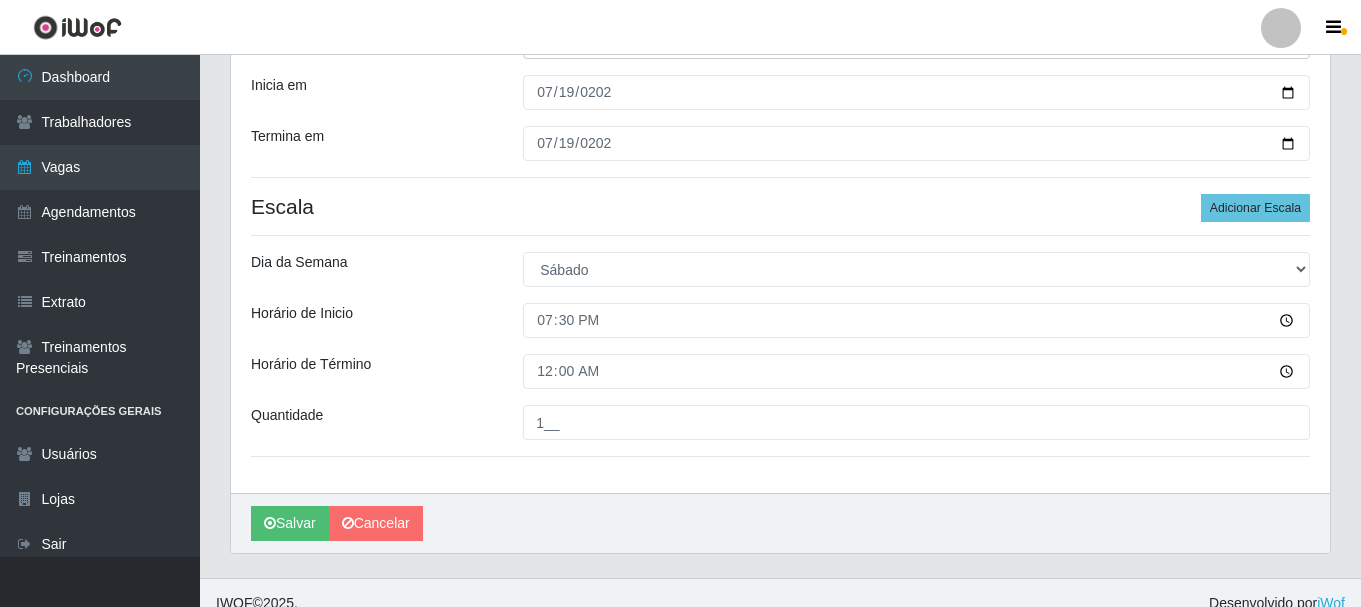 scroll, scrollTop: 0, scrollLeft: 0, axis: both 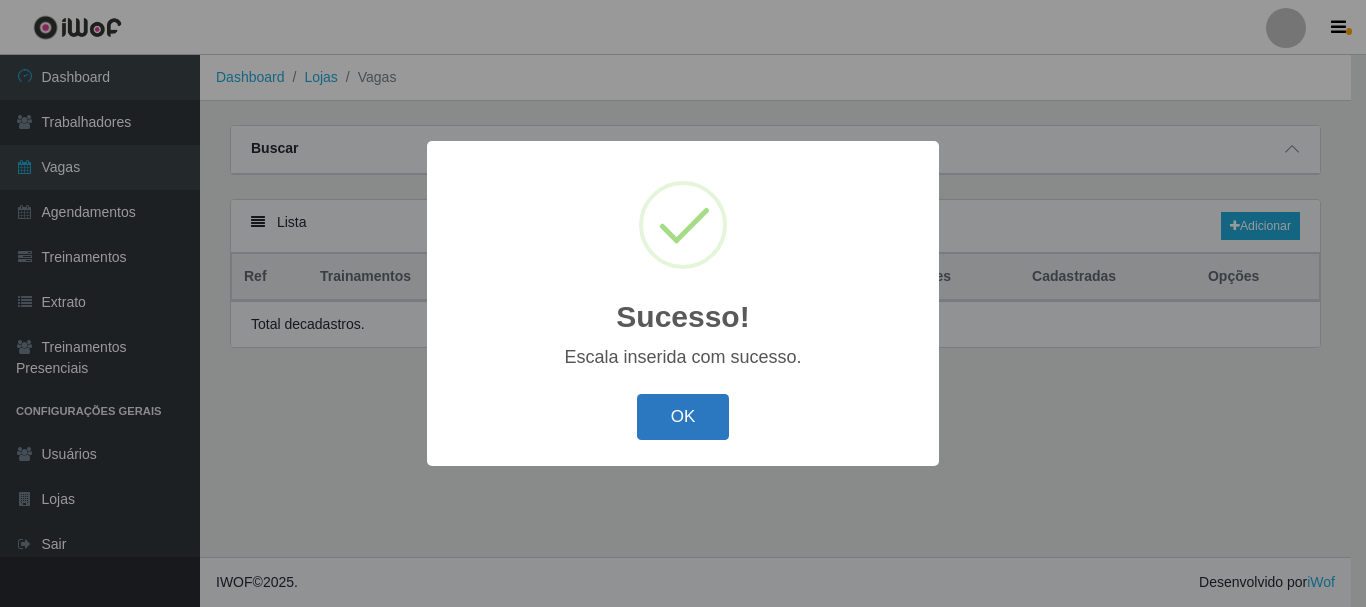 click on "OK" at bounding box center [683, 417] 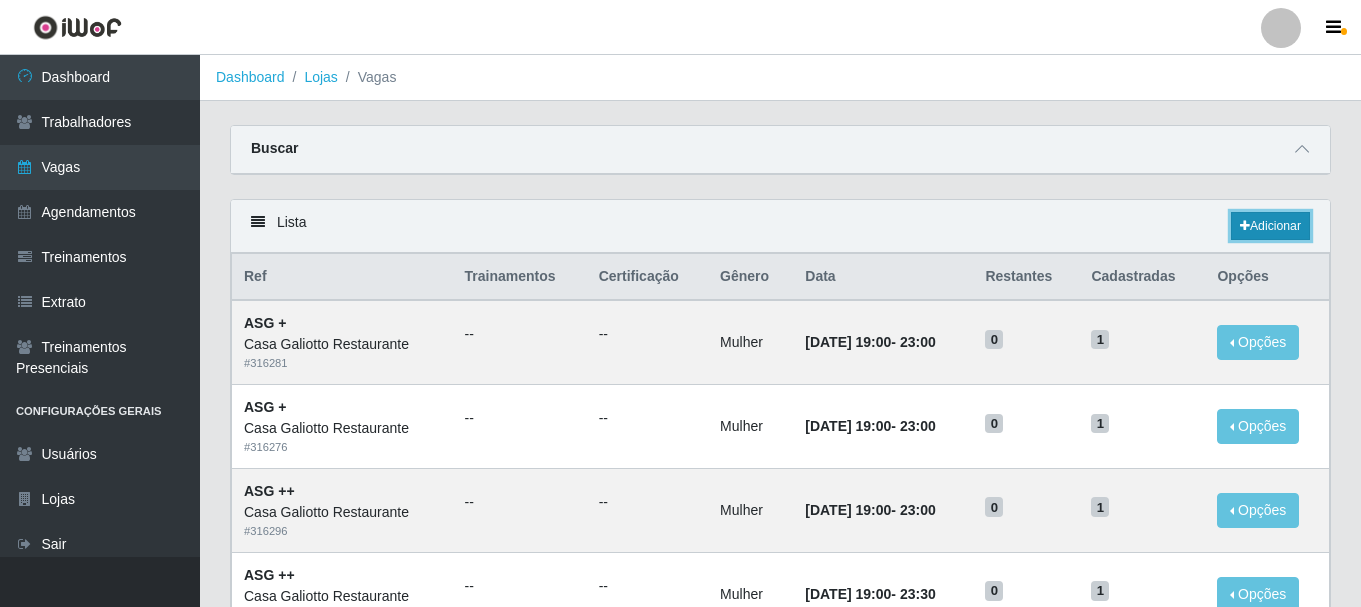 click on "Adicionar" at bounding box center (1270, 226) 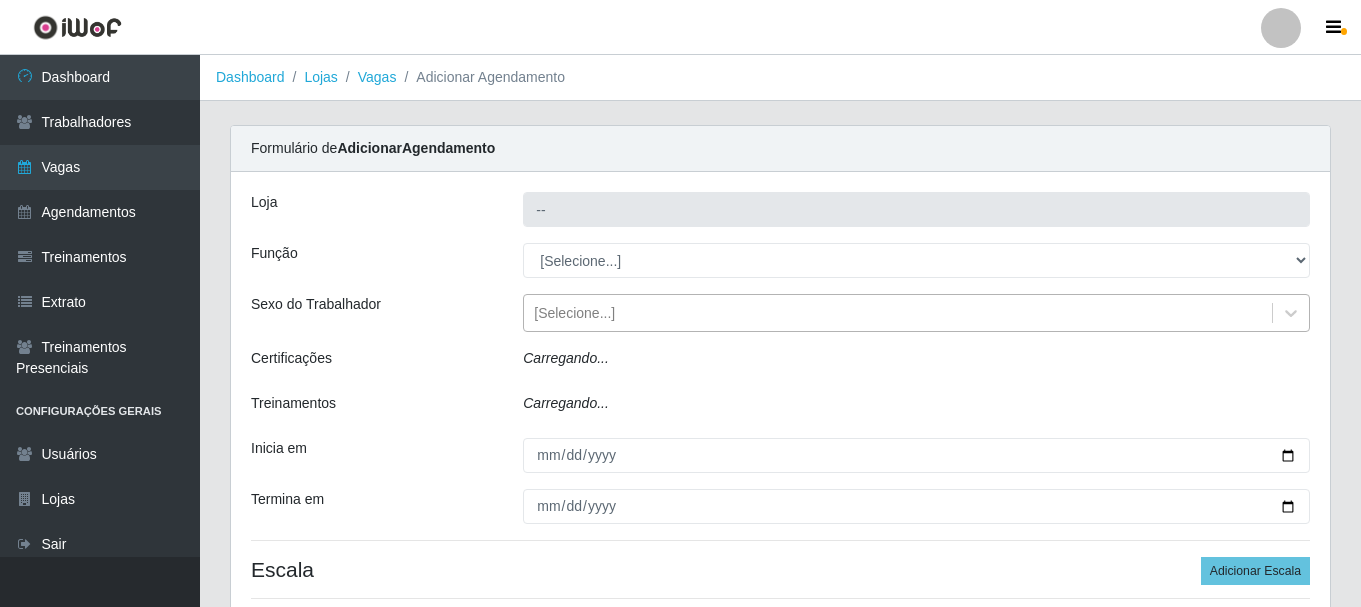 type on "Casa Galiotto Restaurante" 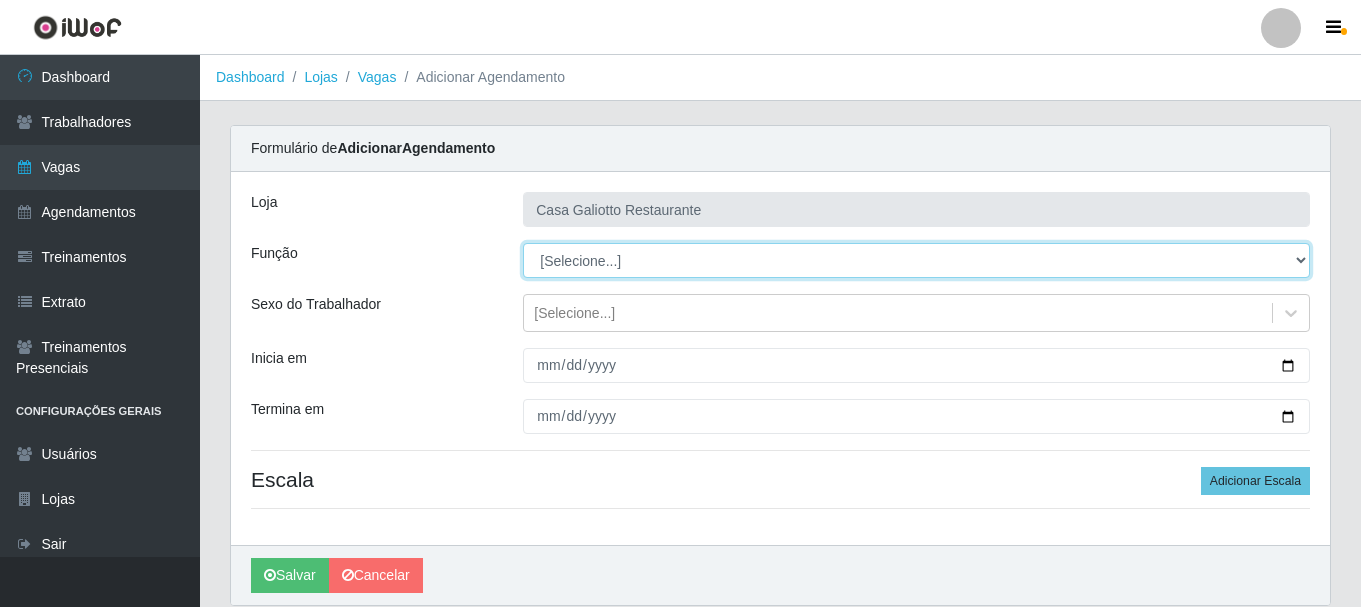 click on "[Selecione...] ASG ASG + ASG ++ Auxiliar de Cozinha Auxiliar de Cozinha + Auxiliar de Cozinha ++ Copeiro Copeiro + Copeiro ++ Cumim Cumim + Cumim ++ Recepcionista Recepcionista + Recepcionista ++" at bounding box center [916, 260] 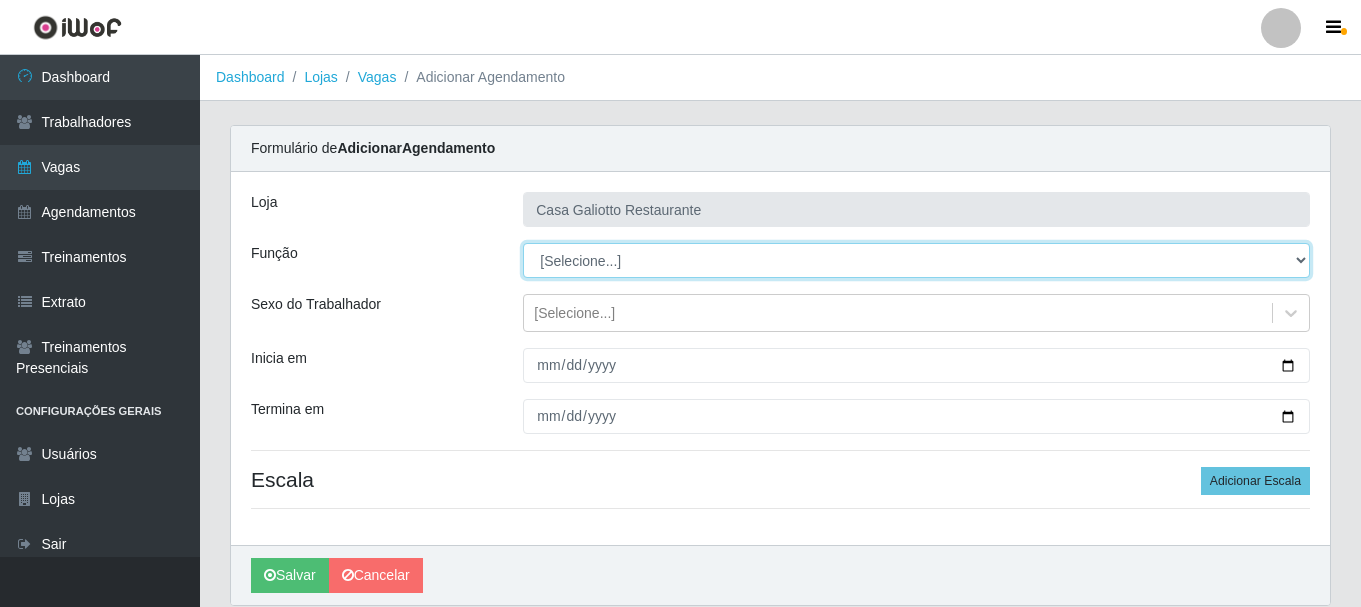 select on "92" 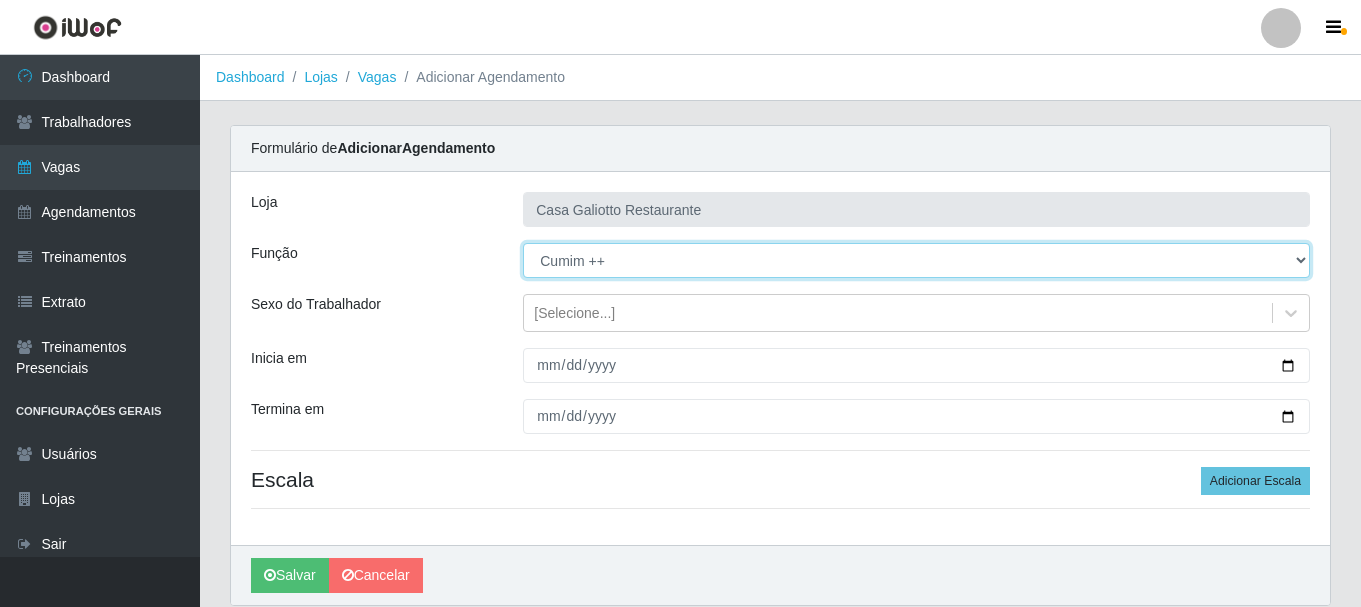 click on "[Selecione...] ASG ASG + ASG ++ Auxiliar de Cozinha Auxiliar de Cozinha + Auxiliar de Cozinha ++ Copeiro Copeiro + Copeiro ++ Cumim Cumim + Cumim ++ Recepcionista Recepcionista + Recepcionista ++" at bounding box center (916, 260) 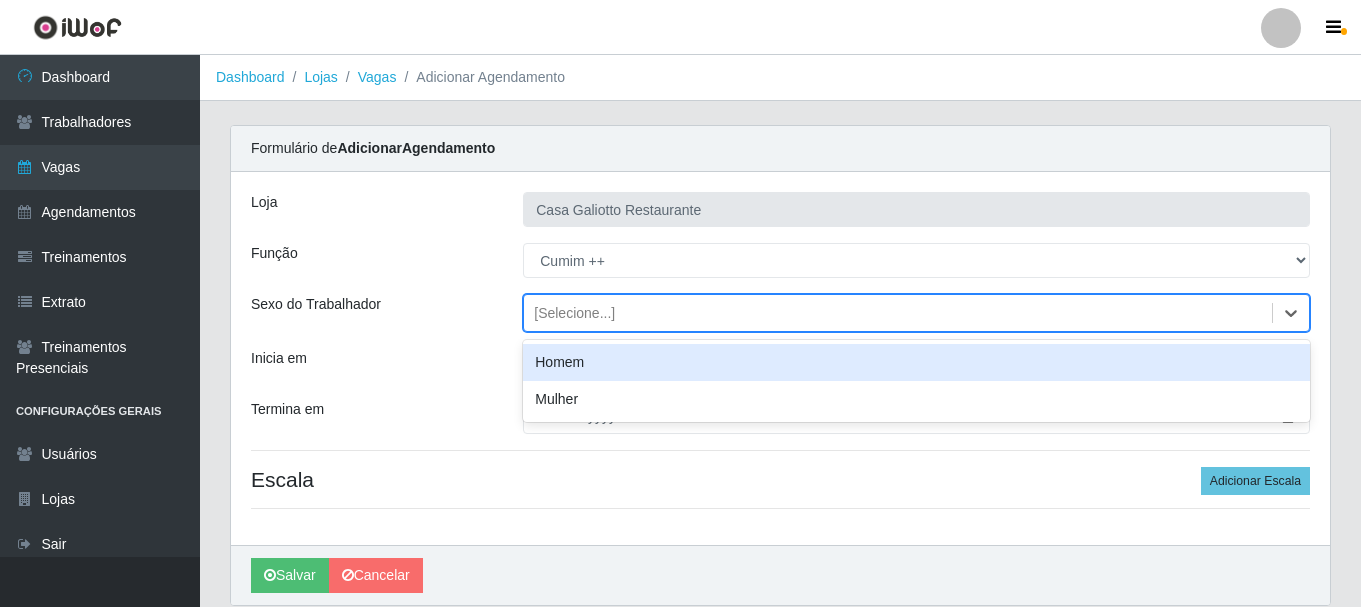 click on "[Selecione...]" at bounding box center [574, 313] 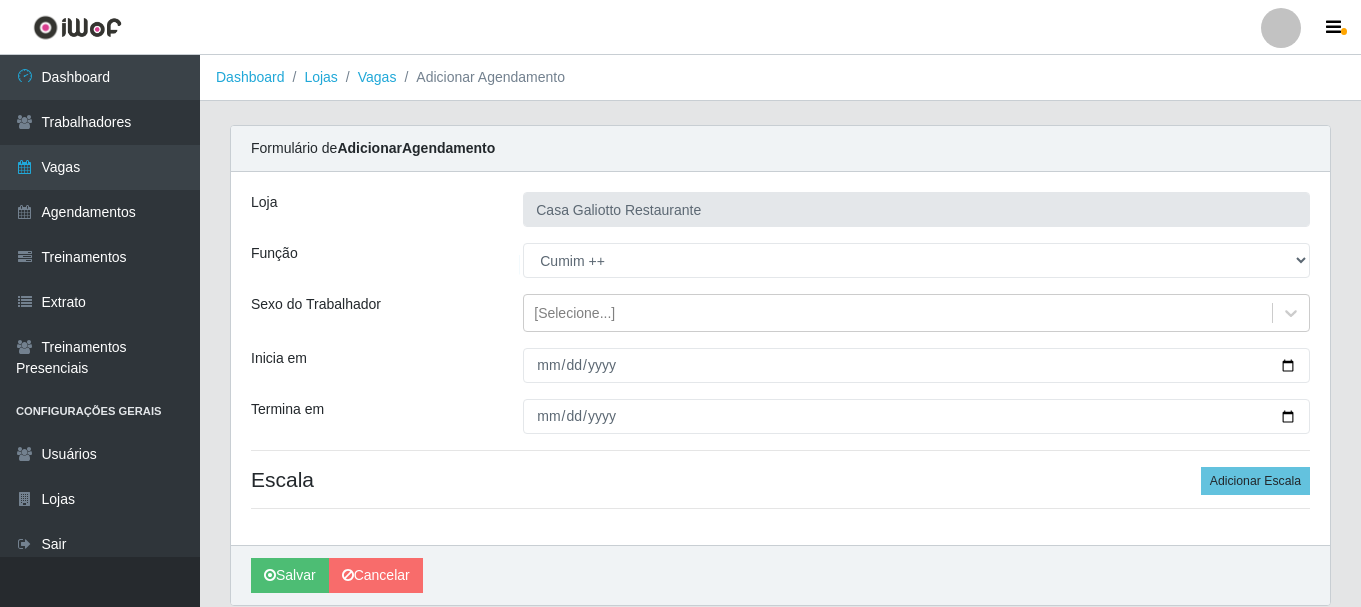 drag, startPoint x: 450, startPoint y: 370, endPoint x: 613, endPoint y: 366, distance: 163.04907 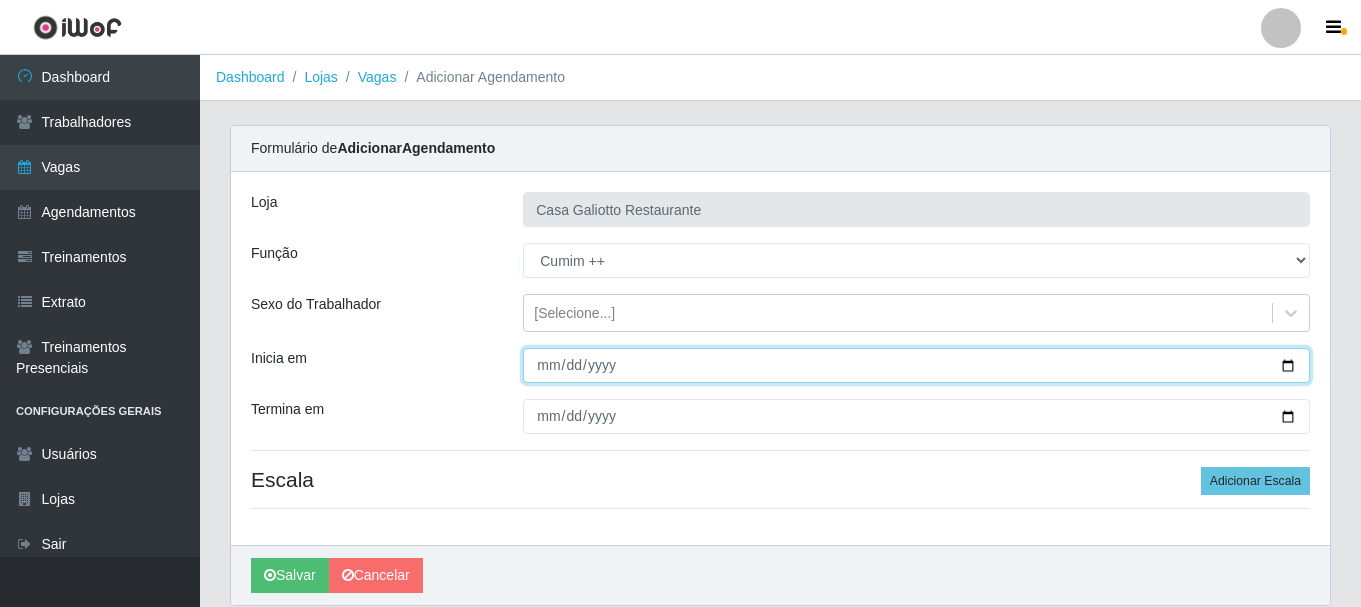 click on "Inicia em" at bounding box center (916, 365) 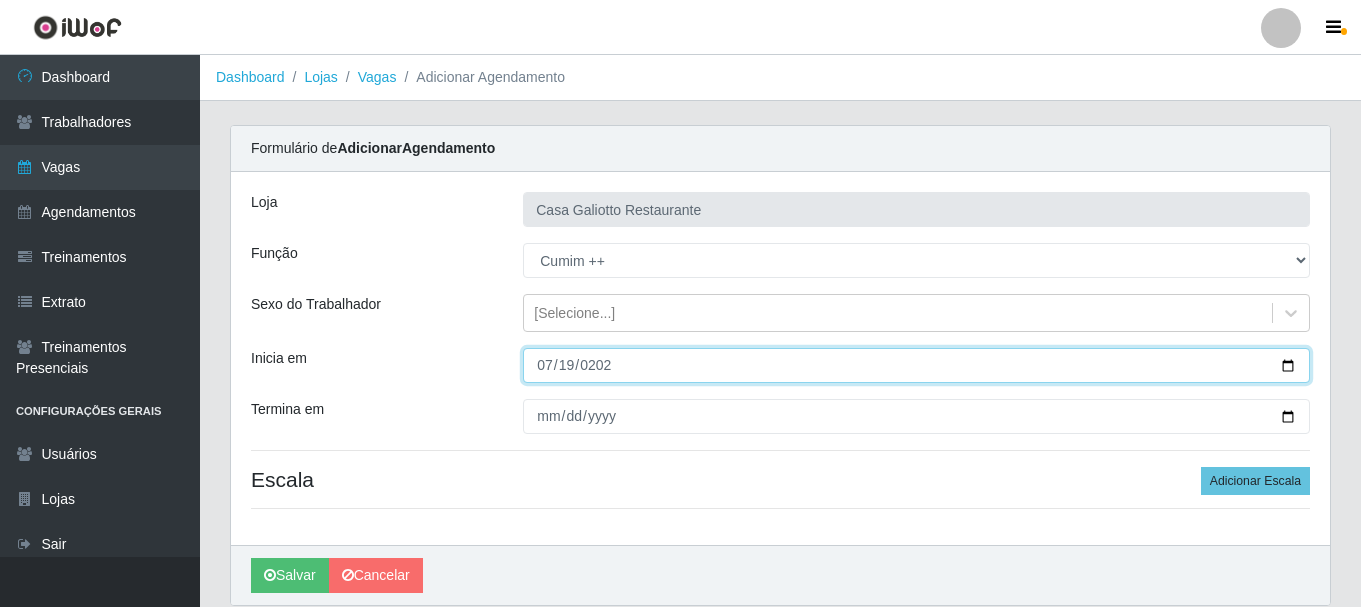 type on "[DATE]" 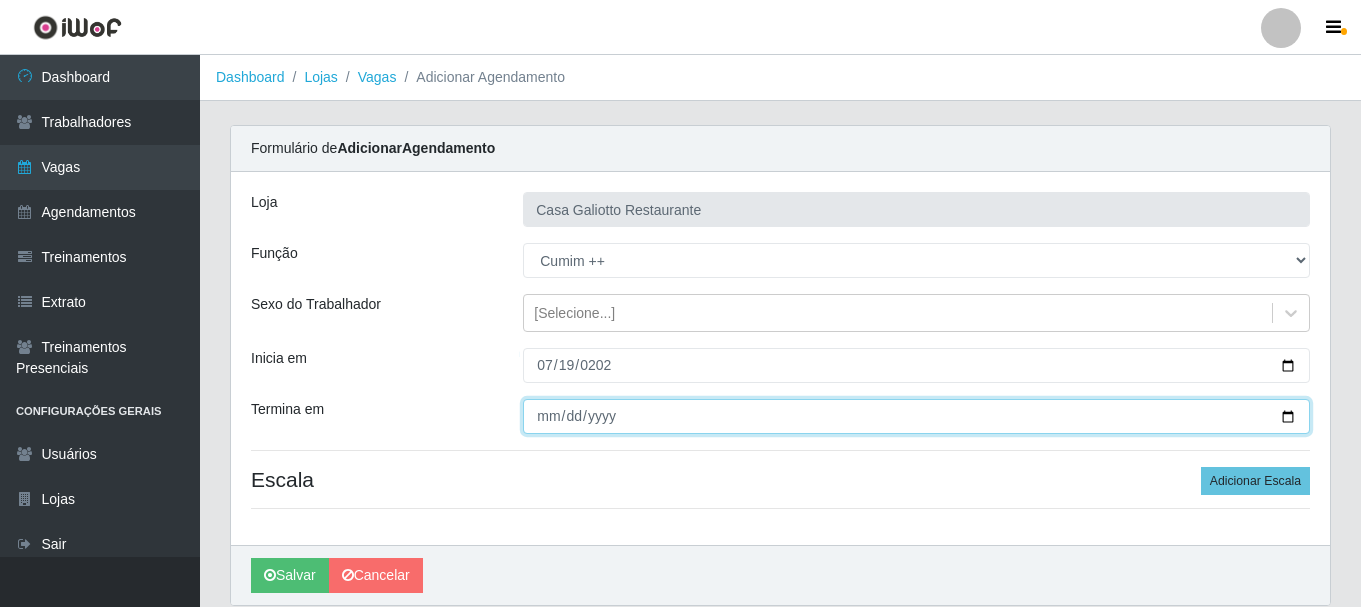 click on "Termina em" at bounding box center (916, 416) 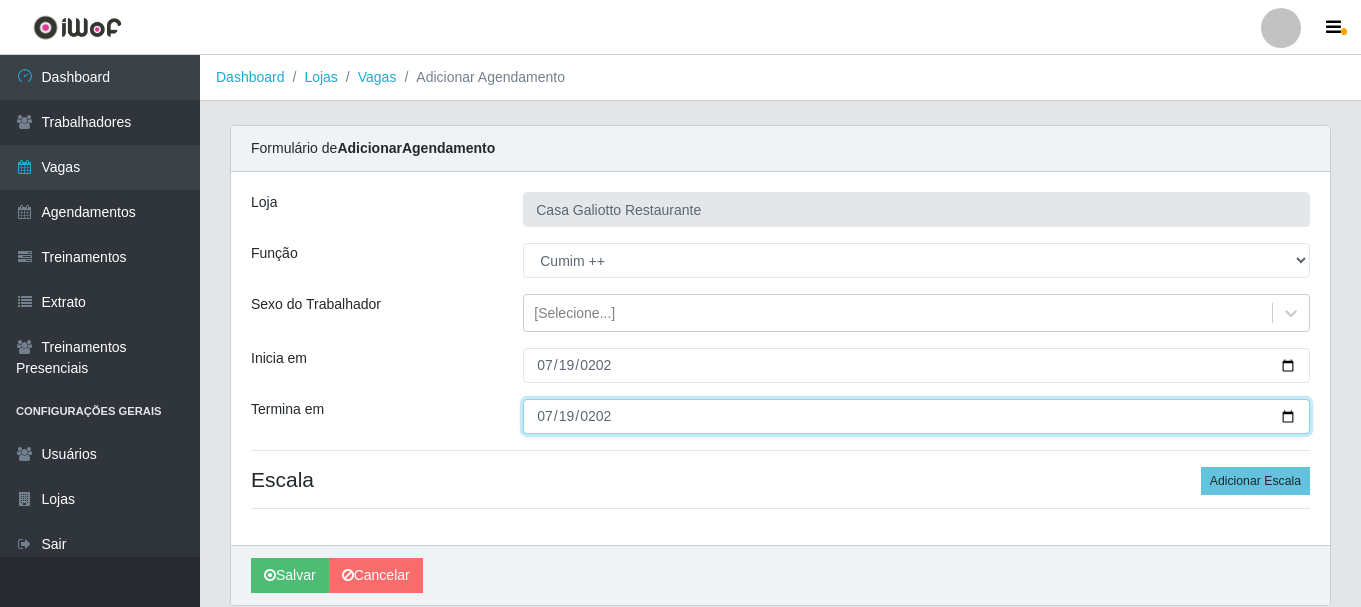type on "[DATE]" 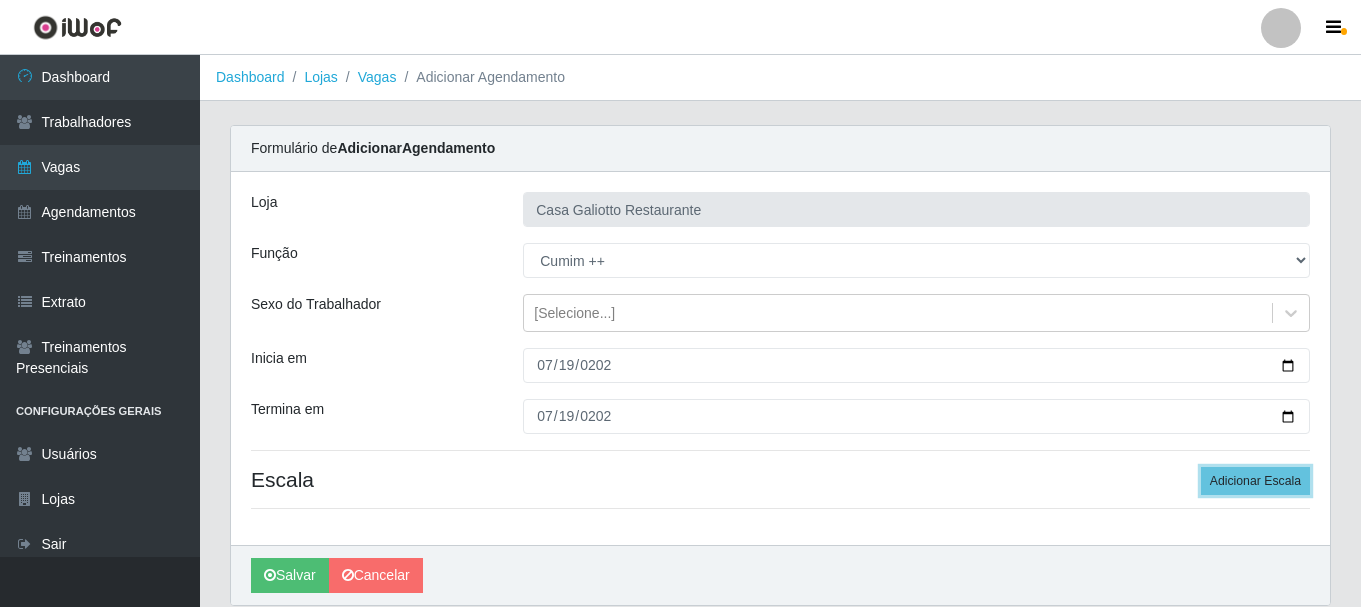 drag, startPoint x: 1235, startPoint y: 475, endPoint x: 1158, endPoint y: 409, distance: 101.414986 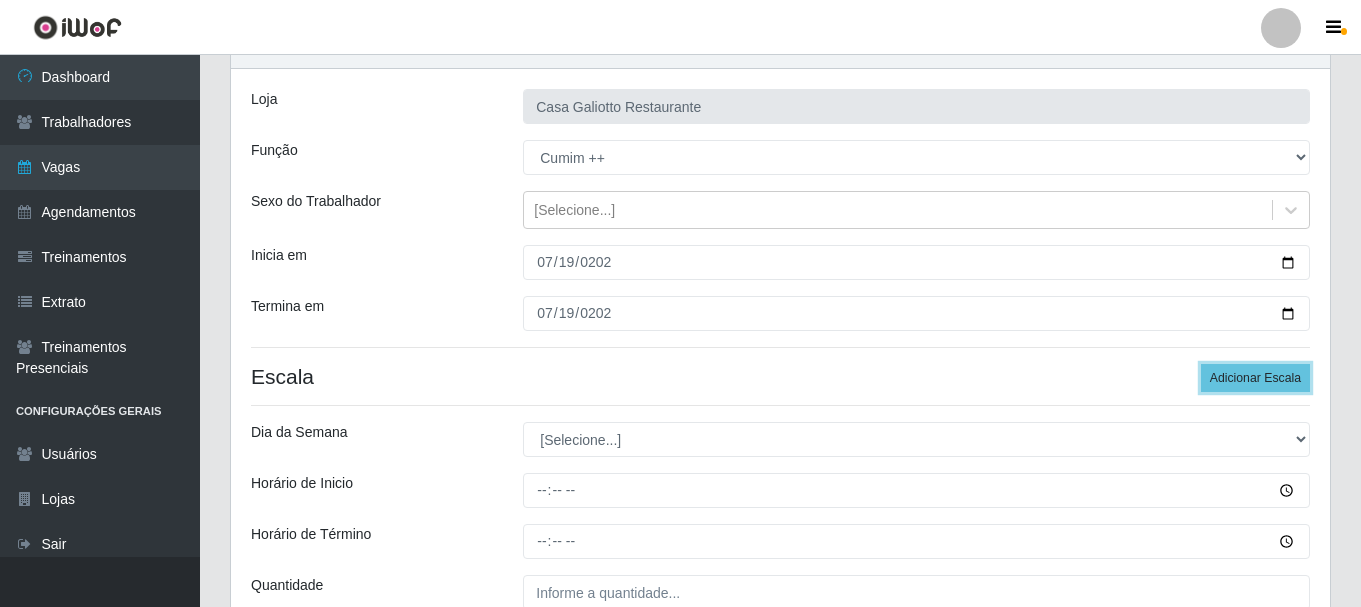 scroll, scrollTop: 200, scrollLeft: 0, axis: vertical 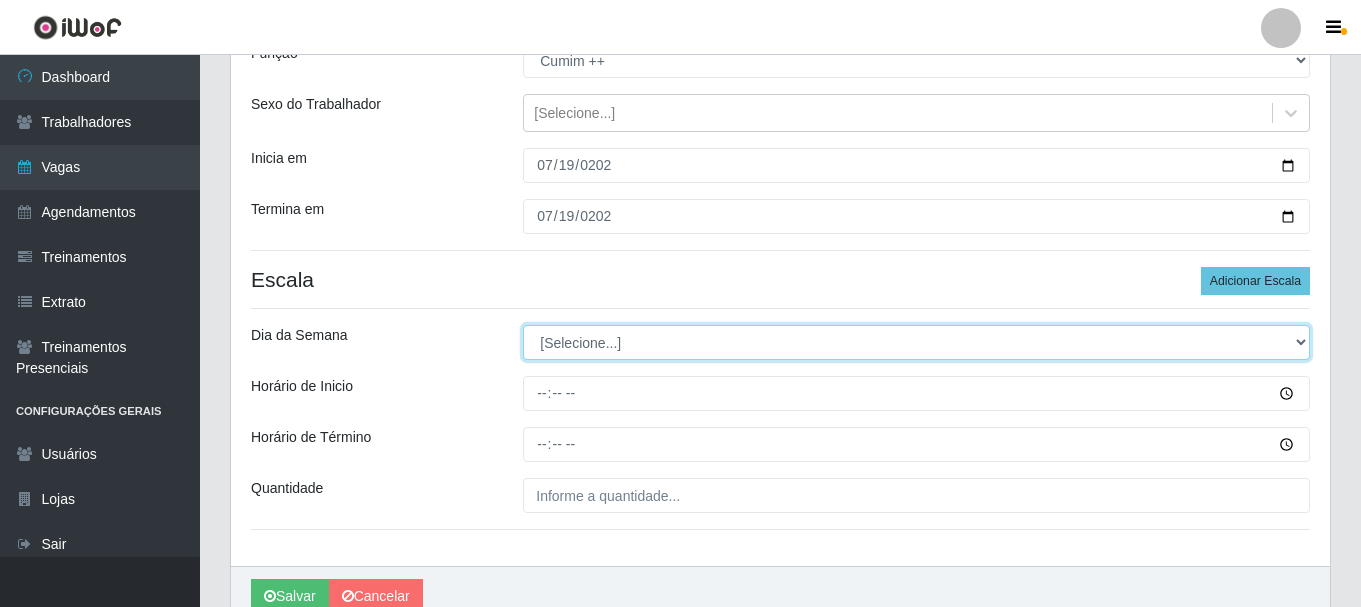 click on "[Selecione...] Segunda Terça Quarta Quinta Sexta Sábado Domingo" at bounding box center (916, 342) 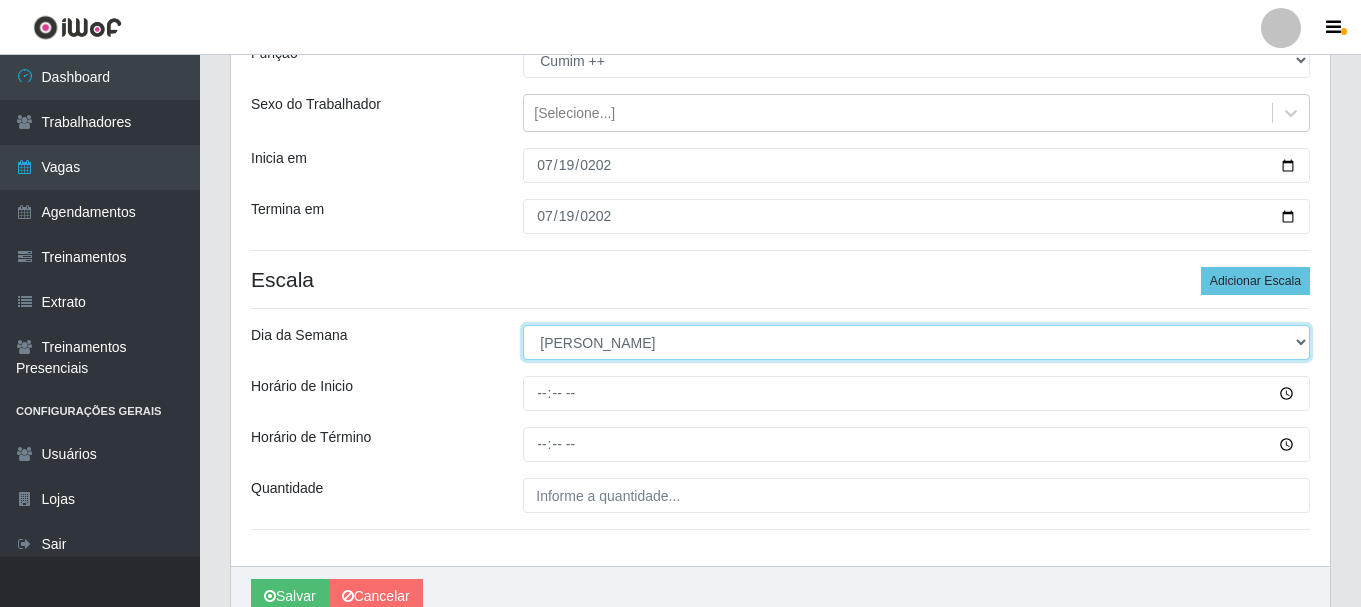 click on "[Selecione...] Segunda Terça Quarta Quinta Sexta Sábado Domingo" at bounding box center [916, 342] 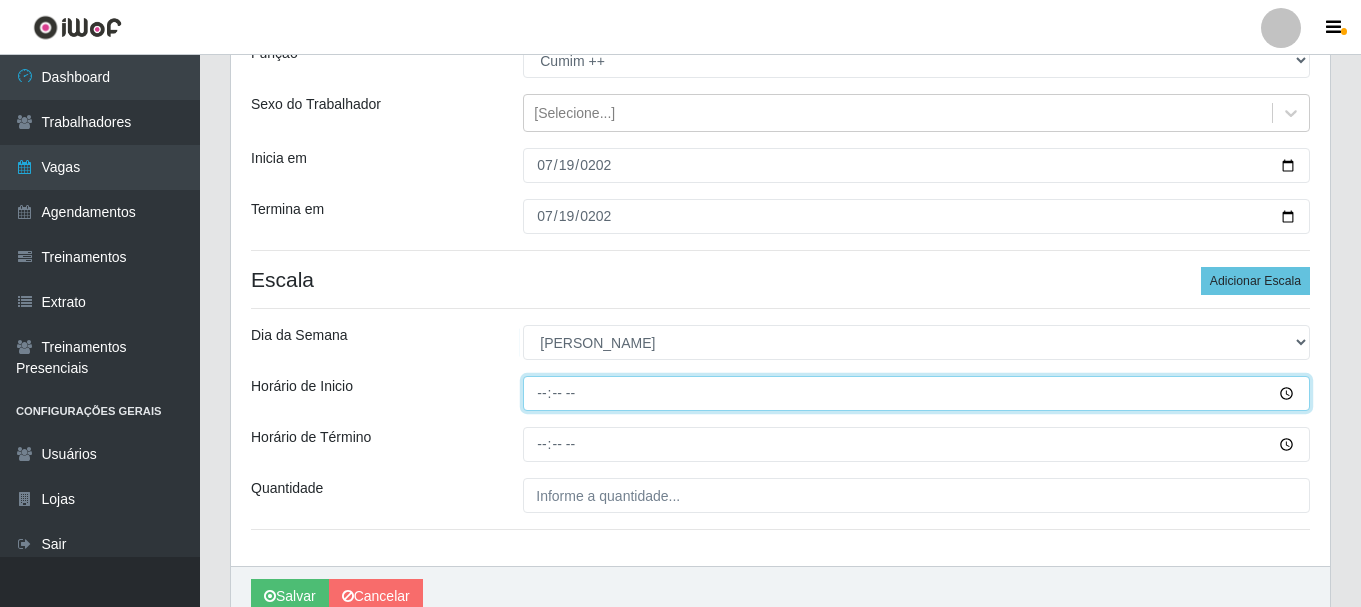 click on "Horário de Inicio" at bounding box center (916, 393) 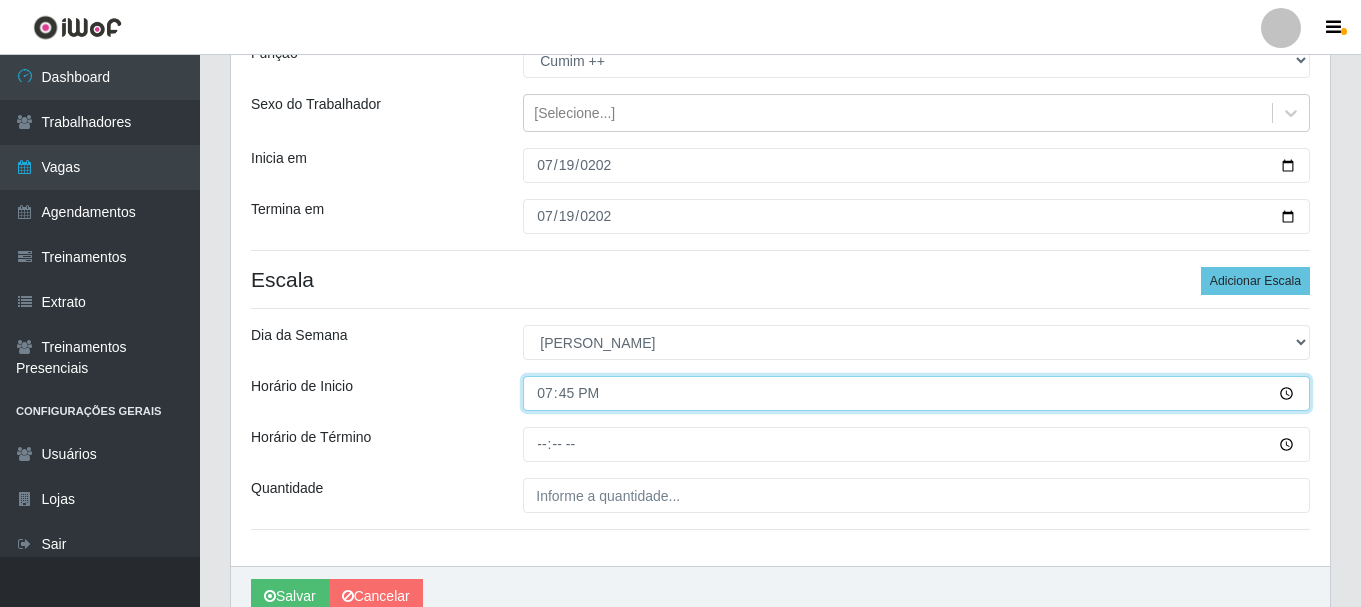 type on "19:50" 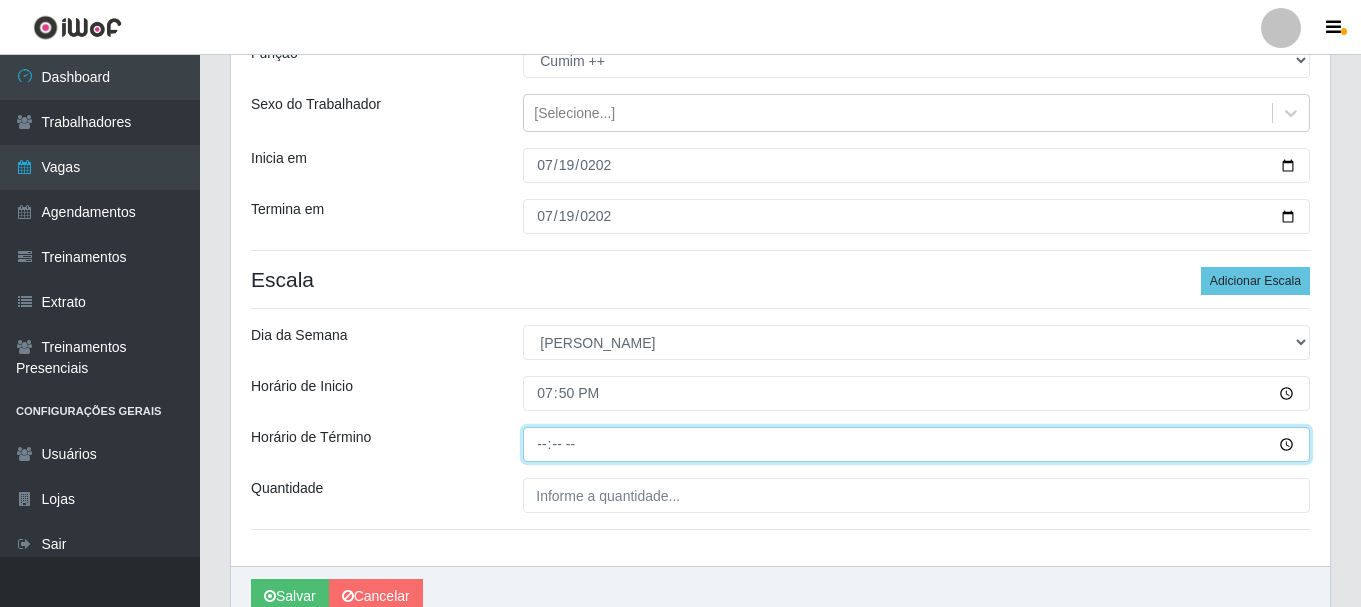 click on "Horário de Término" at bounding box center (916, 444) 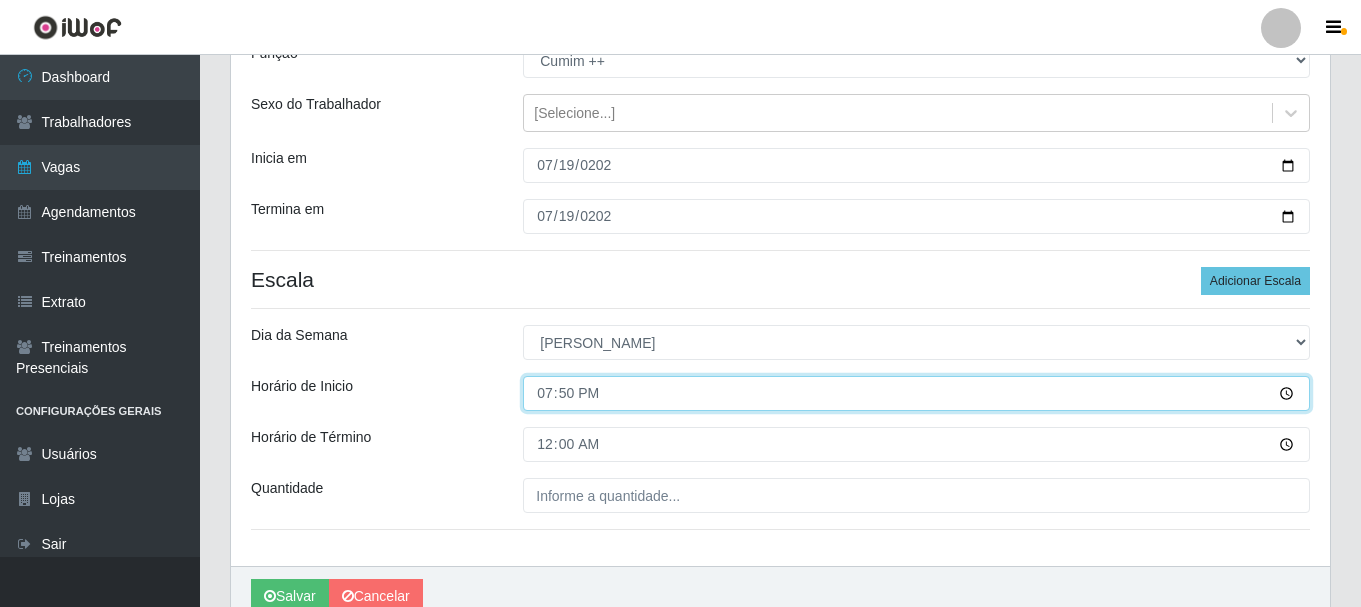 click on "19:50" at bounding box center (916, 393) 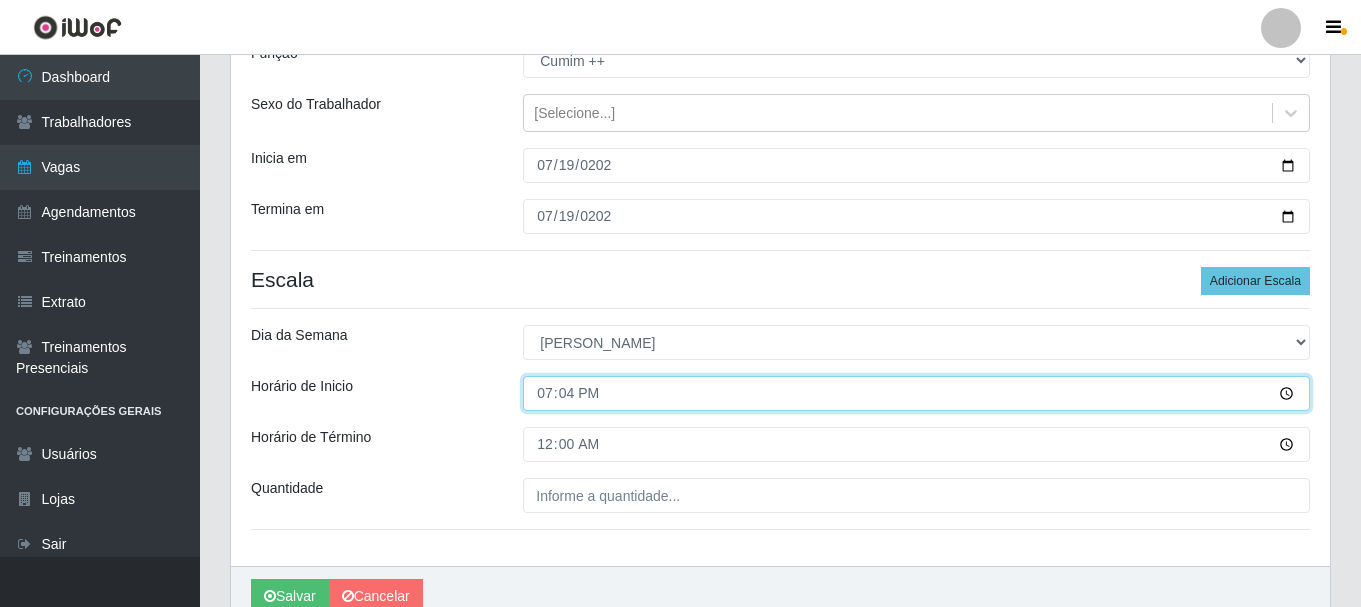 type on "19:45" 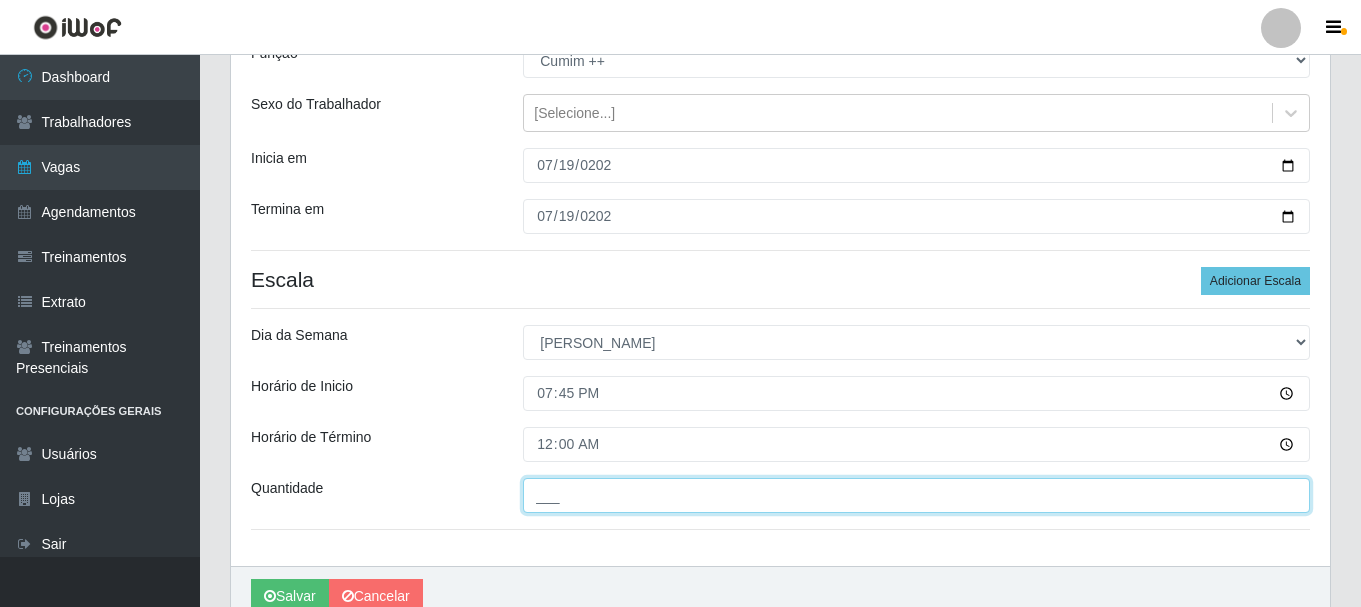 click on "___" at bounding box center (916, 495) 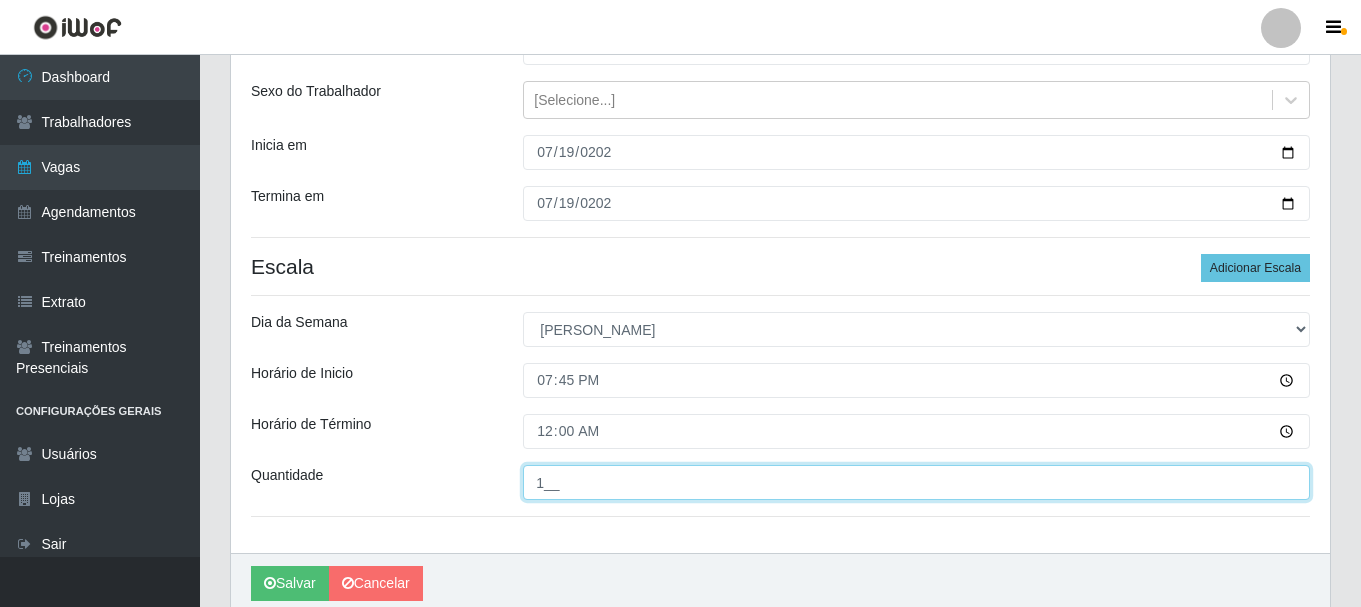 scroll, scrollTop: 294, scrollLeft: 0, axis: vertical 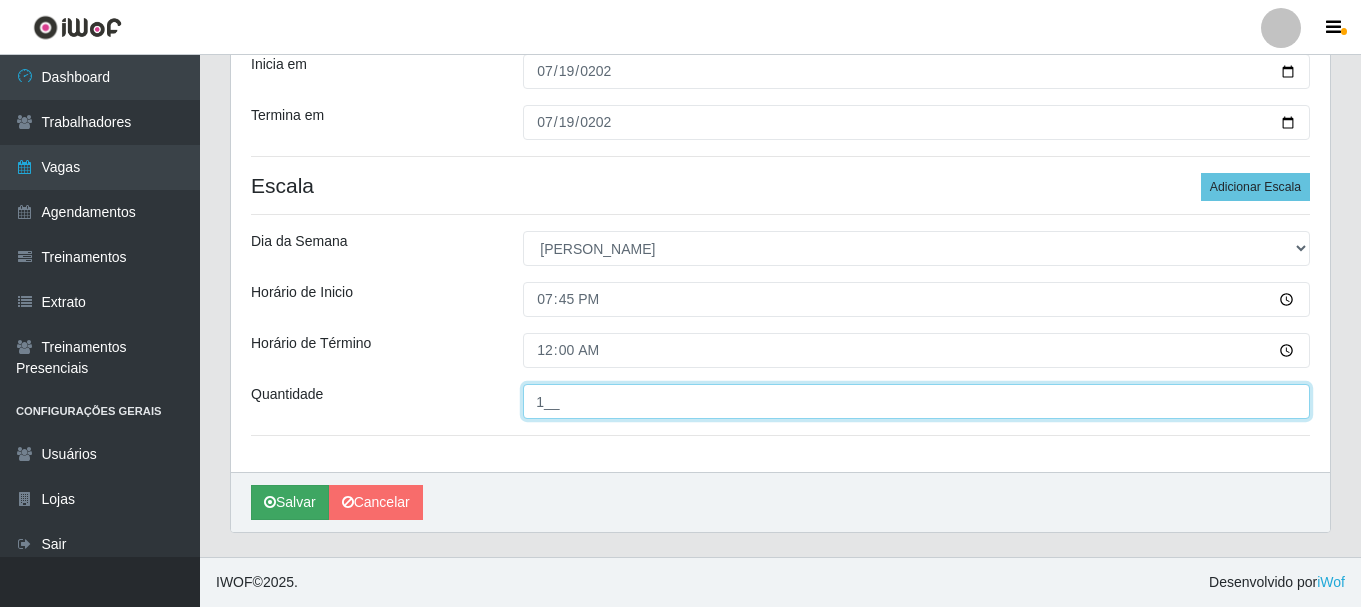 type on "1__" 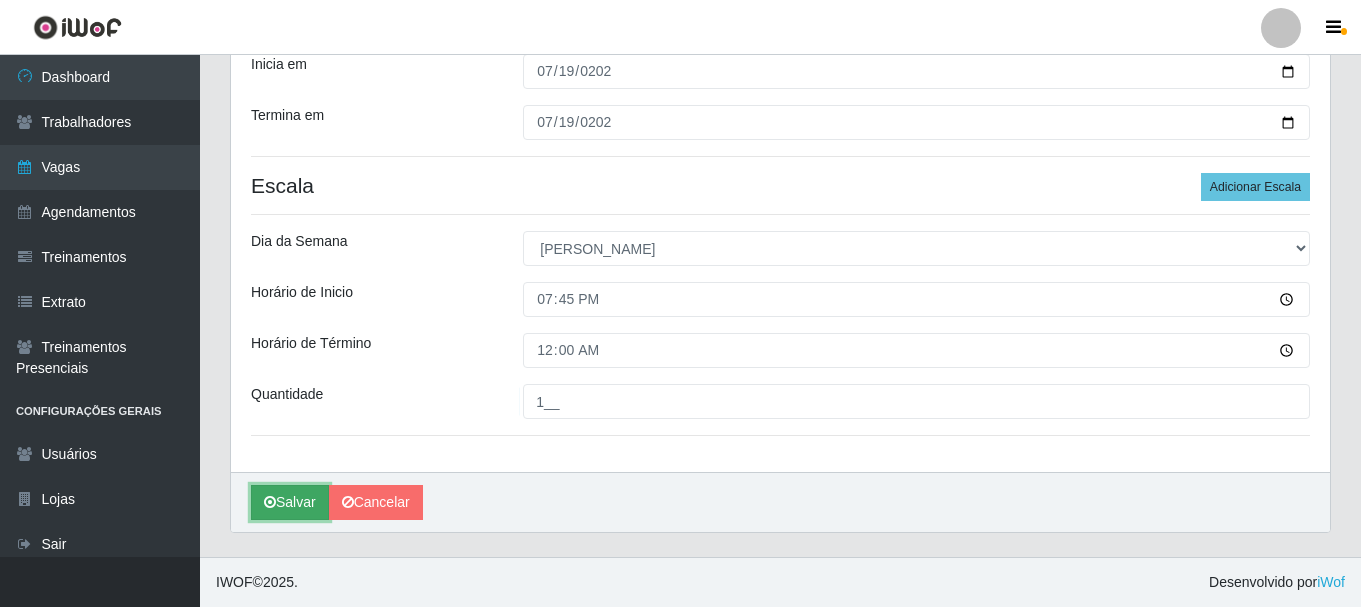click on "Salvar" at bounding box center (290, 502) 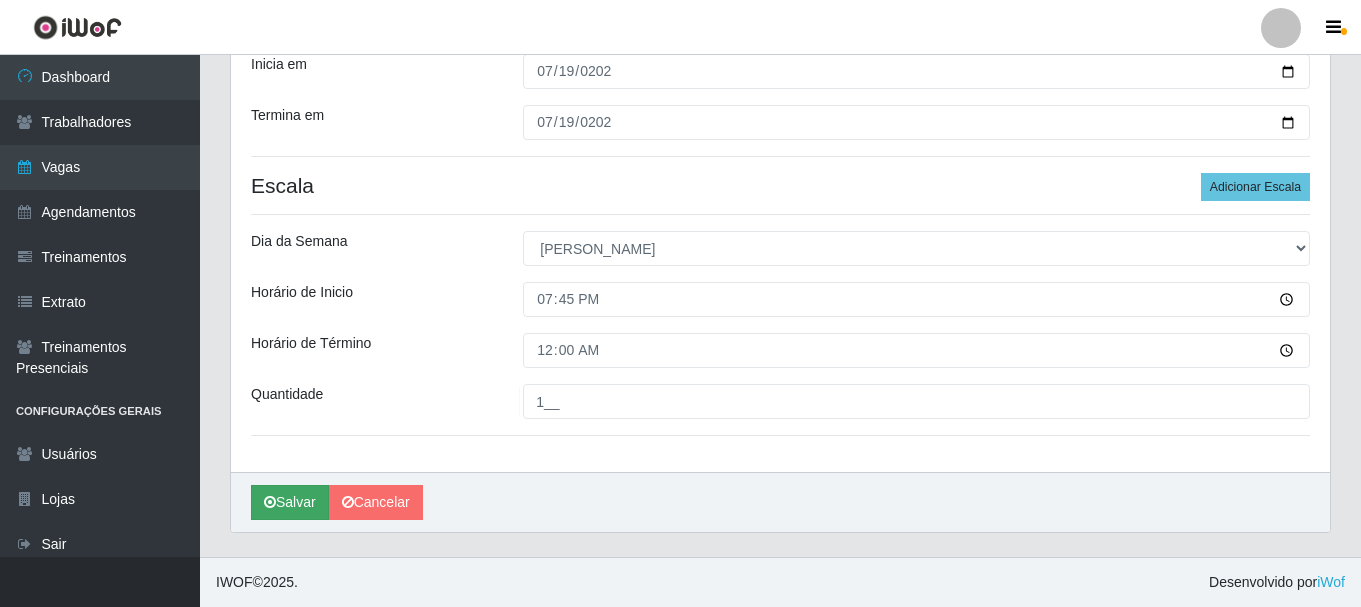 scroll, scrollTop: 0, scrollLeft: 0, axis: both 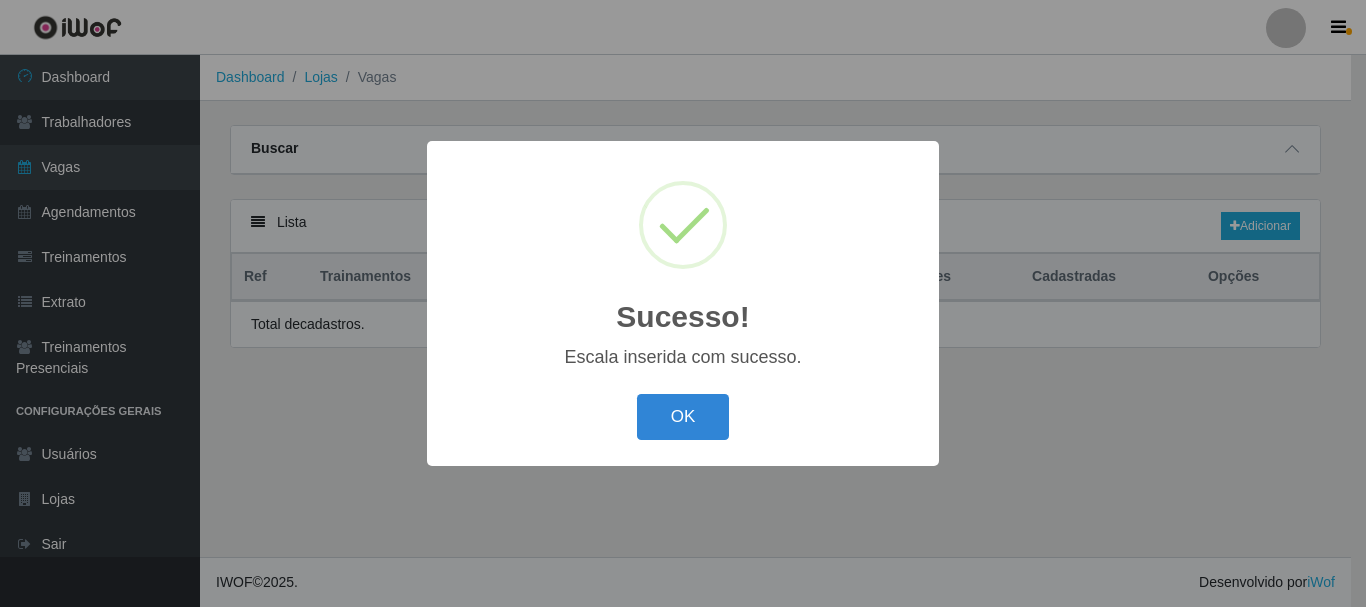 click on "OK" at bounding box center [683, 417] 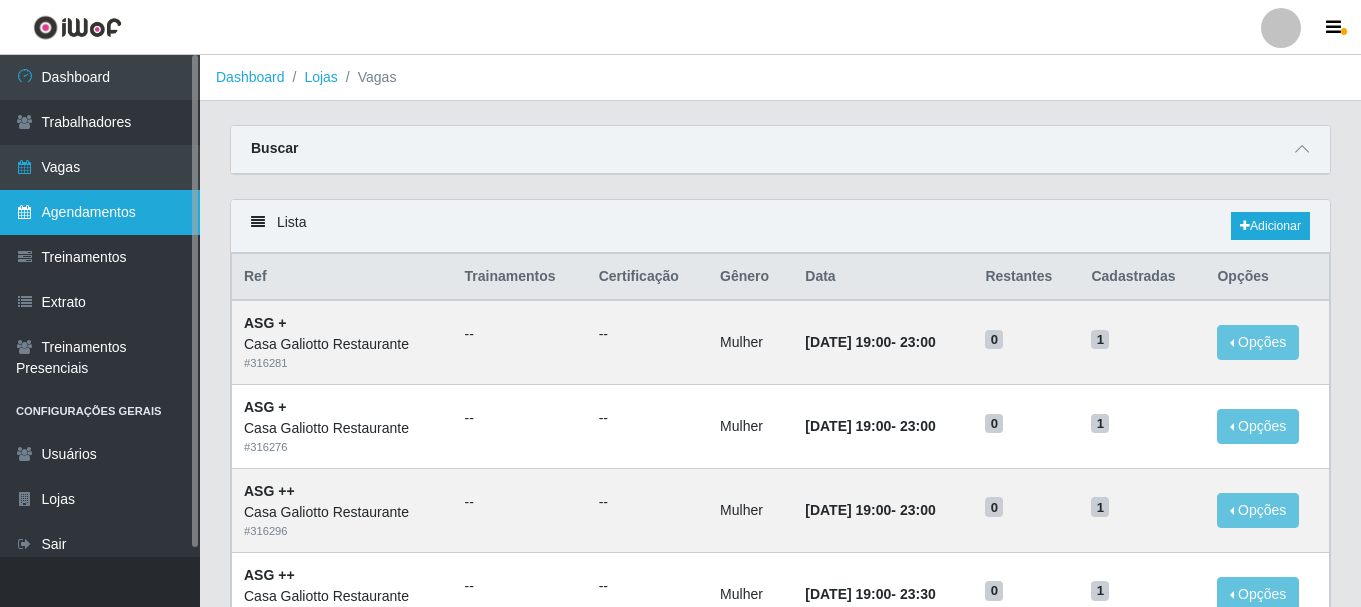 click on "Agendamentos" at bounding box center (100, 212) 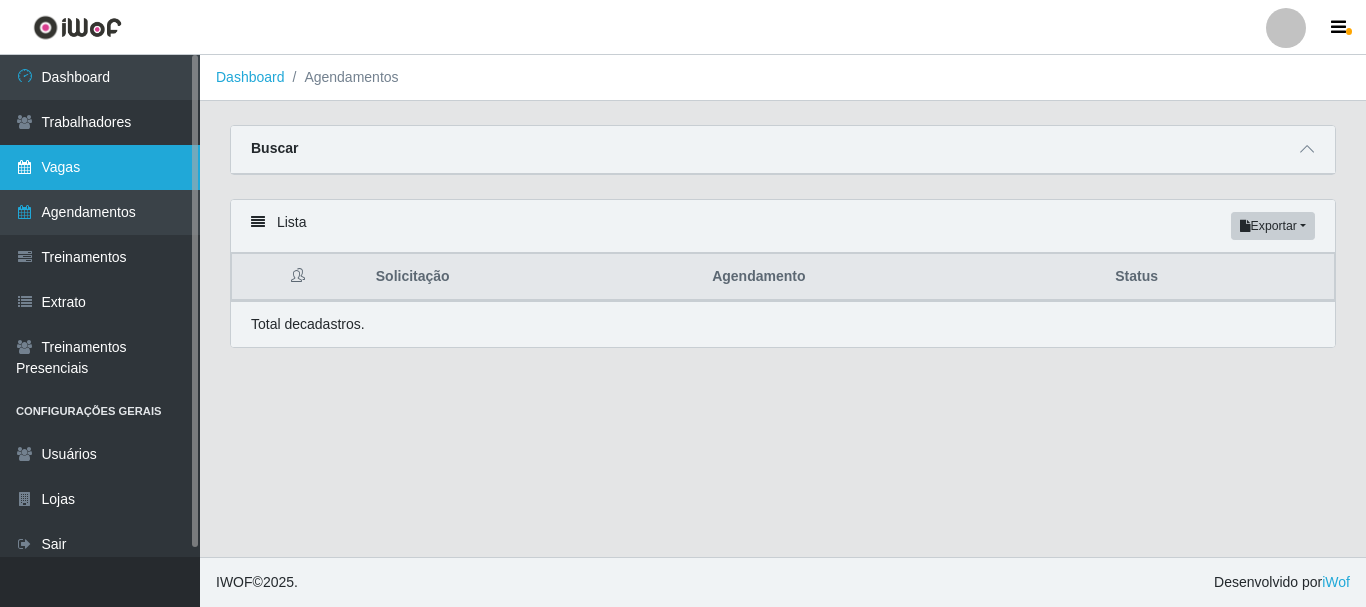 click on "Vagas" at bounding box center (100, 167) 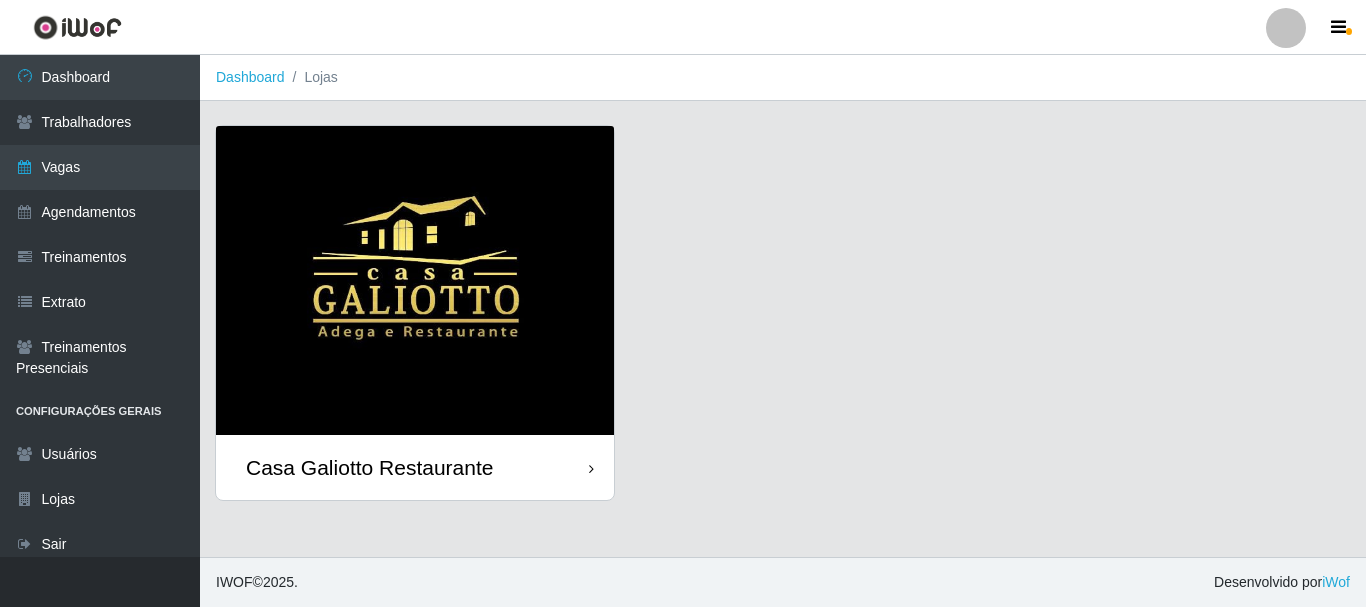 click at bounding box center [415, 280] 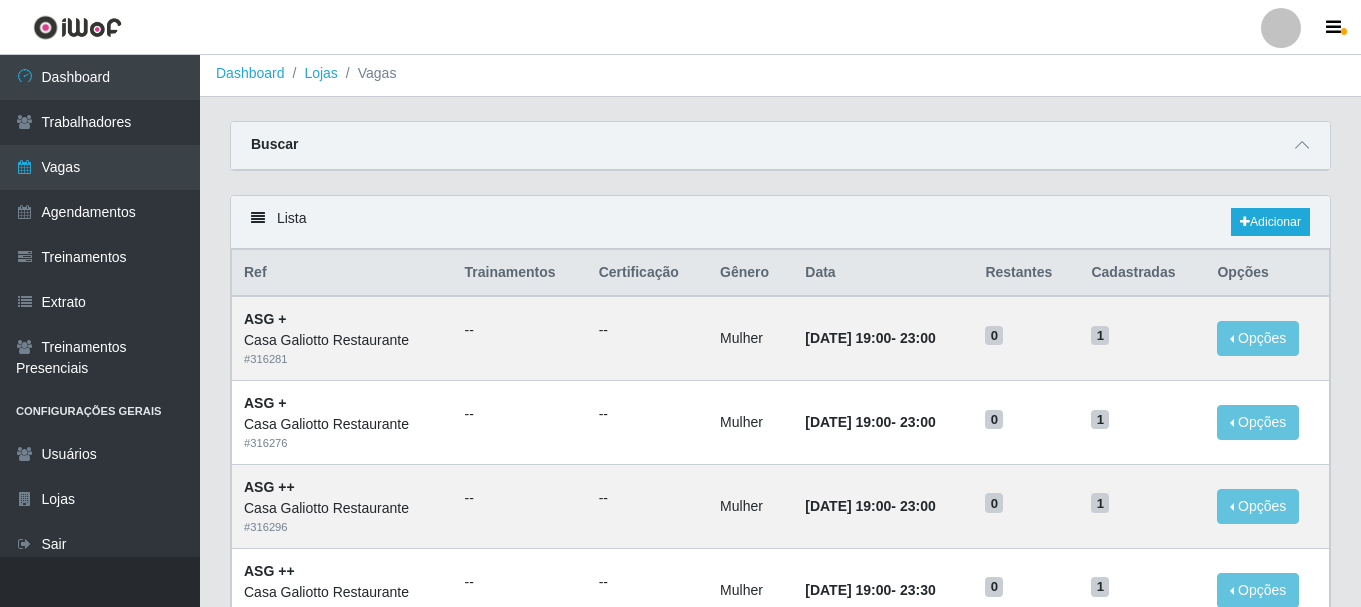 scroll, scrollTop: 0, scrollLeft: 0, axis: both 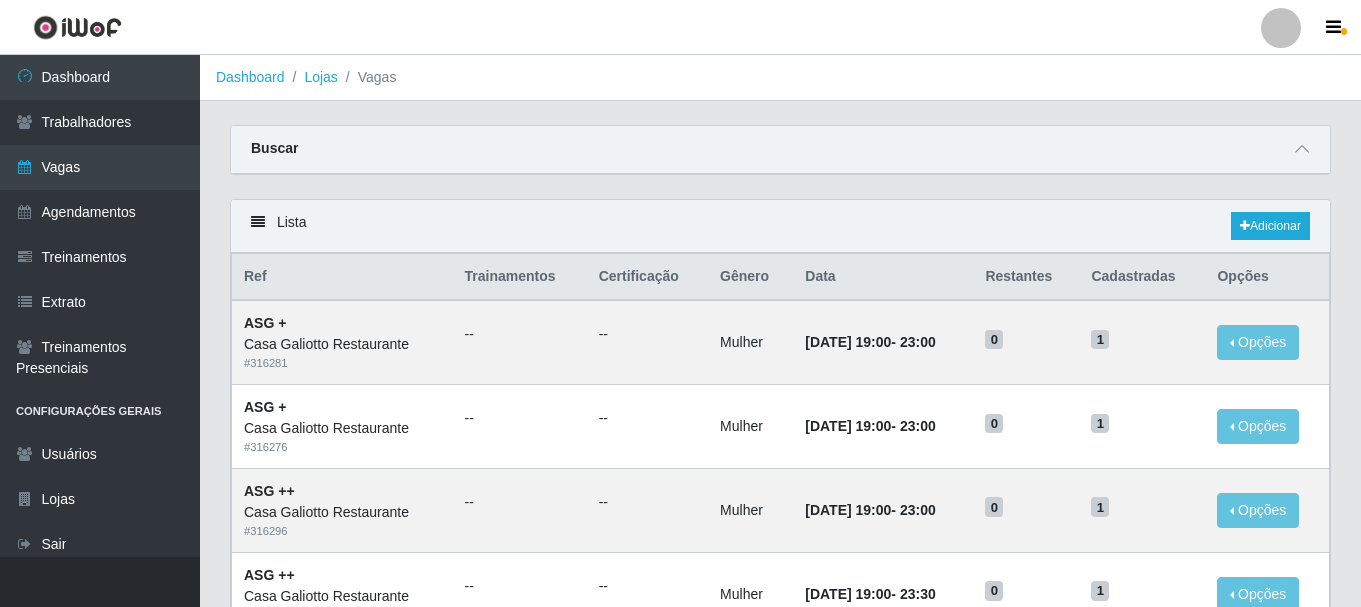 click on "Lista  Adicionar" at bounding box center (780, 226) 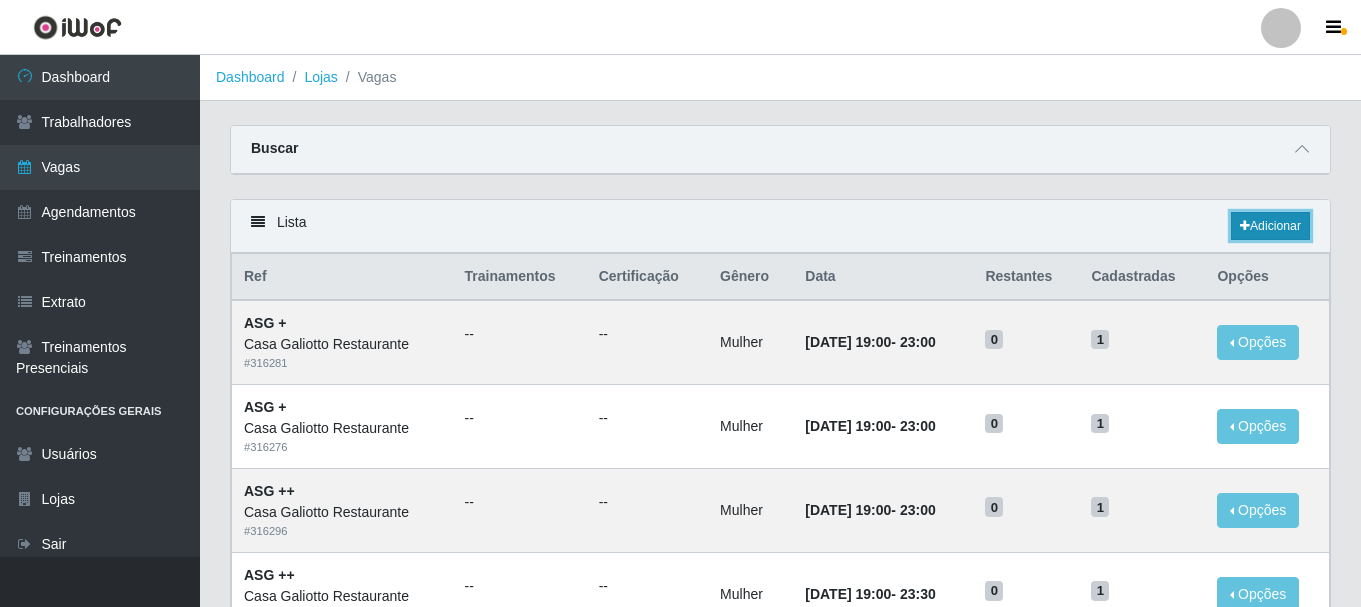 click at bounding box center (1245, 226) 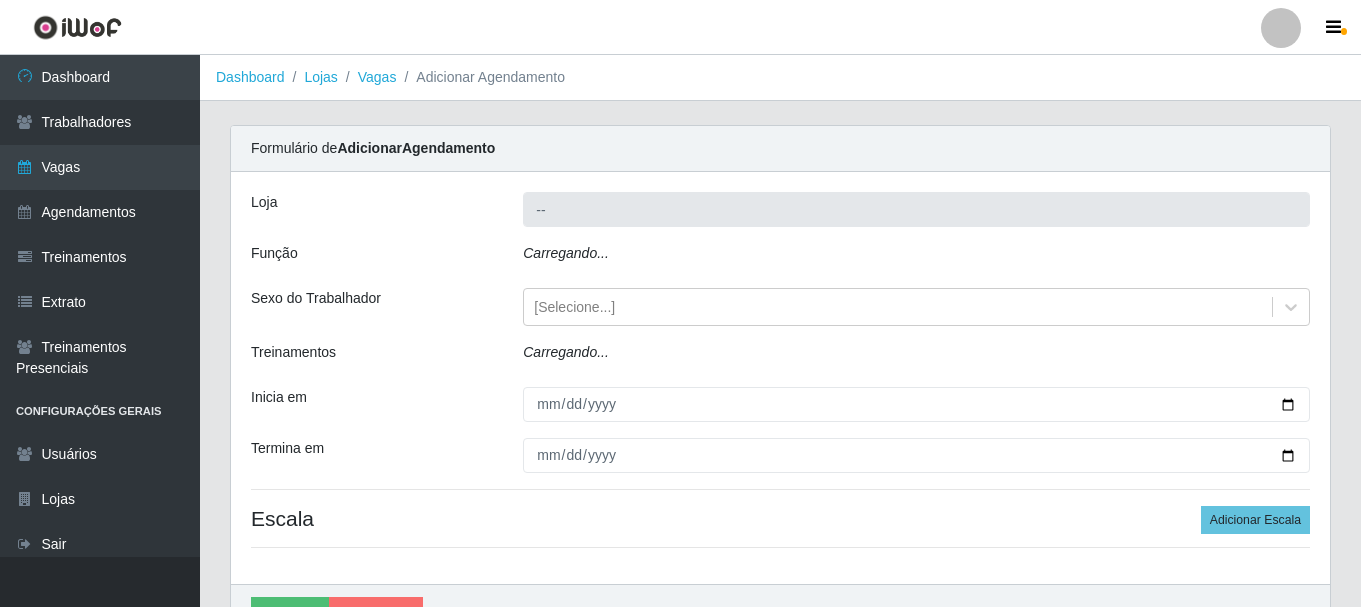 type on "Casa Galiotto Restaurante" 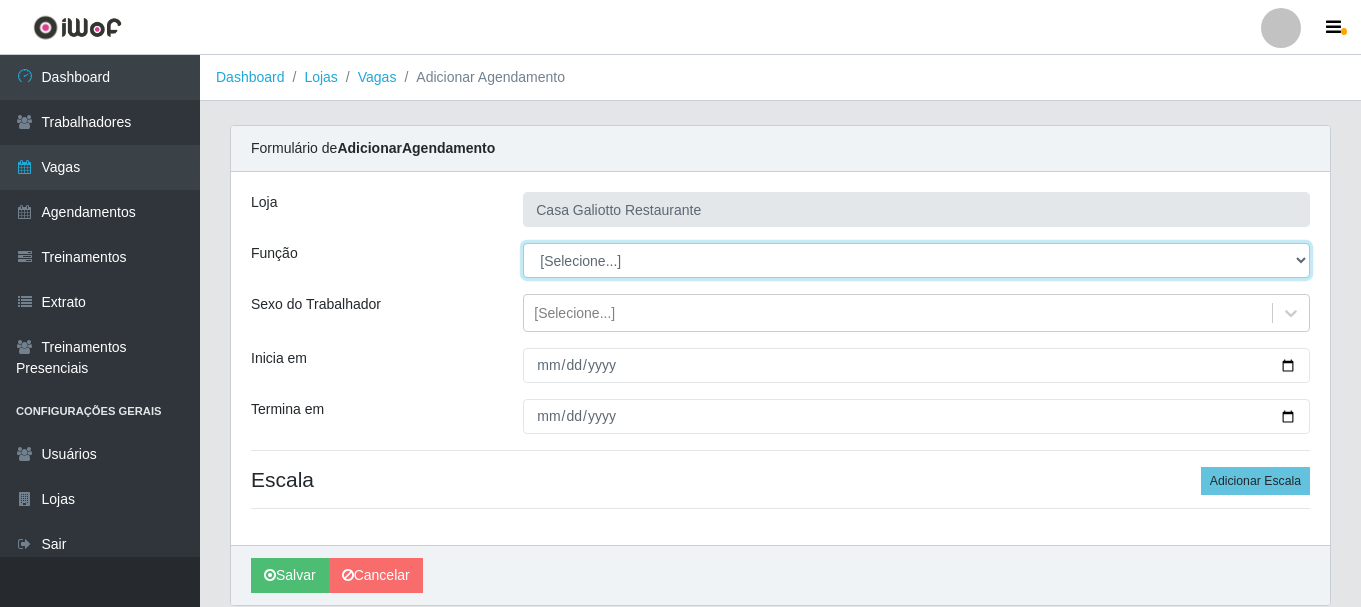 click on "[Selecione...] ASG ASG + ASG ++ Auxiliar de Cozinha Auxiliar de Cozinha + Auxiliar de Cozinha ++ Copeiro Copeiro + Copeiro ++ Cumim Cumim + Cumim ++ Recepcionista Recepcionista + Recepcionista ++" at bounding box center (916, 260) 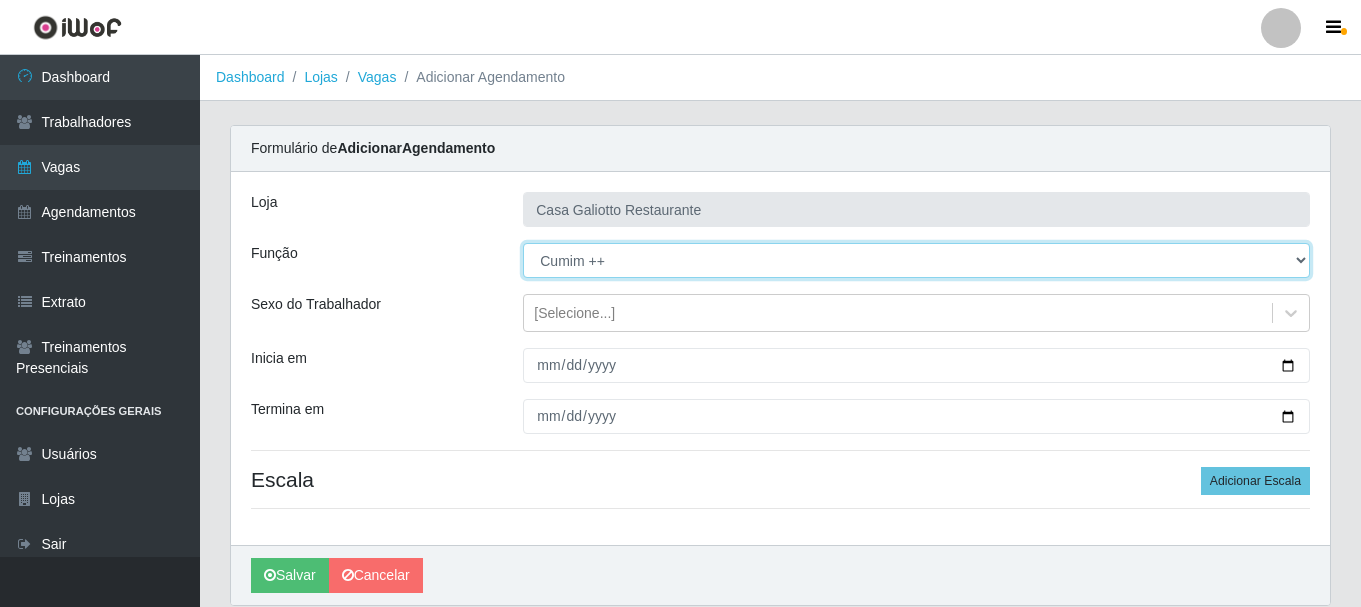 click on "[Selecione...] ASG ASG + ASG ++ Auxiliar de Cozinha Auxiliar de Cozinha + Auxiliar de Cozinha ++ Copeiro Copeiro + Copeiro ++ Cumim Cumim + Cumim ++ Recepcionista Recepcionista + Recepcionista ++" at bounding box center [916, 260] 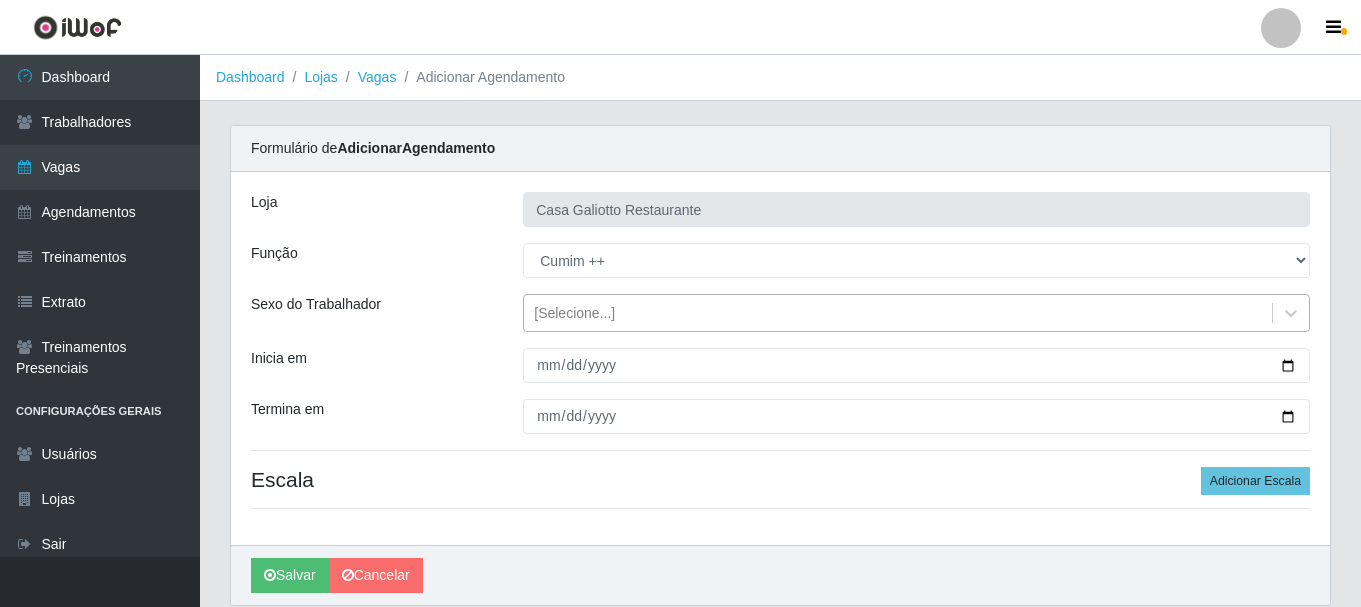 click on "[Selecione...]" at bounding box center (898, 313) 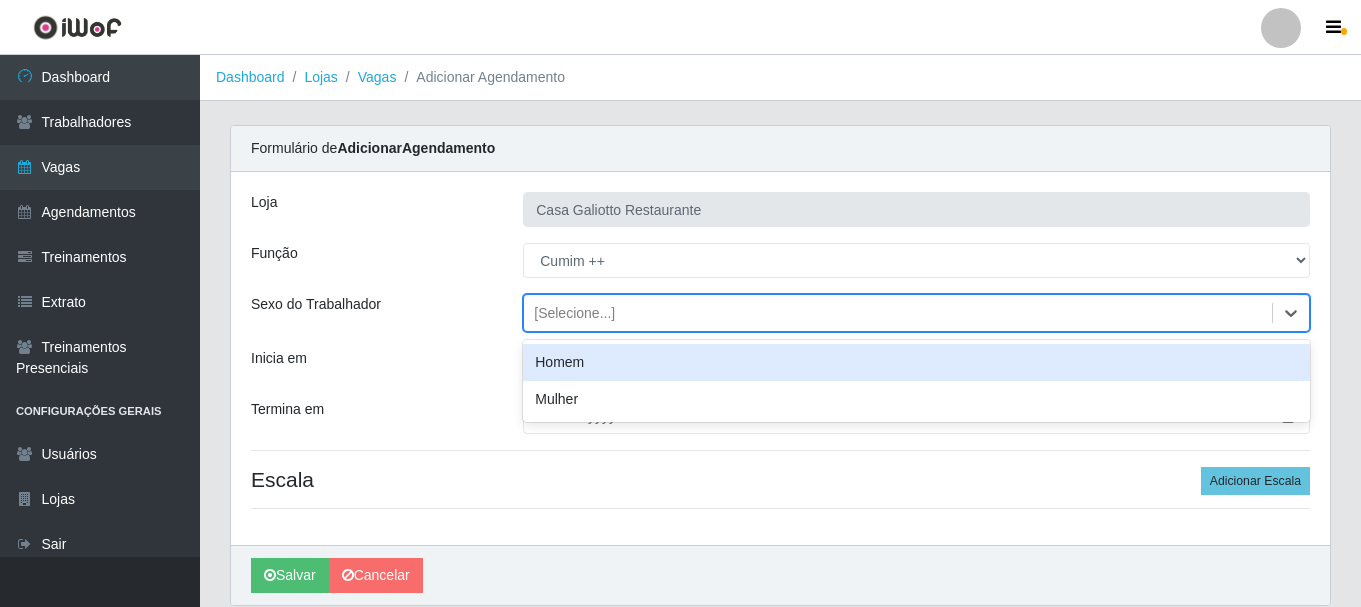 drag, startPoint x: 455, startPoint y: 365, endPoint x: 596, endPoint y: 364, distance: 141.00354 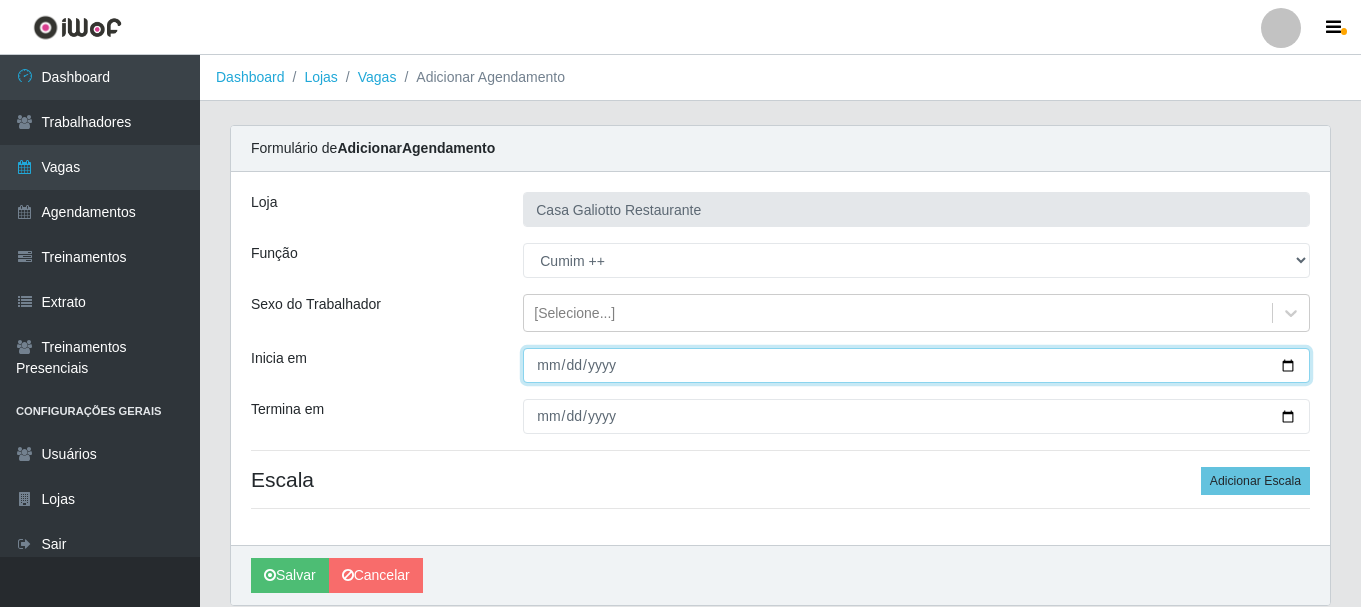 click on "Inicia em" at bounding box center (916, 365) 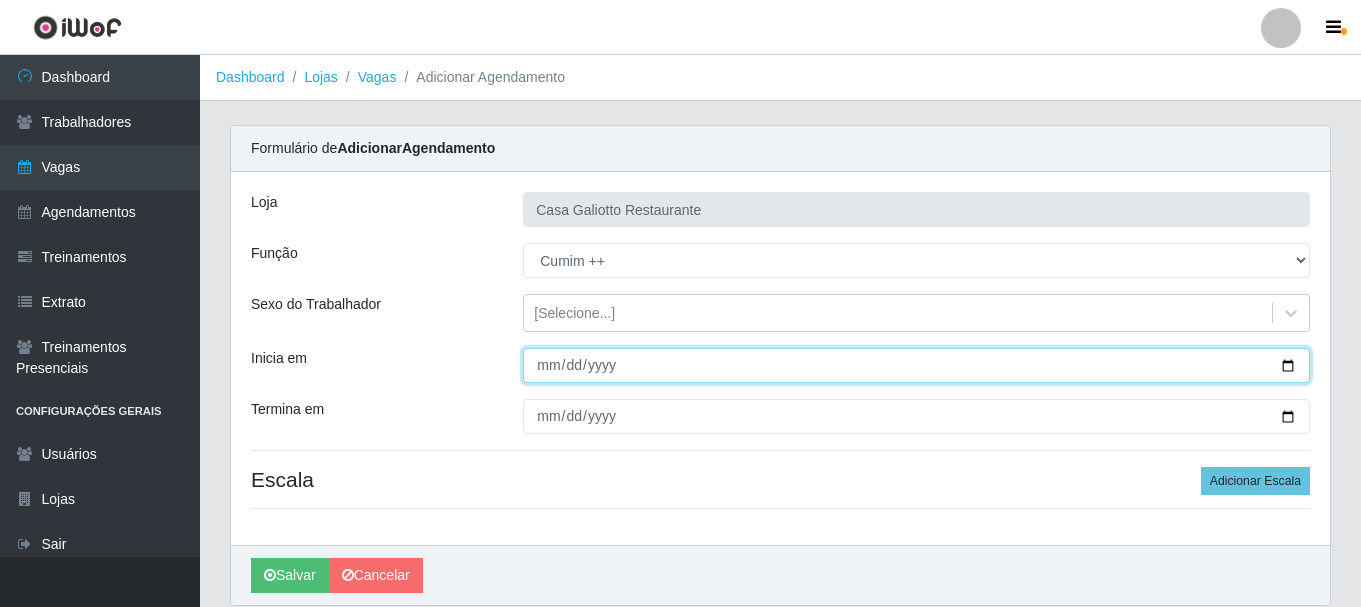 click on "Inicia em" at bounding box center [916, 365] 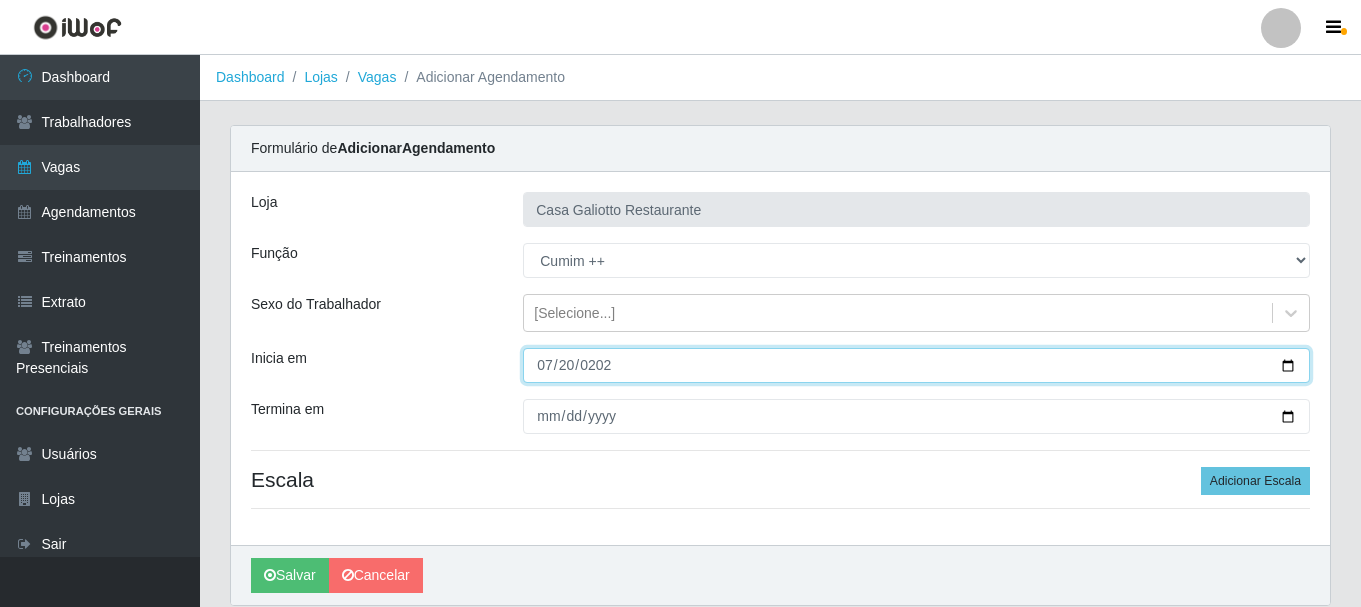 type on "[DATE]" 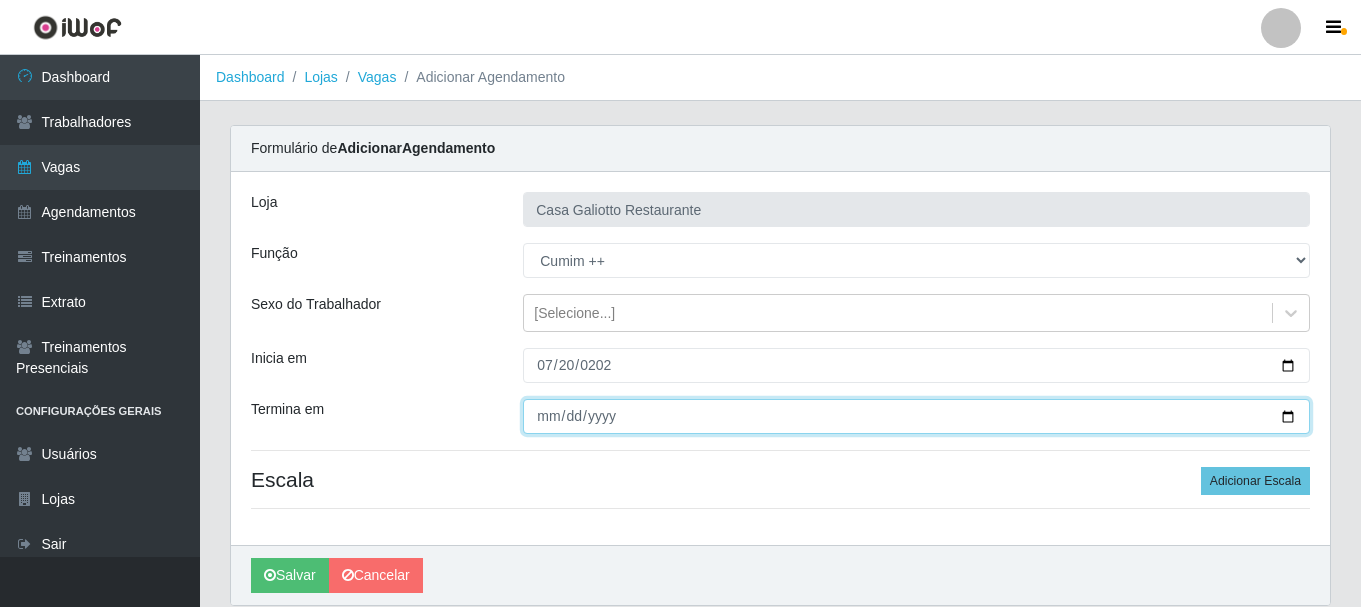 click on "Termina em" at bounding box center (916, 416) 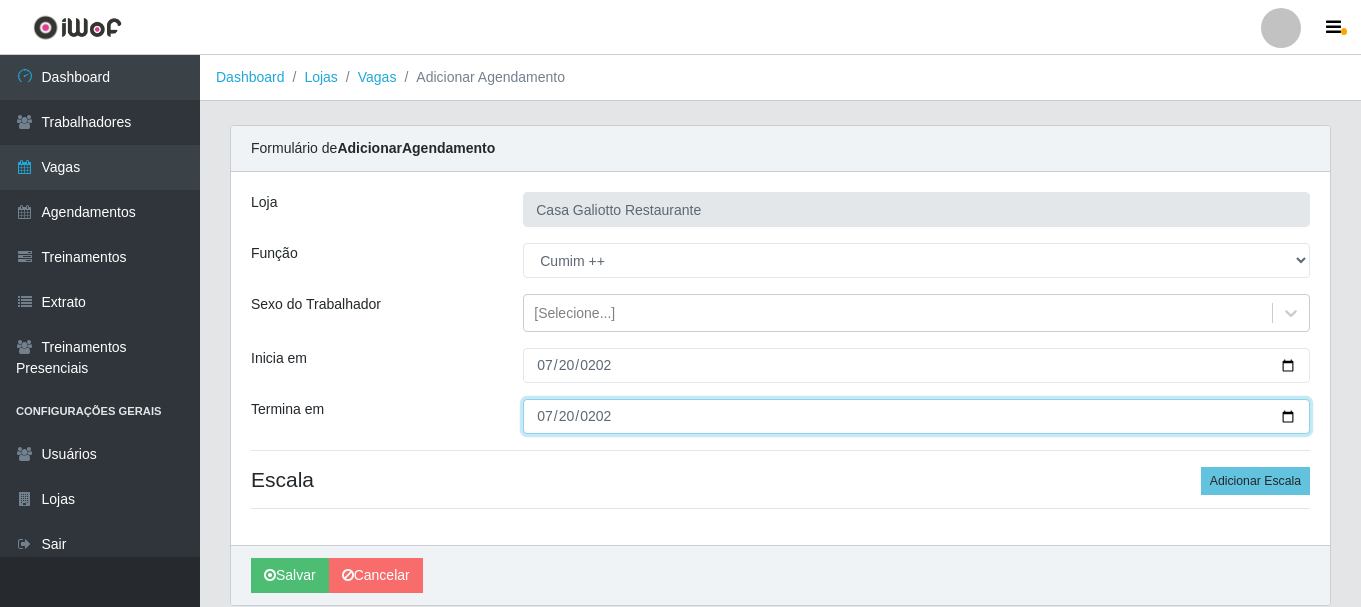 type on "[DATE]" 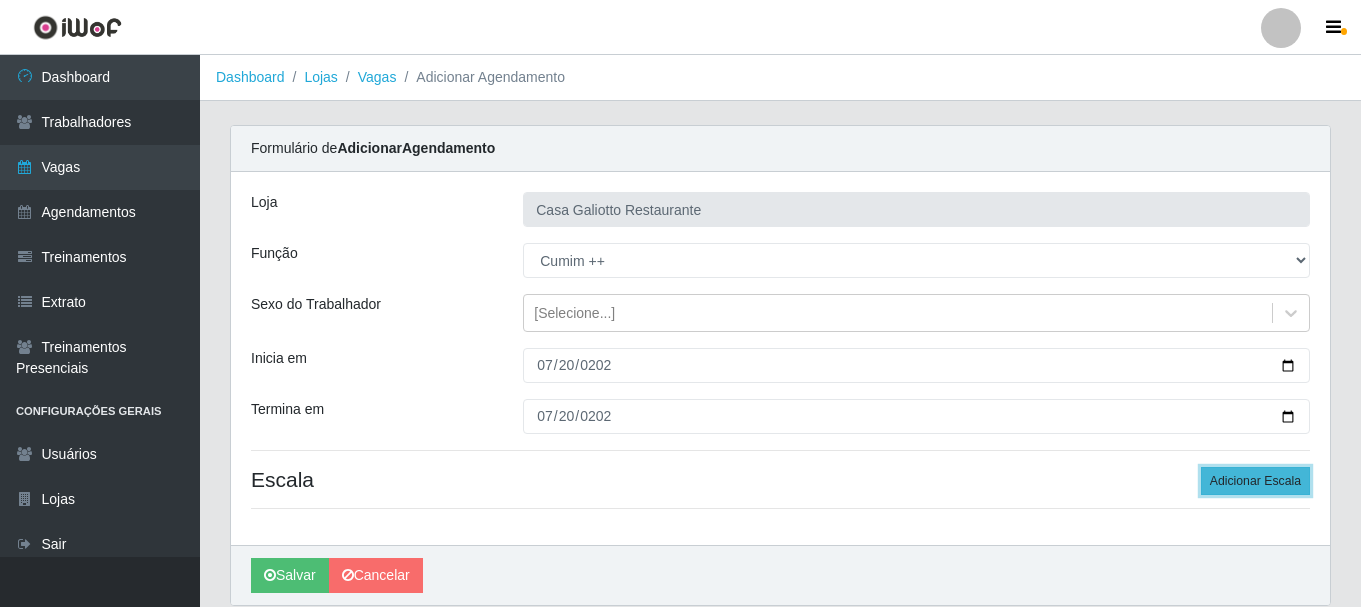 click on "Adicionar Escala" at bounding box center [1255, 481] 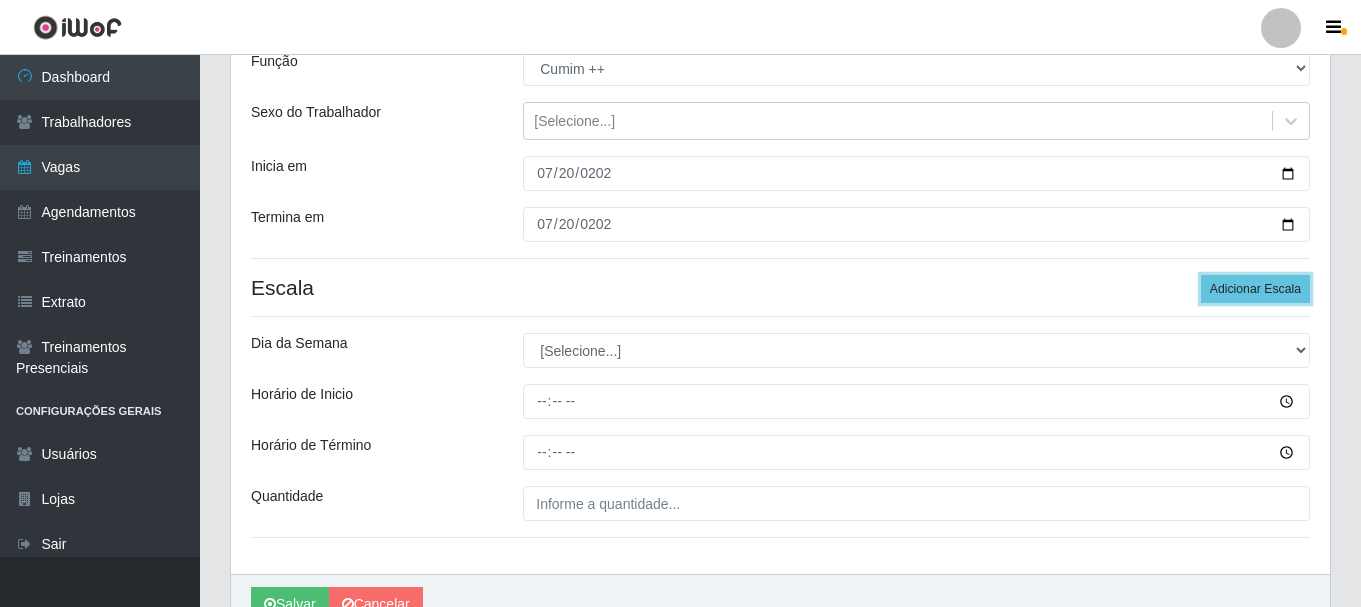 scroll, scrollTop: 200, scrollLeft: 0, axis: vertical 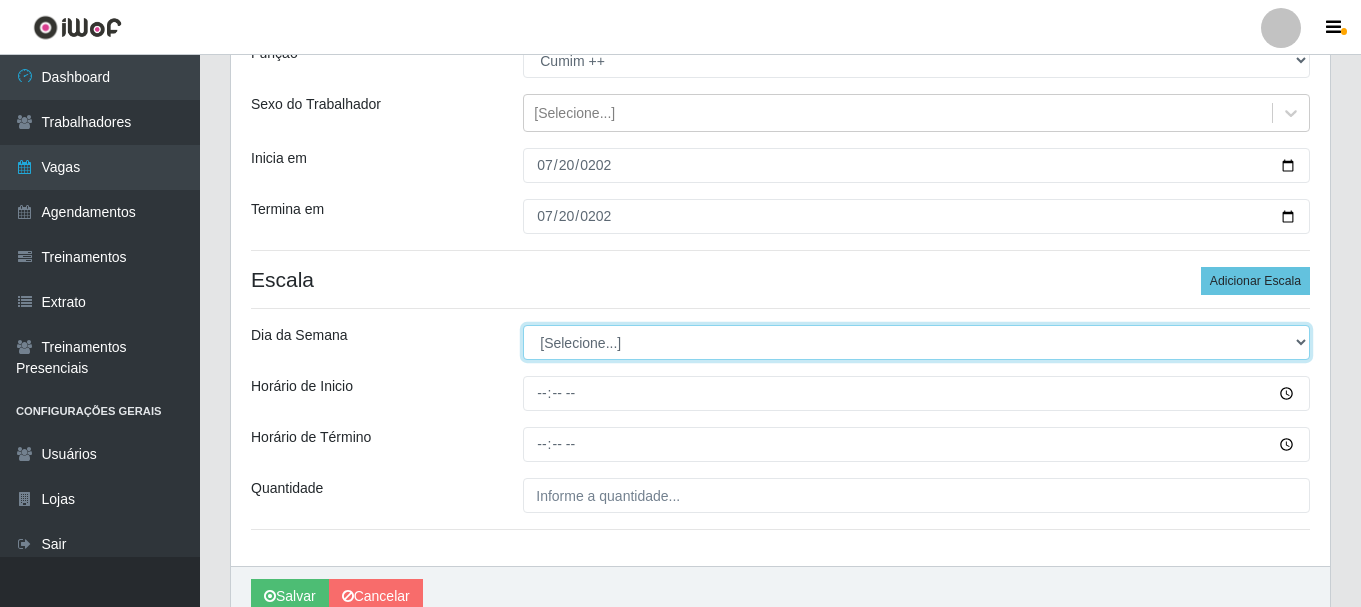 click on "[Selecione...] Segunda Terça Quarta Quinta Sexta Sábado Domingo" at bounding box center [916, 342] 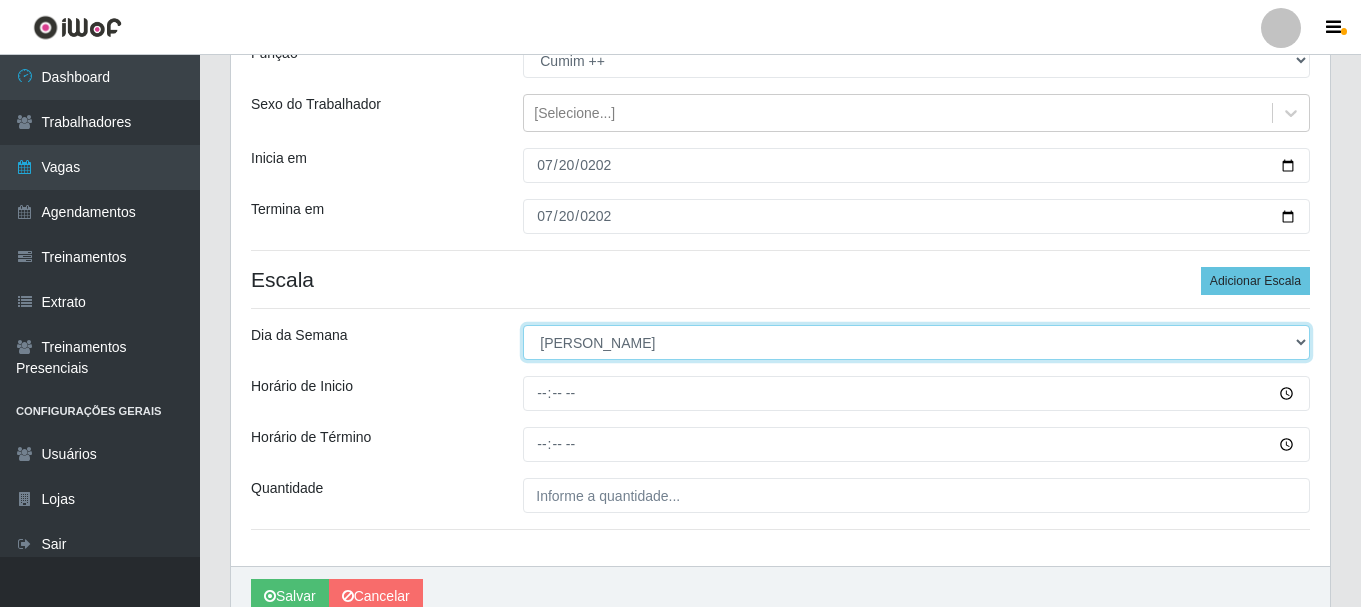click on "[Selecione...] Segunda Terça Quarta Quinta Sexta Sábado Domingo" at bounding box center [916, 342] 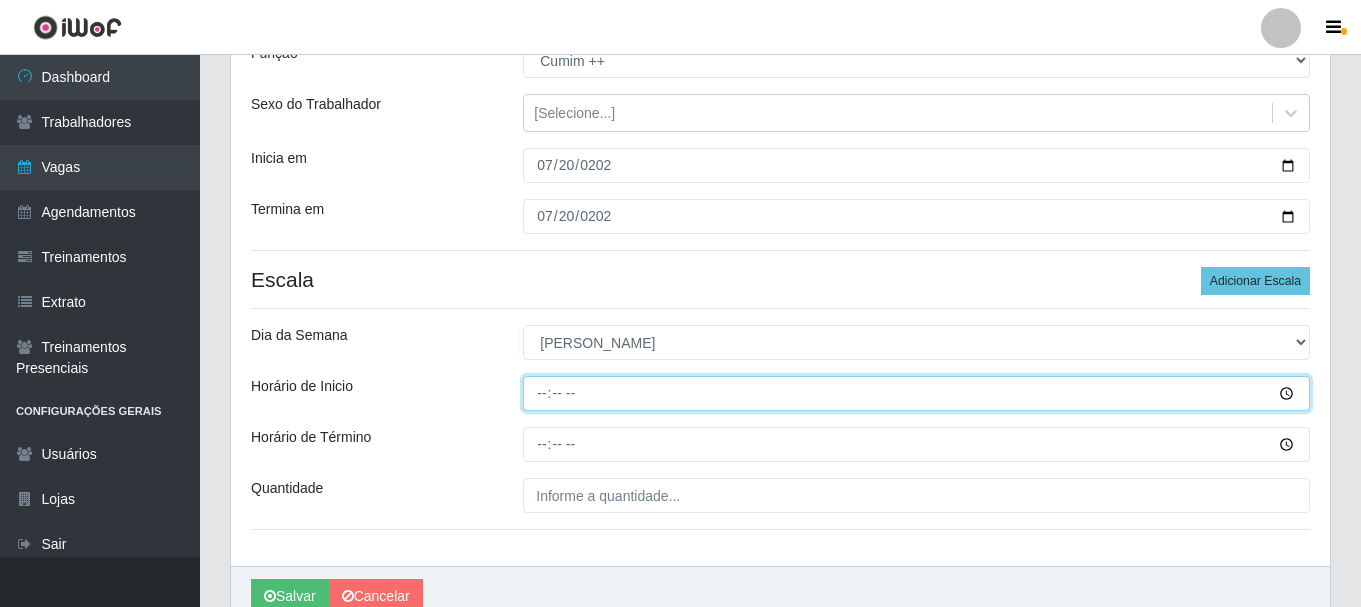 click on "Horário de Inicio" at bounding box center (916, 393) 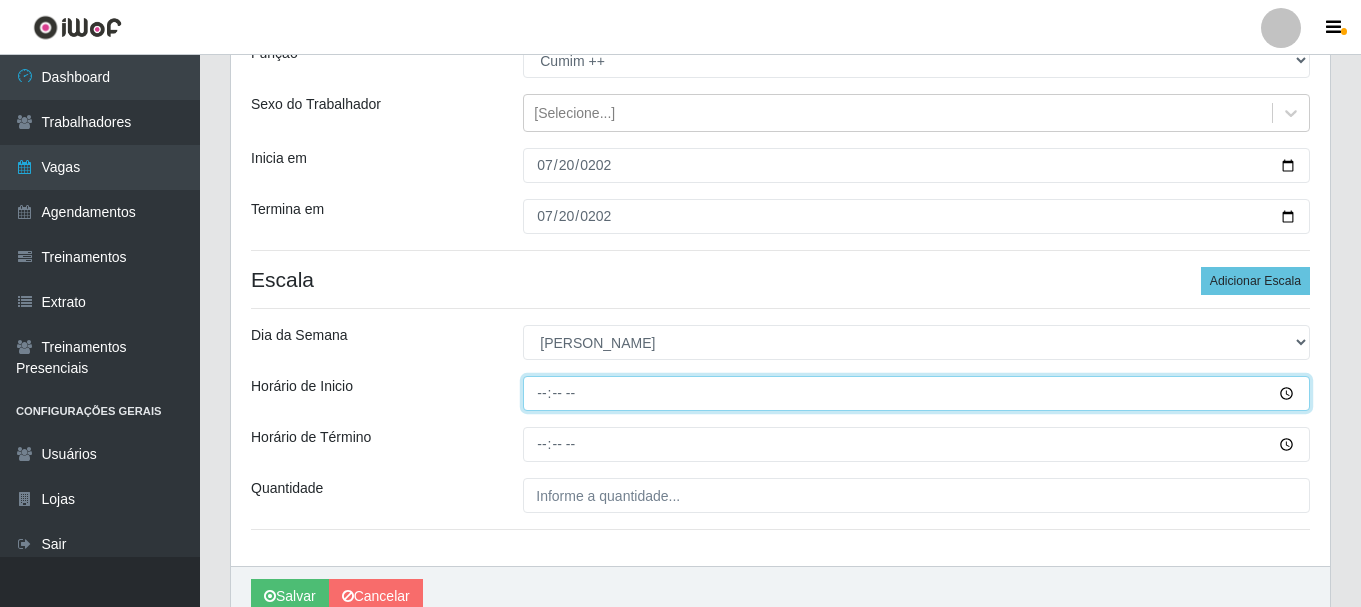 type on "12:00" 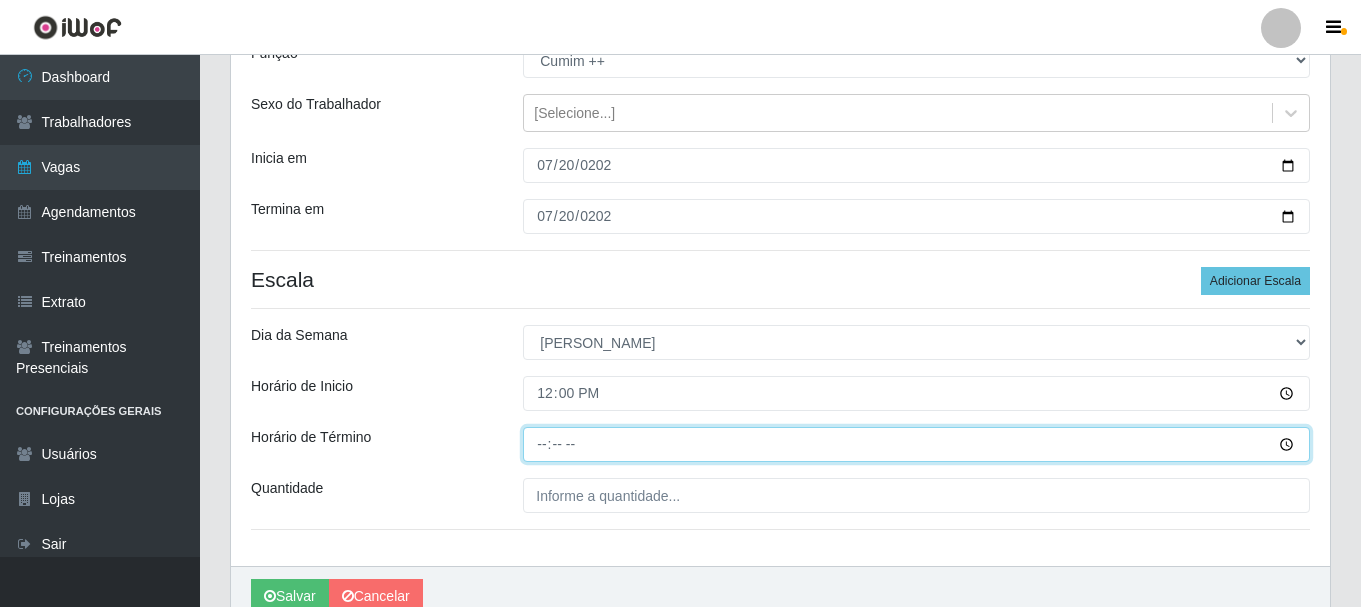 click on "Horário de Término" at bounding box center (916, 444) 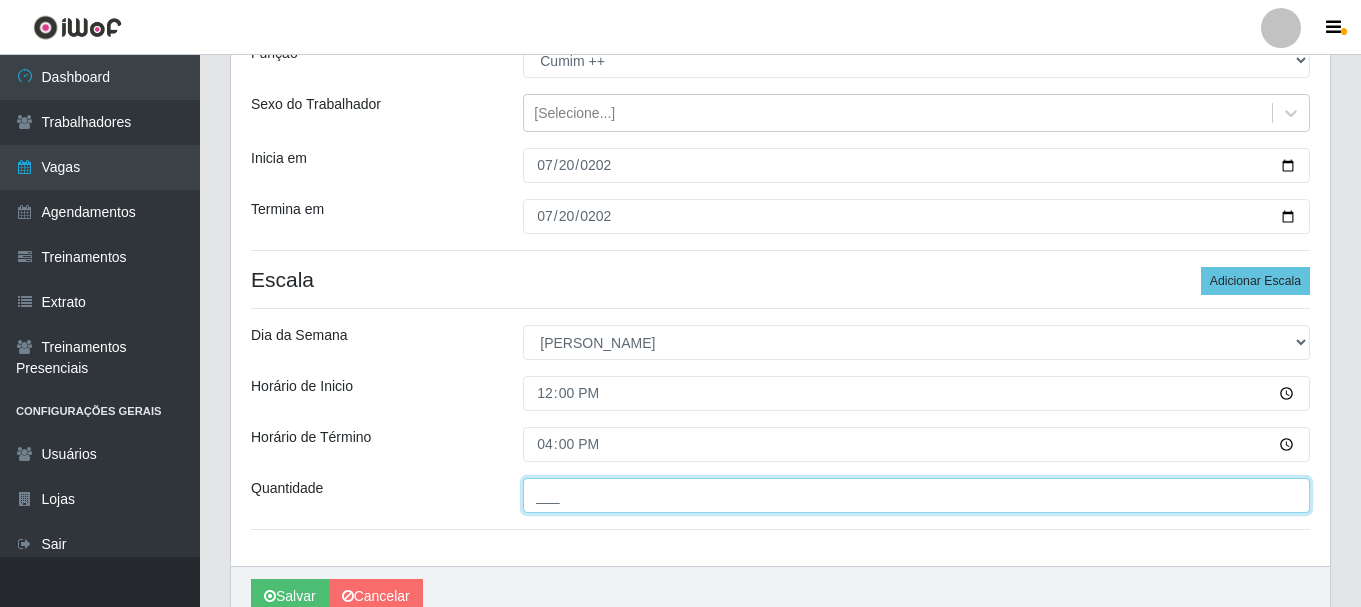 click on "___" at bounding box center (916, 495) 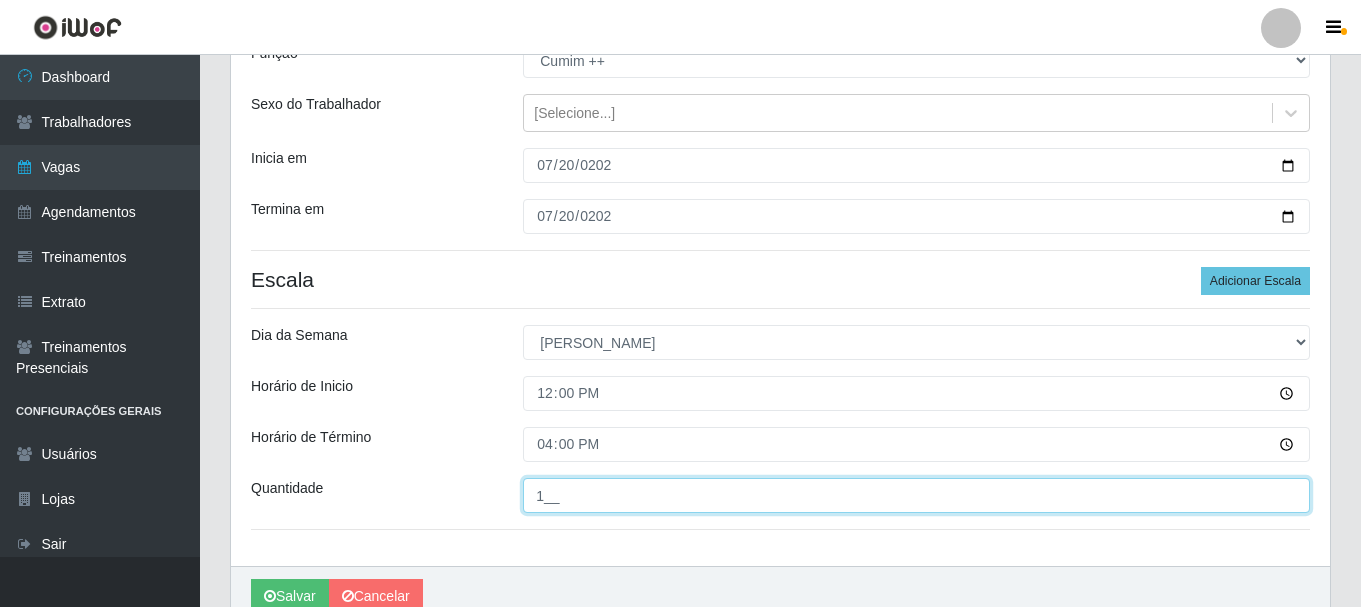 scroll, scrollTop: 294, scrollLeft: 0, axis: vertical 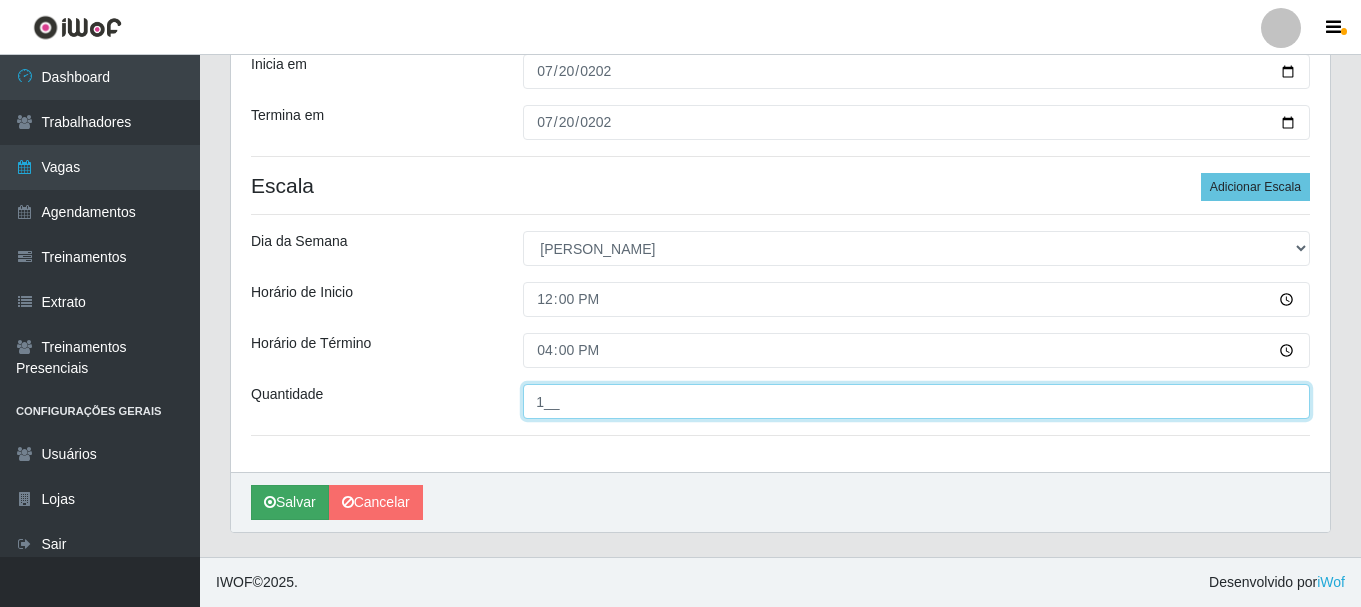 type on "1__" 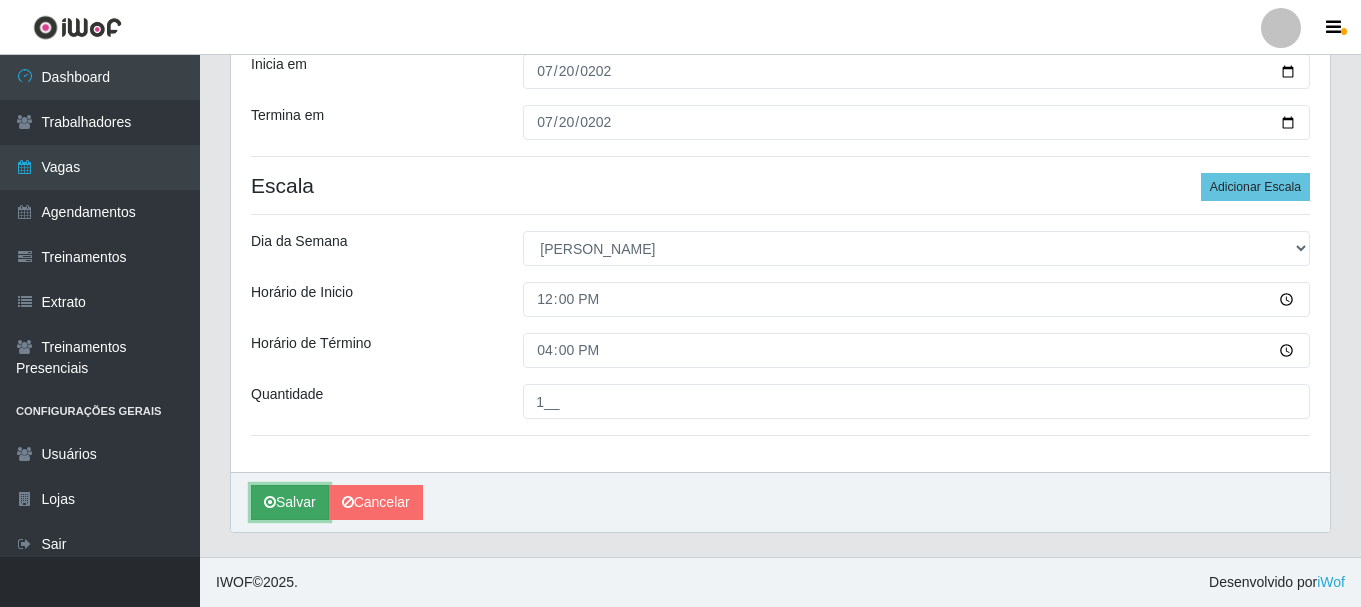 click on "Salvar" at bounding box center [290, 502] 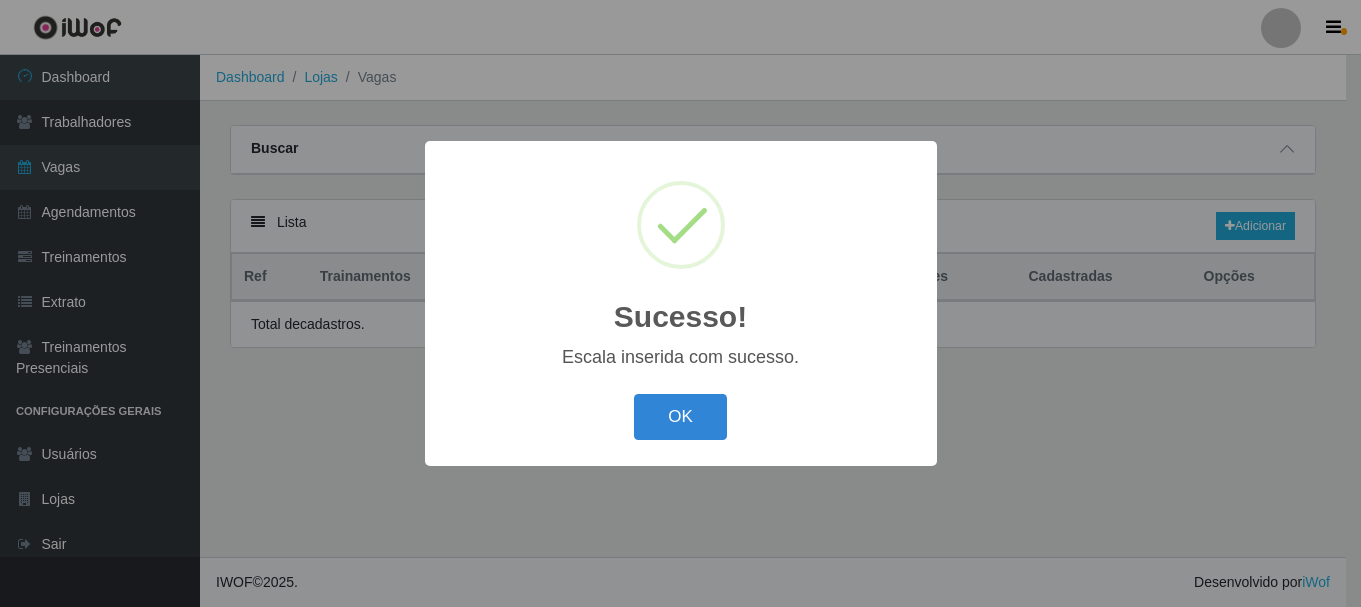 scroll, scrollTop: 0, scrollLeft: 0, axis: both 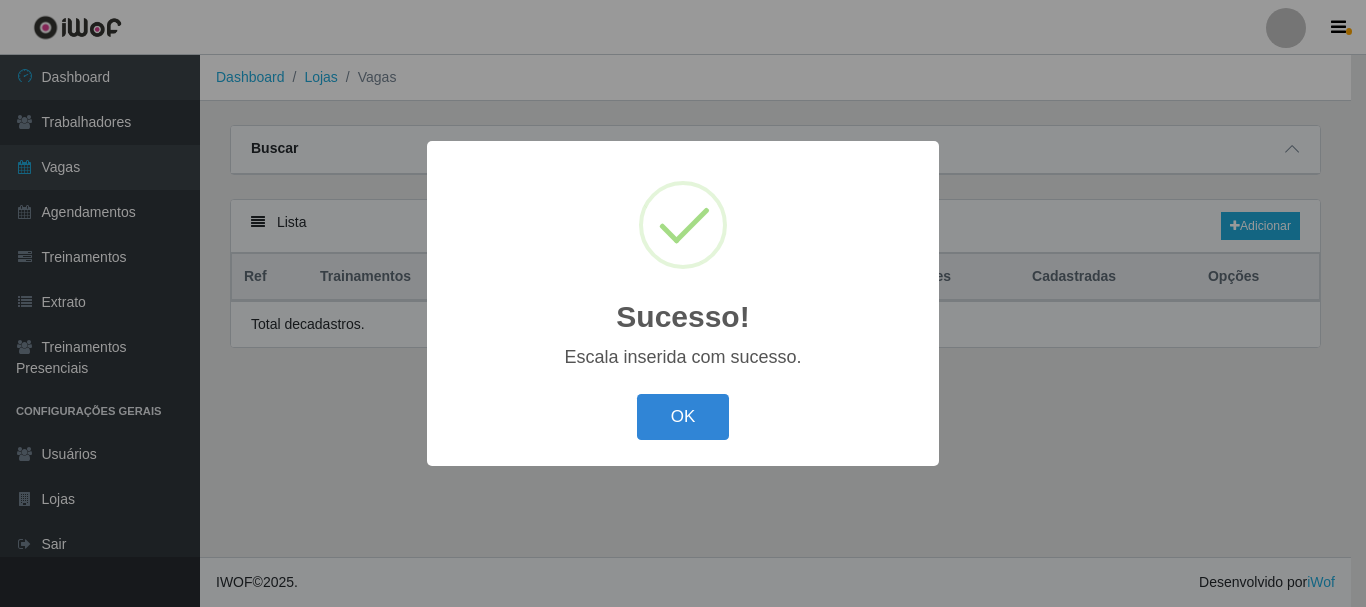 drag, startPoint x: 713, startPoint y: 422, endPoint x: 759, endPoint y: 413, distance: 46.872166 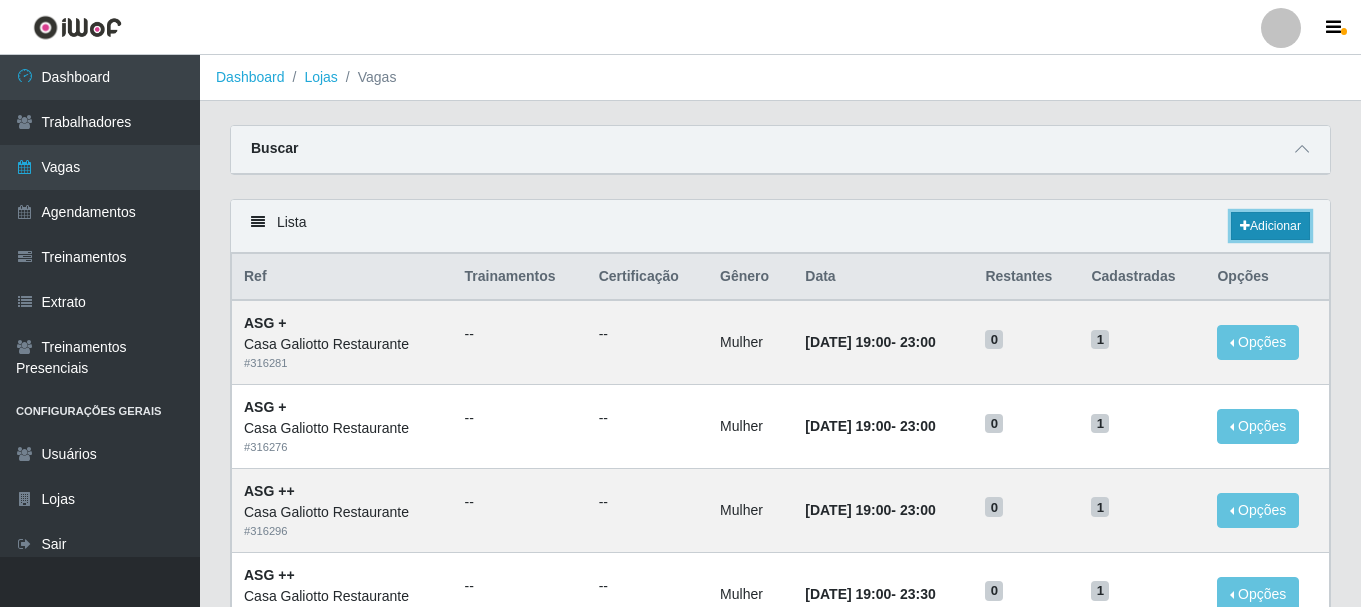 click on "Adicionar" at bounding box center (1270, 226) 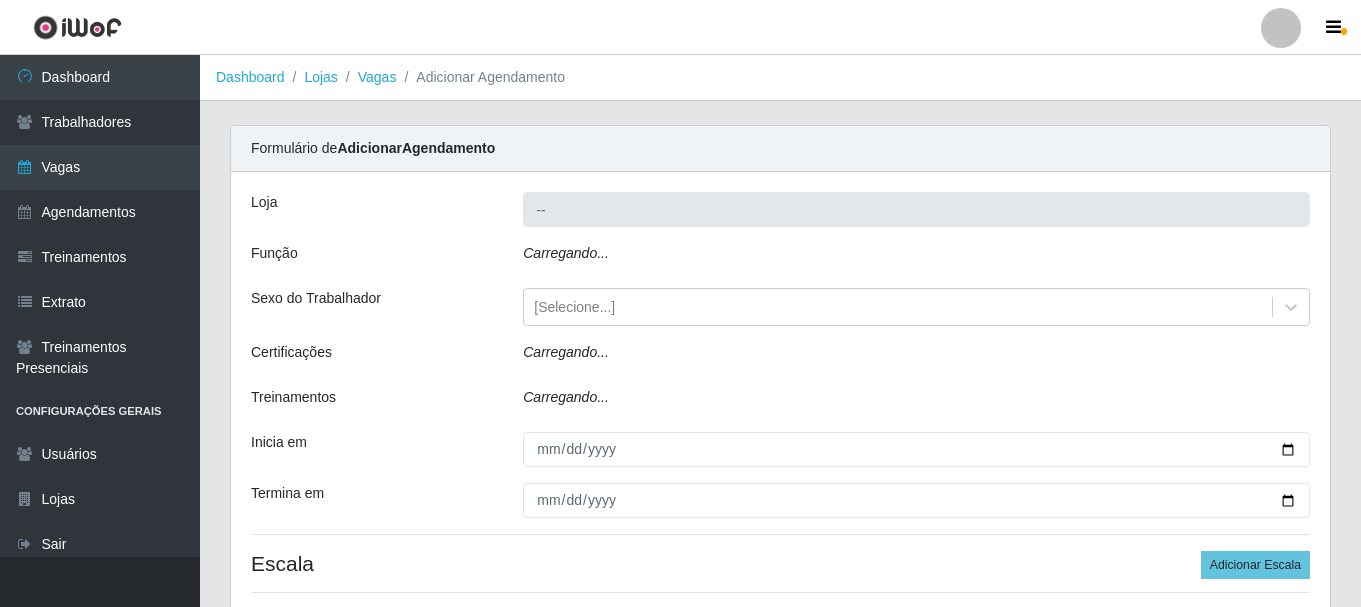 type on "Casa Galiotto Restaurante" 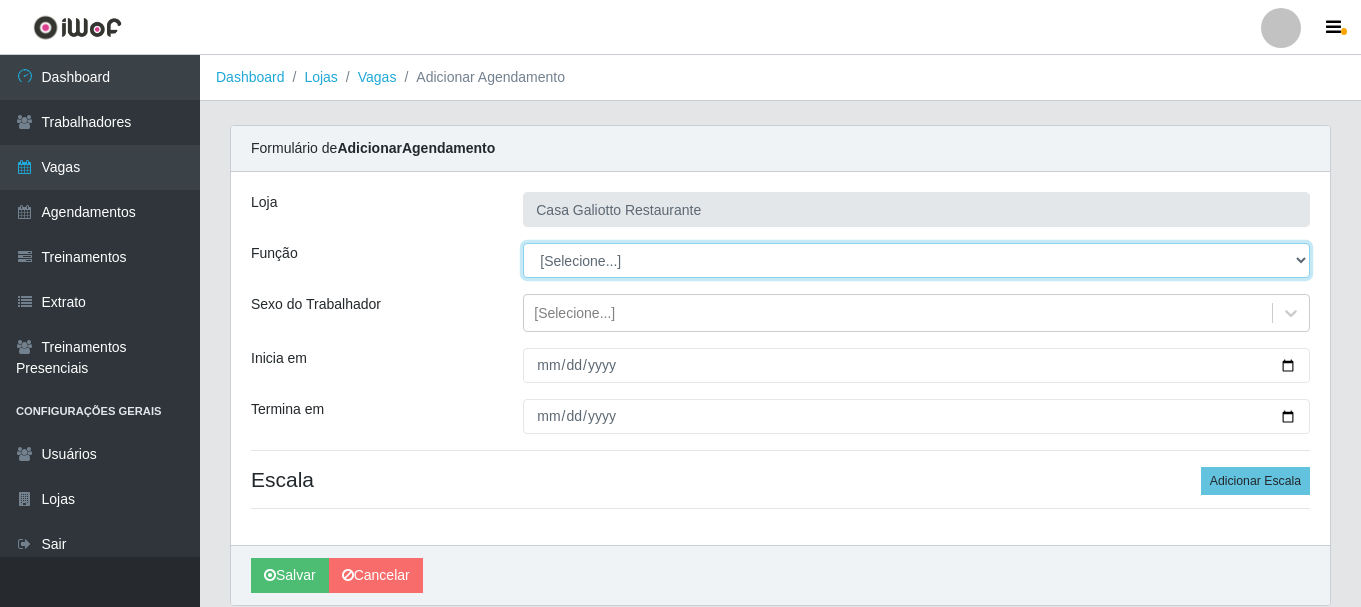 click on "[Selecione...] ASG ASG + ASG ++ Auxiliar de Cozinha Auxiliar de Cozinha + Auxiliar de Cozinha ++ Copeiro Copeiro + Copeiro ++ Cumim Cumim + Cumim ++ Recepcionista Recepcionista + Recepcionista ++" at bounding box center (916, 260) 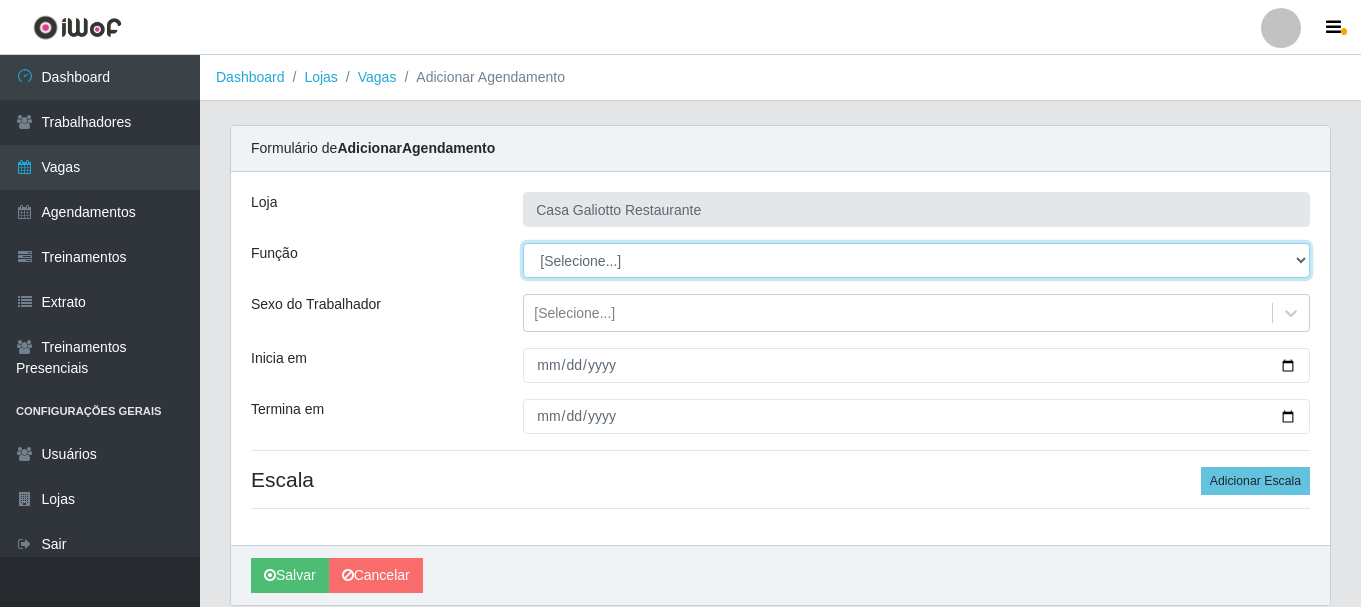 select on "80" 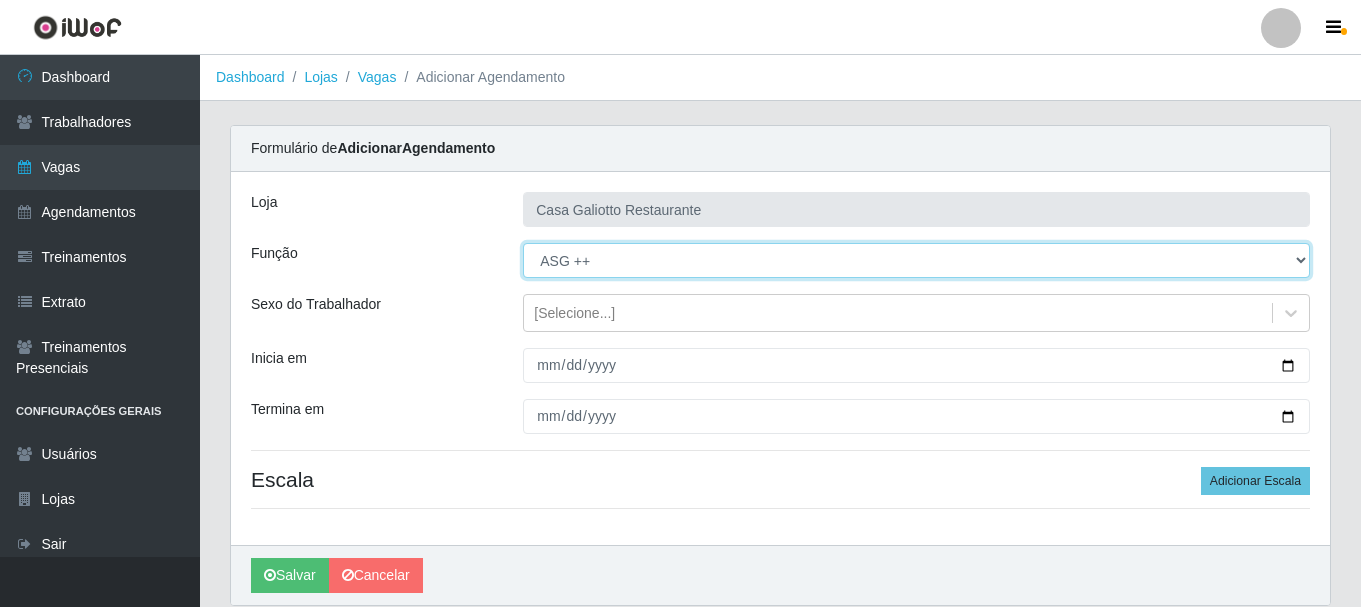 click on "[Selecione...] ASG ASG + ASG ++ Auxiliar de Cozinha Auxiliar de Cozinha + Auxiliar de Cozinha ++ Copeiro Copeiro + Copeiro ++ Cumim Cumim + Cumim ++ Recepcionista Recepcionista + Recepcionista ++" at bounding box center (916, 260) 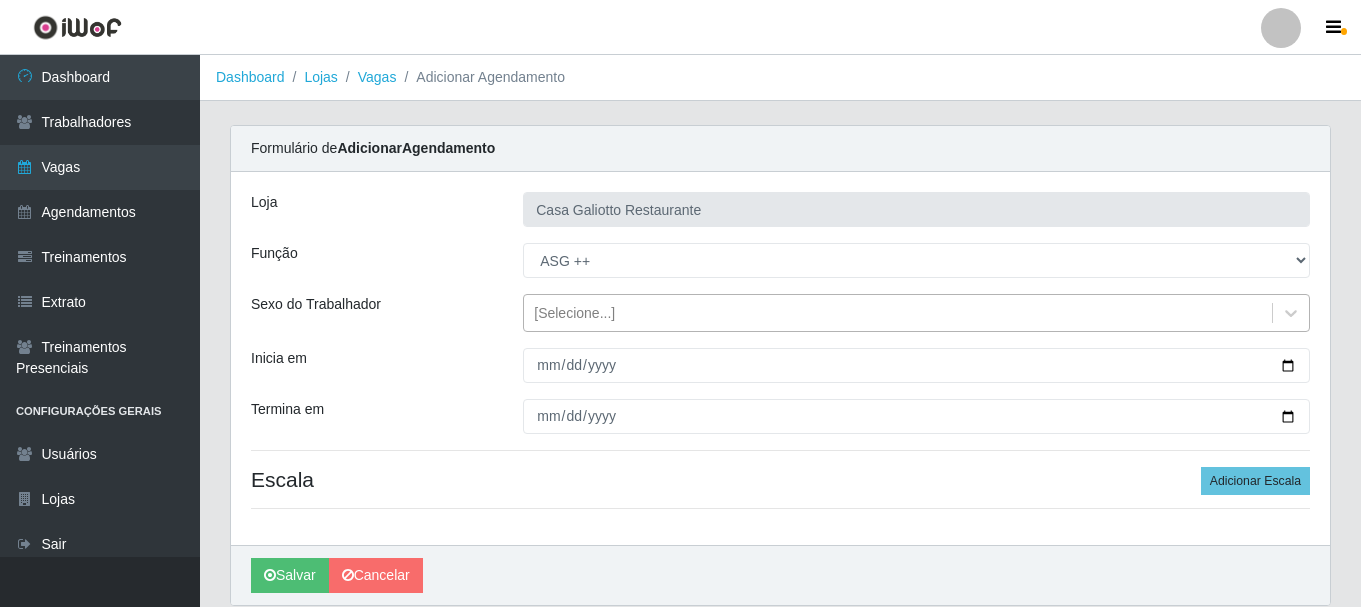 click on "[Selecione...]" at bounding box center (898, 313) 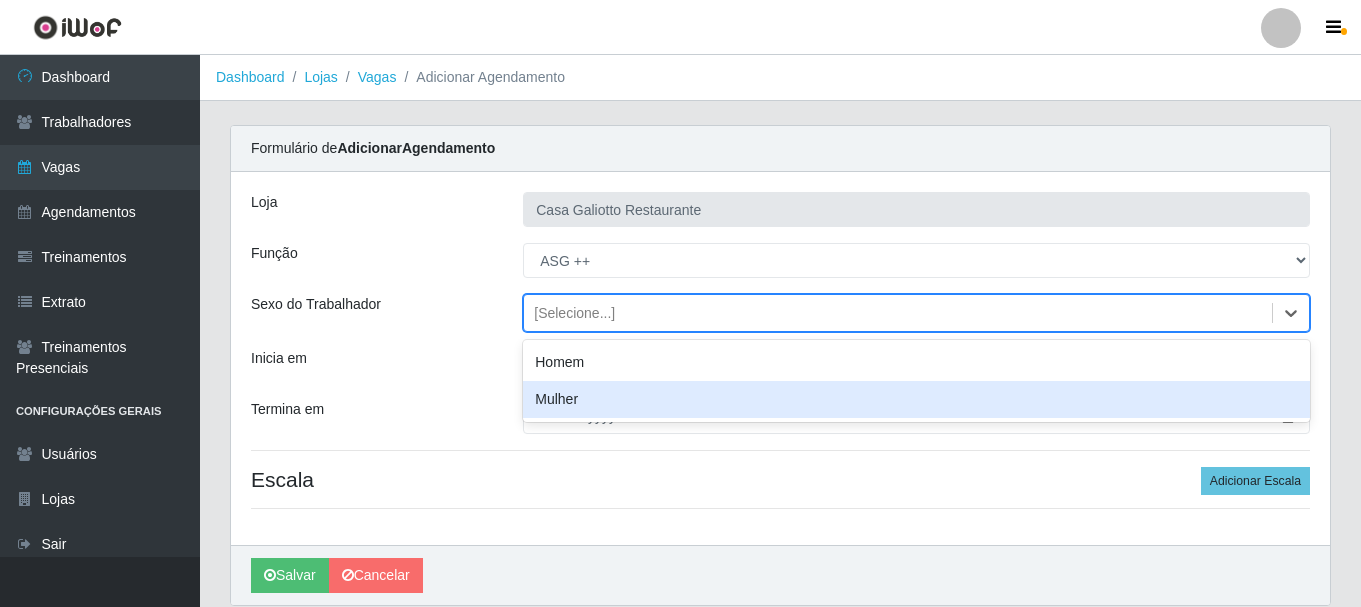 click on "Mulher" at bounding box center (916, 399) 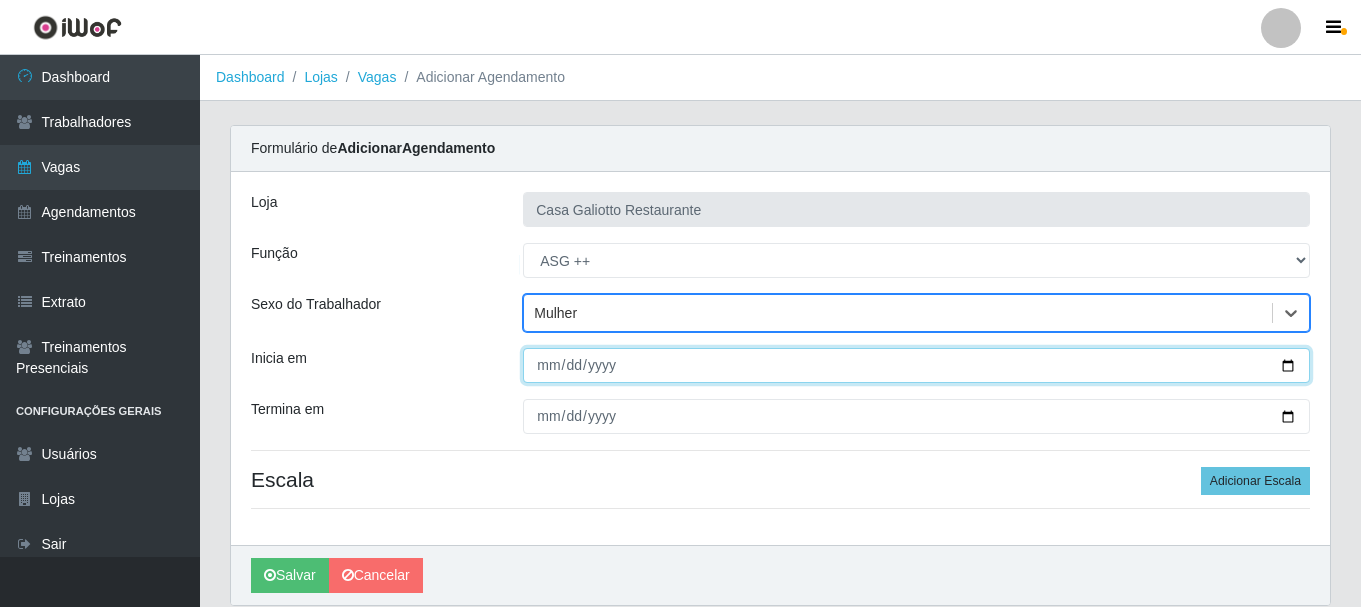 click on "Inicia em" at bounding box center (916, 365) 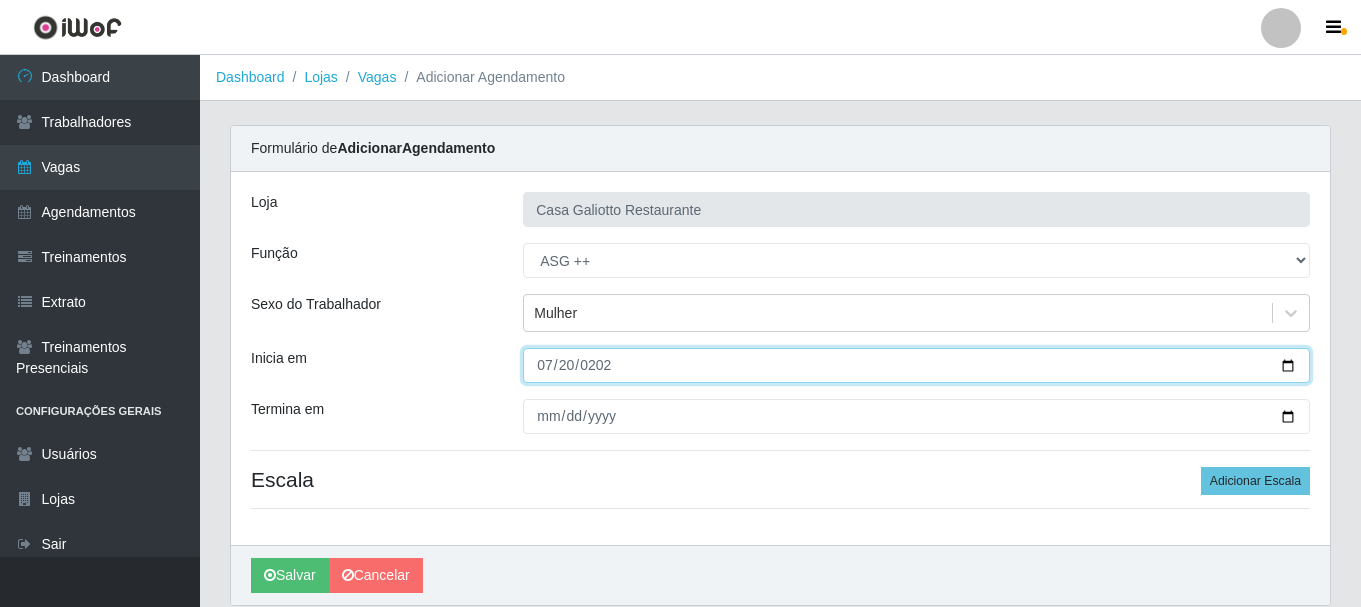type on "[DATE]" 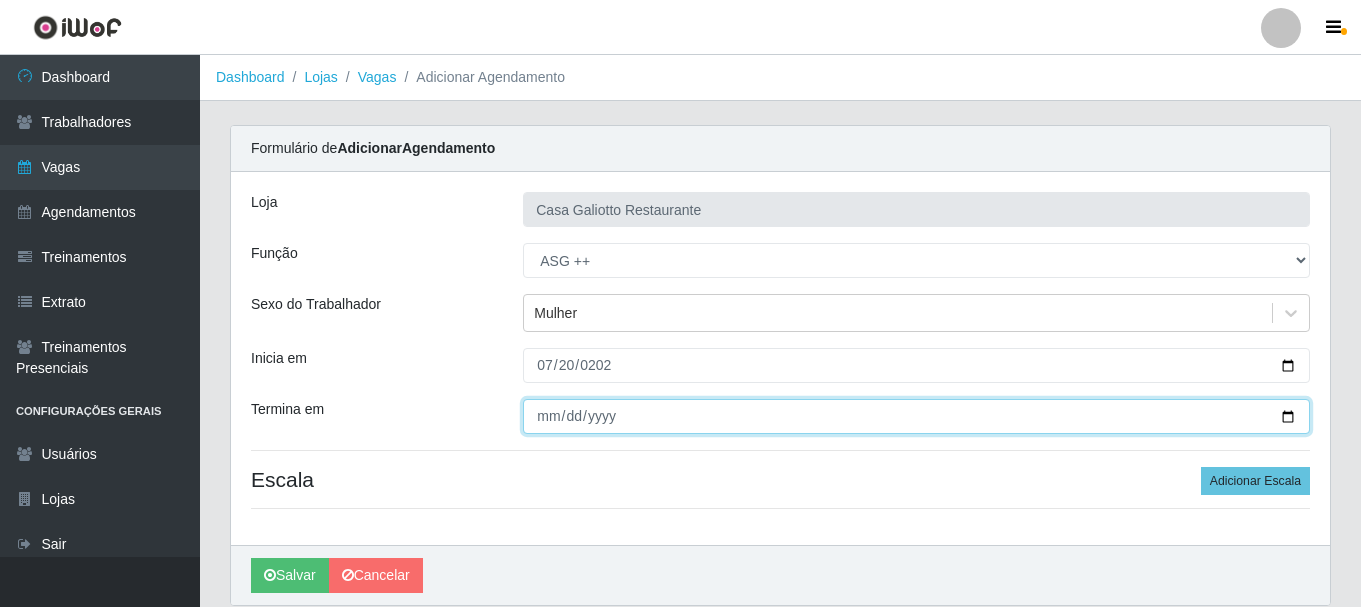 click on "Termina em" at bounding box center (916, 416) 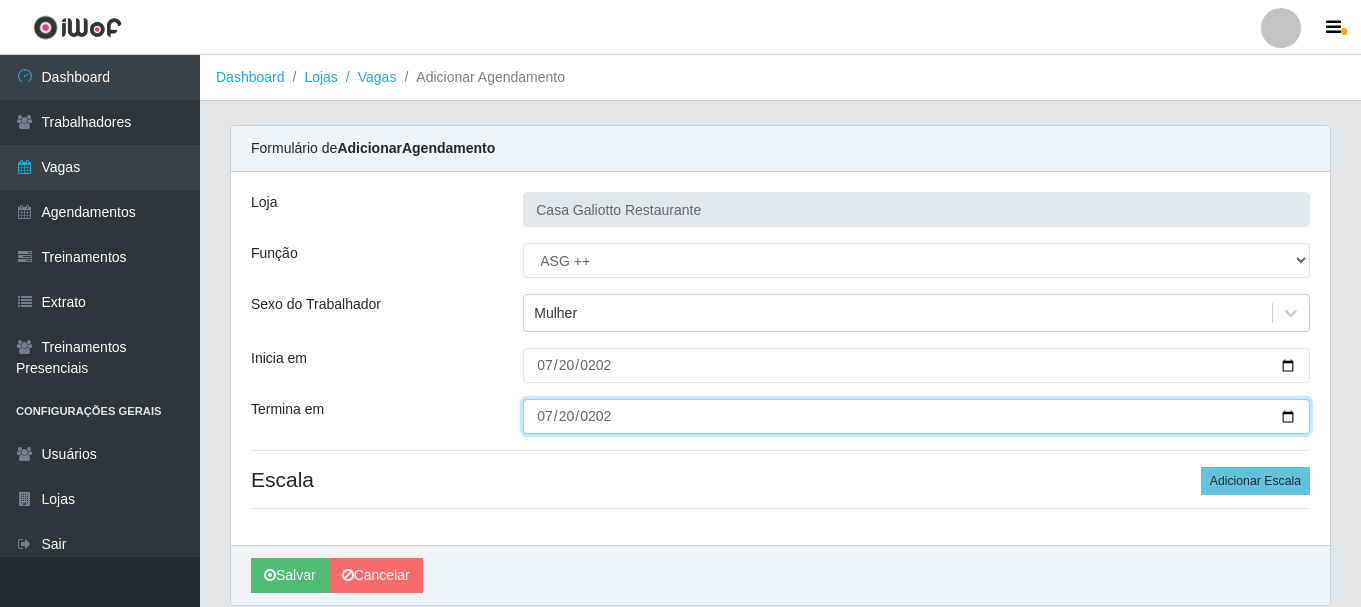 type on "[DATE]" 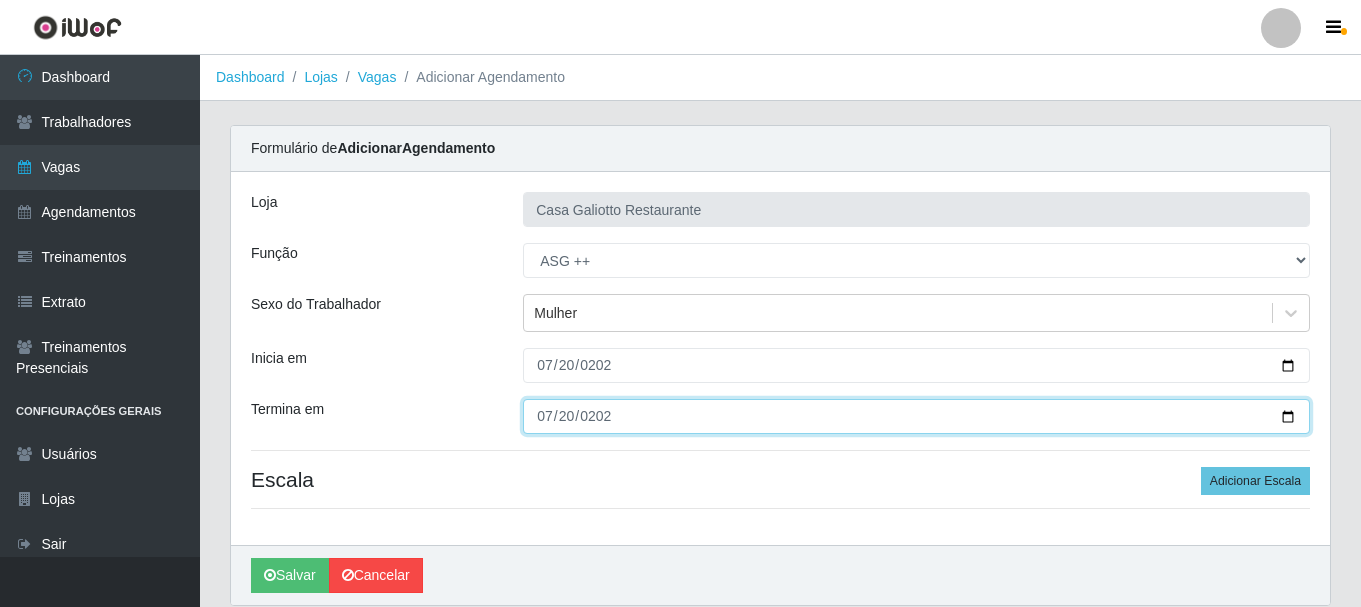 scroll, scrollTop: 73, scrollLeft: 0, axis: vertical 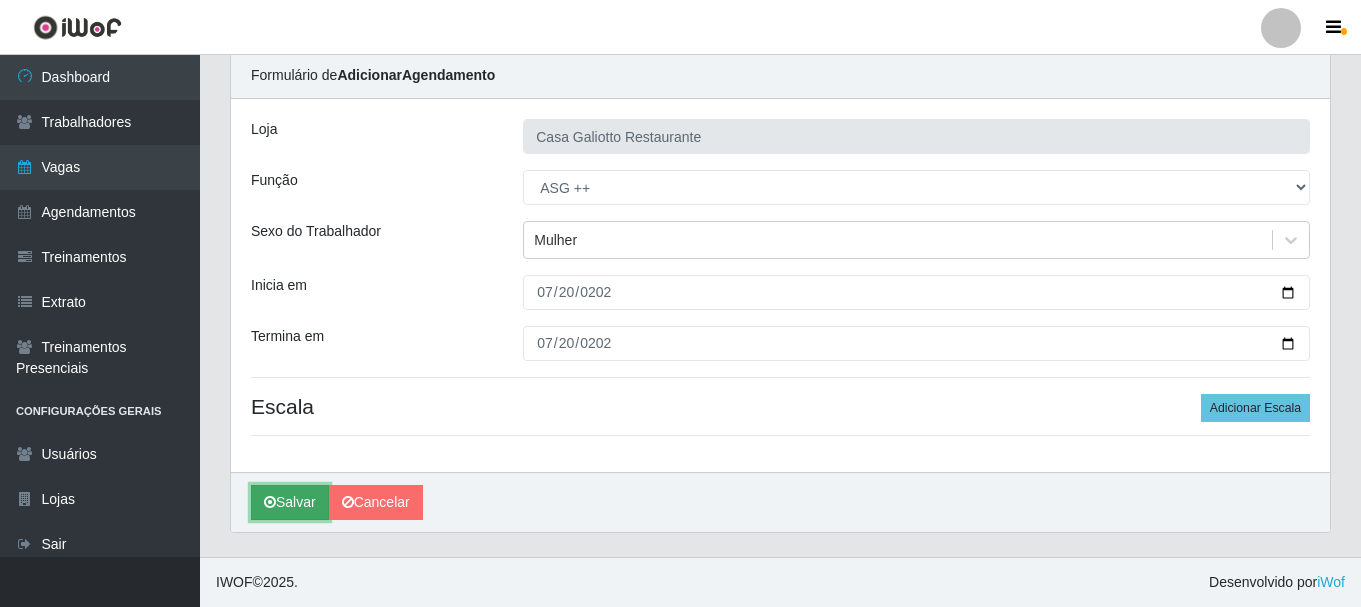 click on "Salvar" at bounding box center [290, 502] 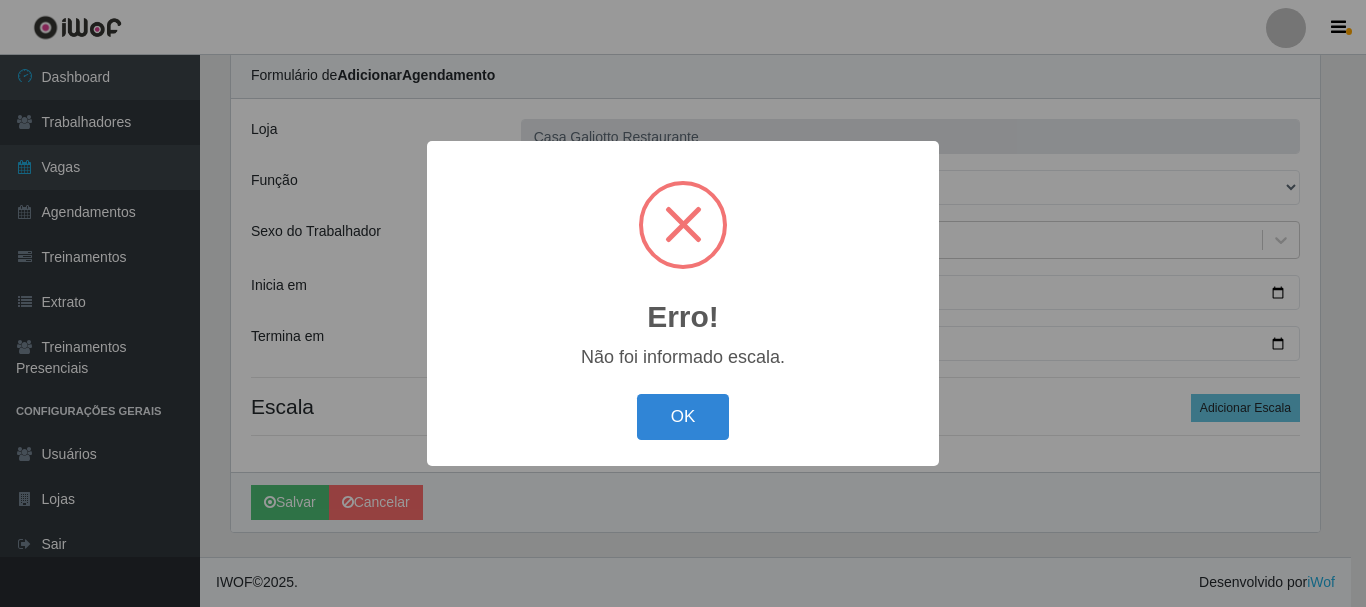 drag, startPoint x: 746, startPoint y: 413, endPoint x: 726, endPoint y: 415, distance: 20.09975 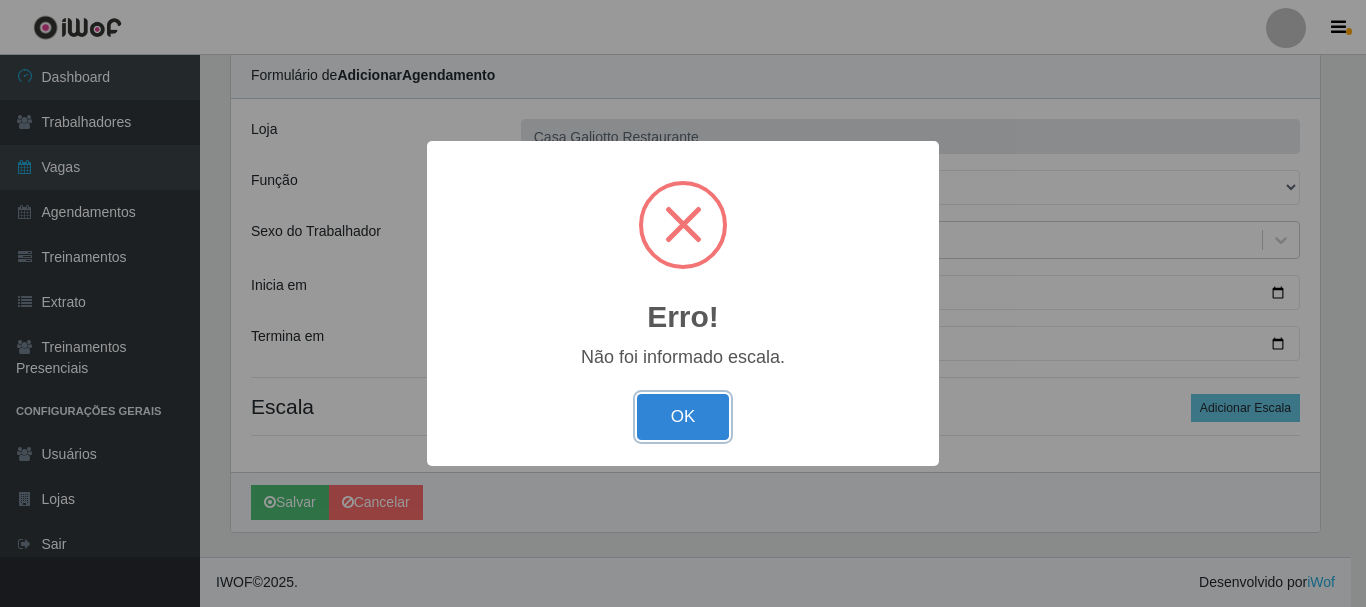 drag, startPoint x: 726, startPoint y: 415, endPoint x: 1196, endPoint y: 358, distance: 473.44376 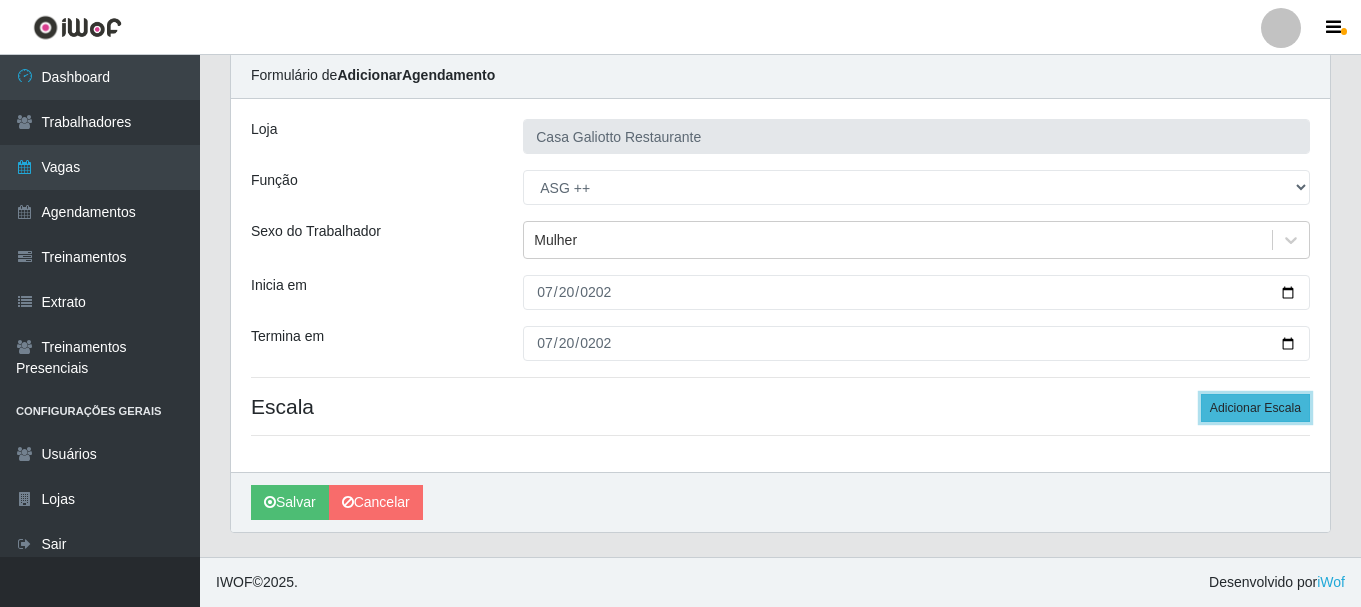 click on "Adicionar Escala" at bounding box center (1255, 408) 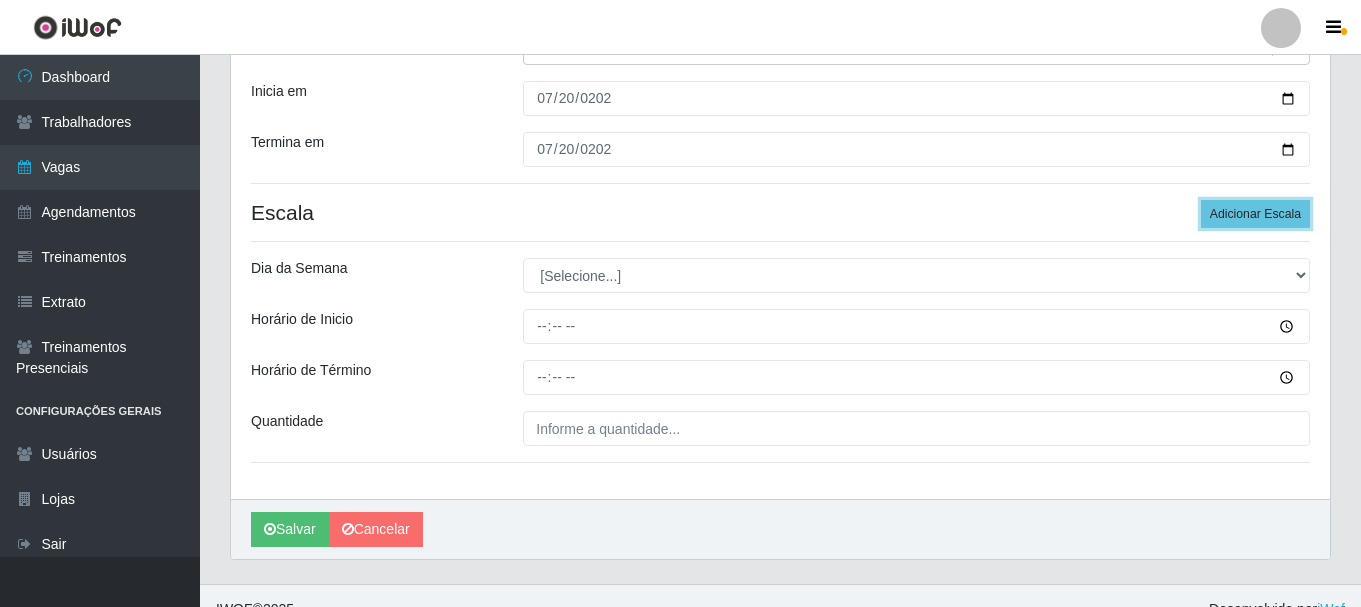 scroll, scrollTop: 273, scrollLeft: 0, axis: vertical 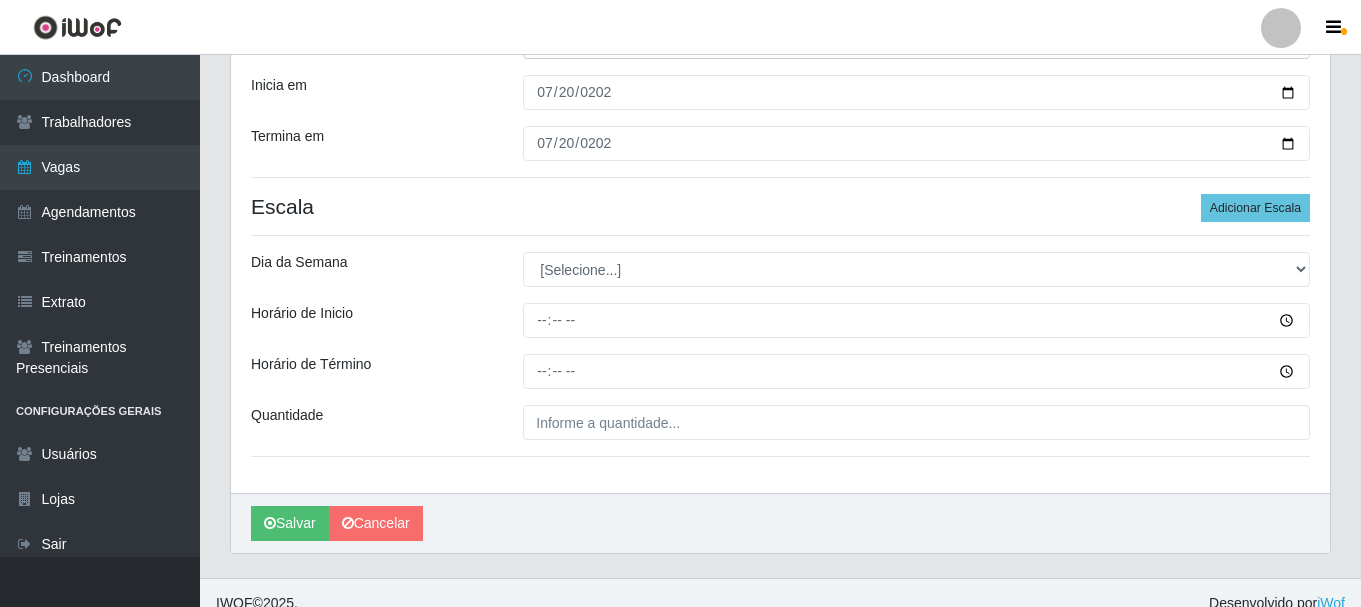 click on "Loja Casa Galiotto Restaurante Função [Selecione...] ASG ASG + ASG ++ Auxiliar de Cozinha Auxiliar de Cozinha + Auxiliar de Cozinha ++ Copeiro Copeiro + Copeiro ++ Cumim Cumim + Cumim ++ Recepcionista Recepcionista + Recepcionista ++ Sexo do Trabalhador Mulher Inicia em [DATE] Termina em [DATE] Escala Adicionar Escala Dia da Semana [Selecione...] Segunda Terça Quarta Quinta Sexta Sábado [PERSON_NAME] de Inicio Horário de Término Quantidade" at bounding box center (780, 196) 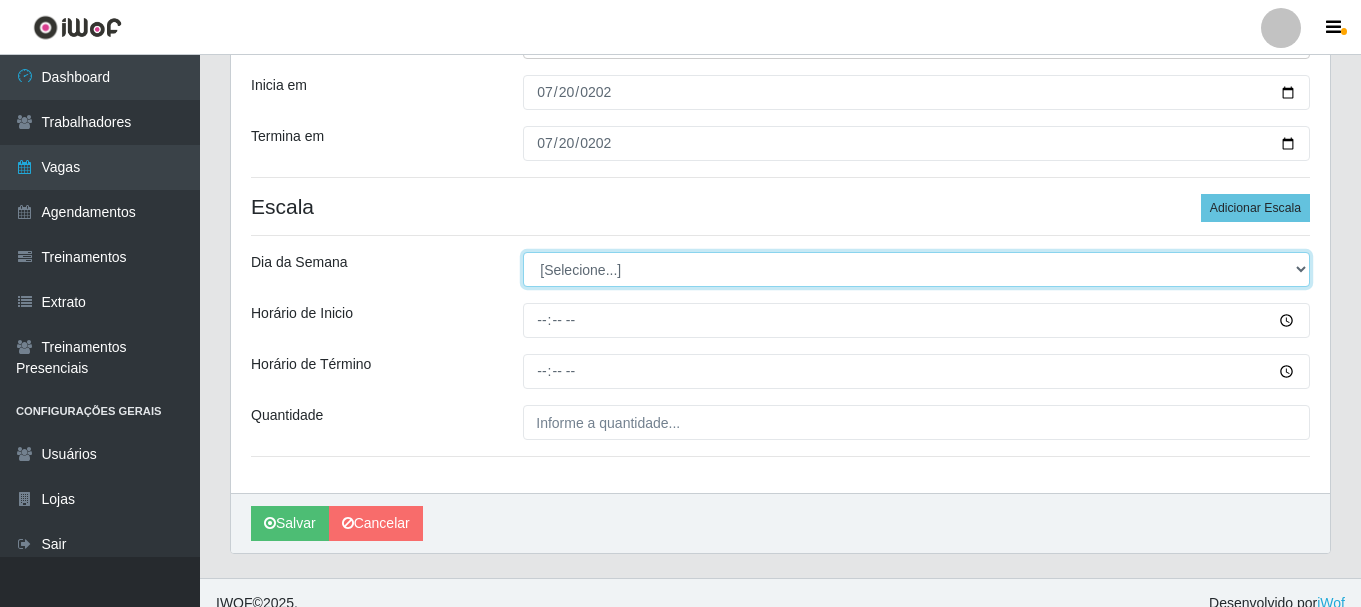 click on "[Selecione...] Segunda Terça Quarta Quinta Sexta Sábado Domingo" at bounding box center (916, 269) 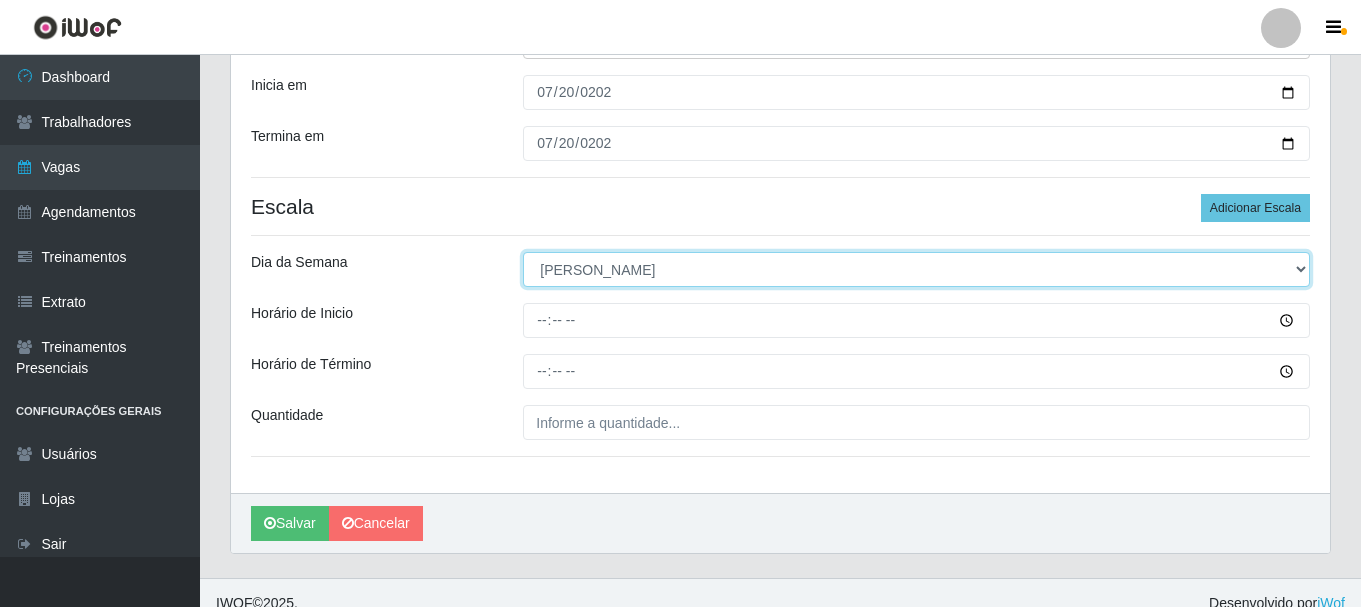 click on "[Selecione...] Segunda Terça Quarta Quinta Sexta Sábado Domingo" at bounding box center [916, 269] 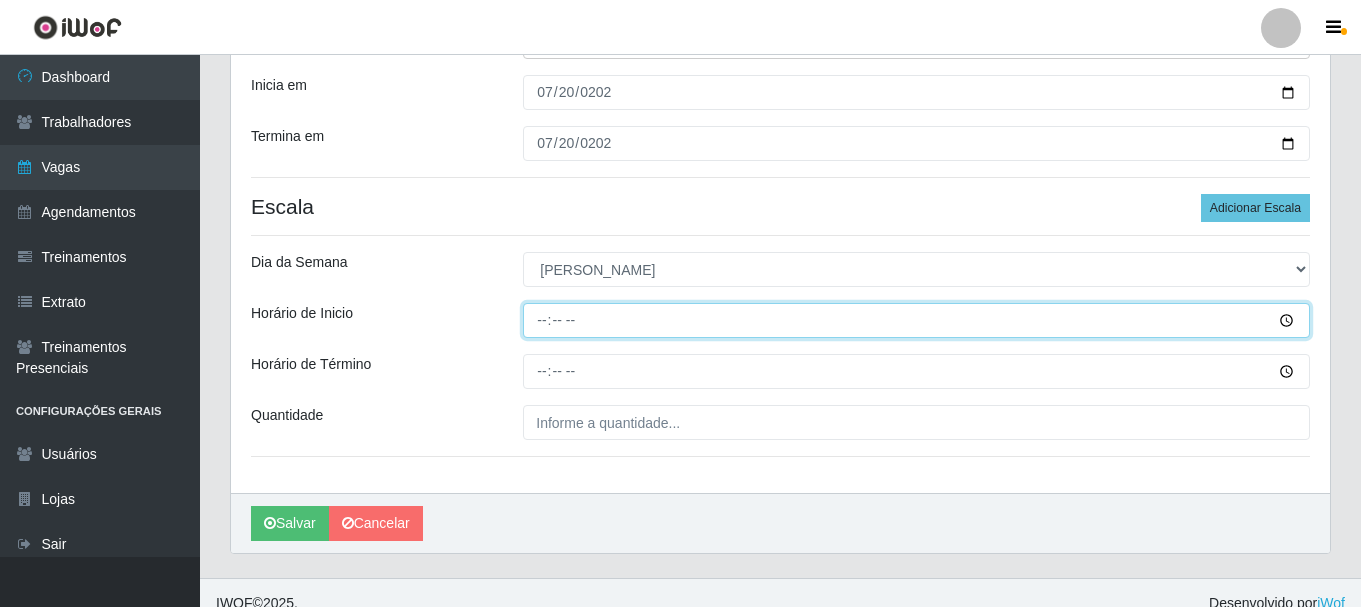 click on "Horário de Inicio" at bounding box center [916, 320] 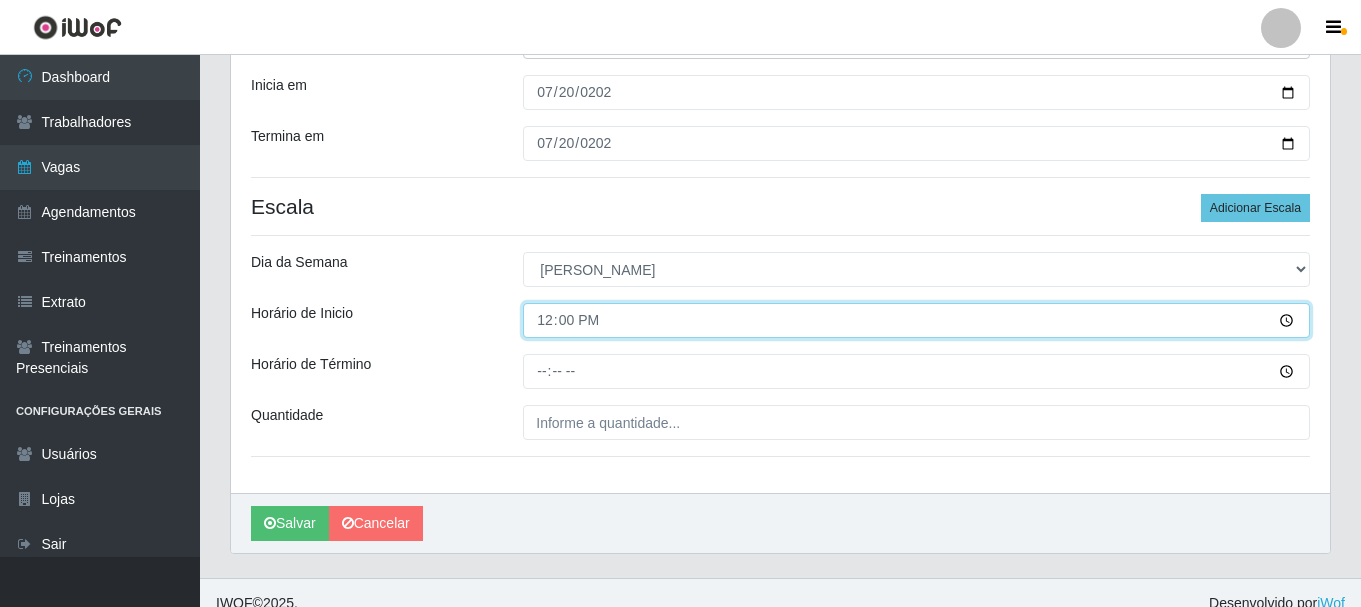 click on "Salvar" at bounding box center [290, 523] 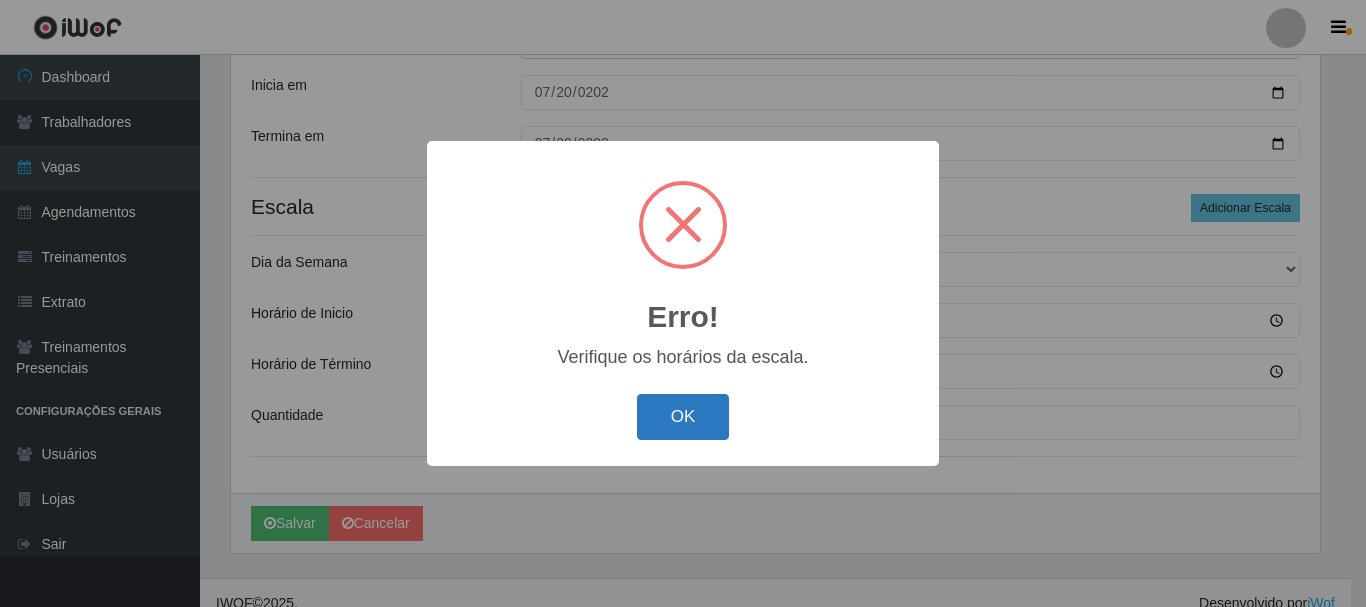 click on "OK" at bounding box center (683, 417) 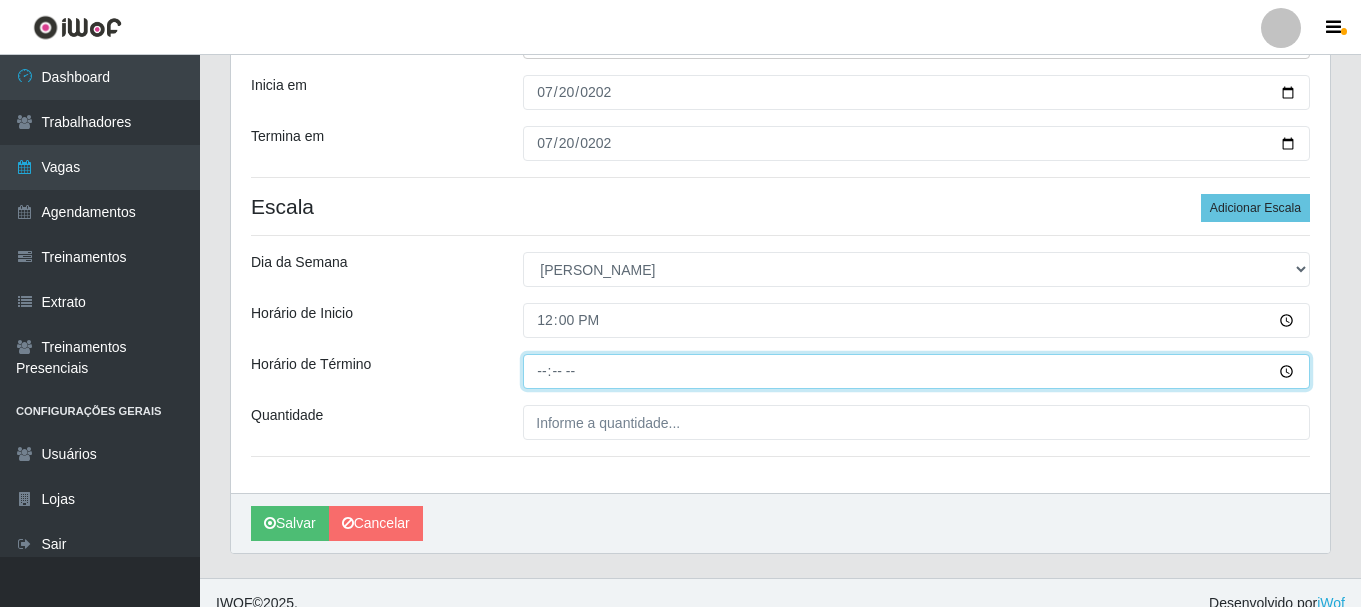 click on "Horário de Término" at bounding box center (916, 371) 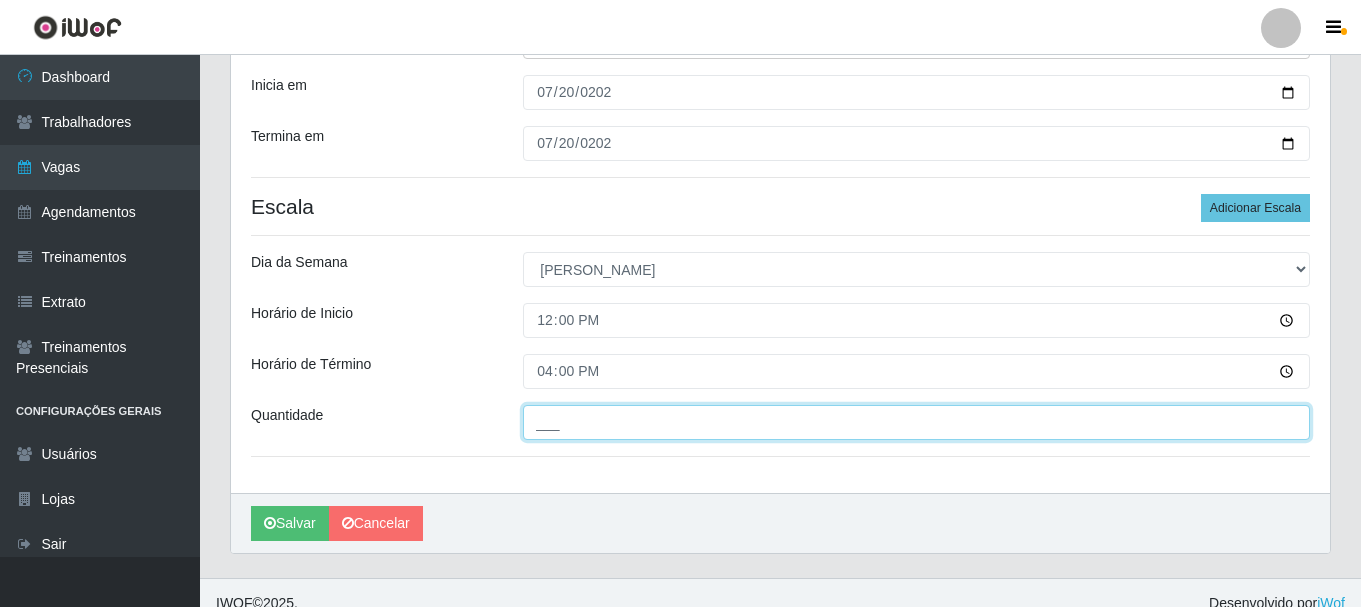 click on "___" at bounding box center (916, 422) 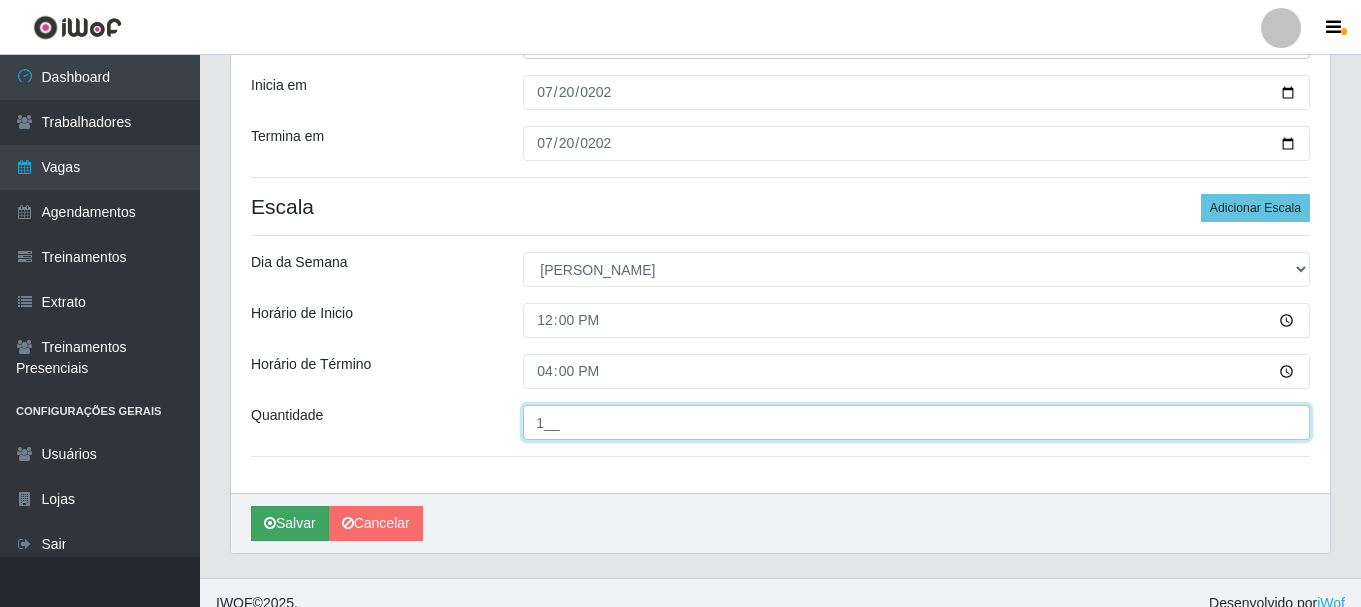 type on "1__" 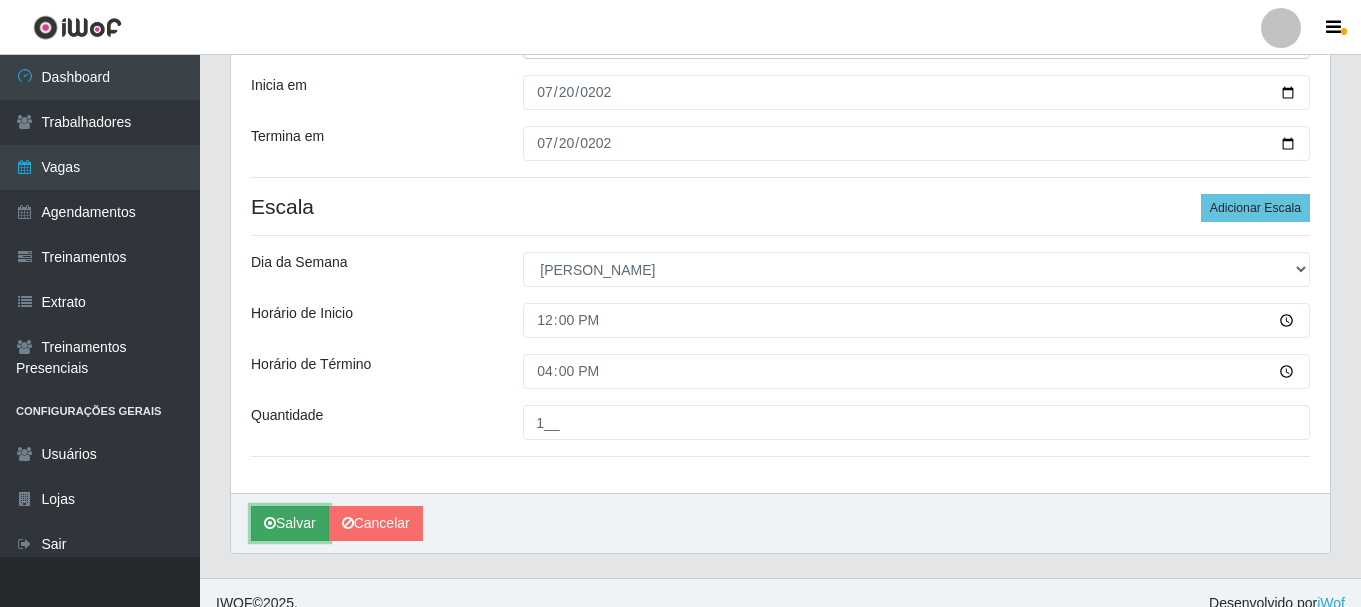click on "Salvar" at bounding box center (290, 523) 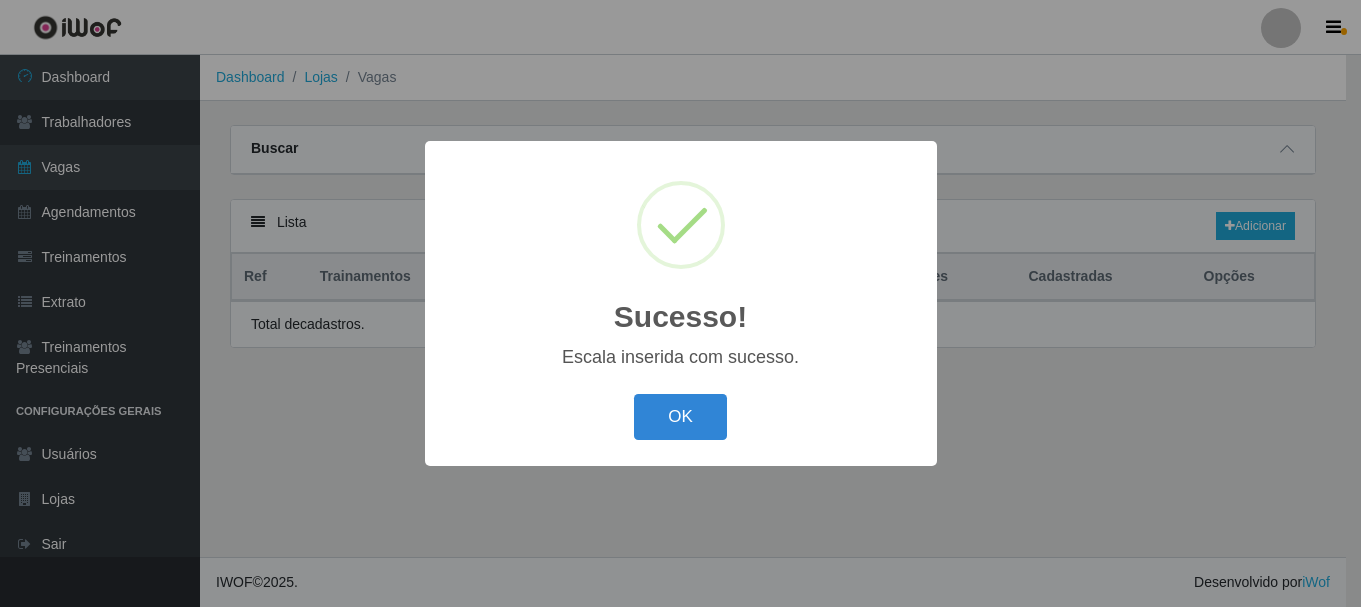 scroll, scrollTop: 0, scrollLeft: 0, axis: both 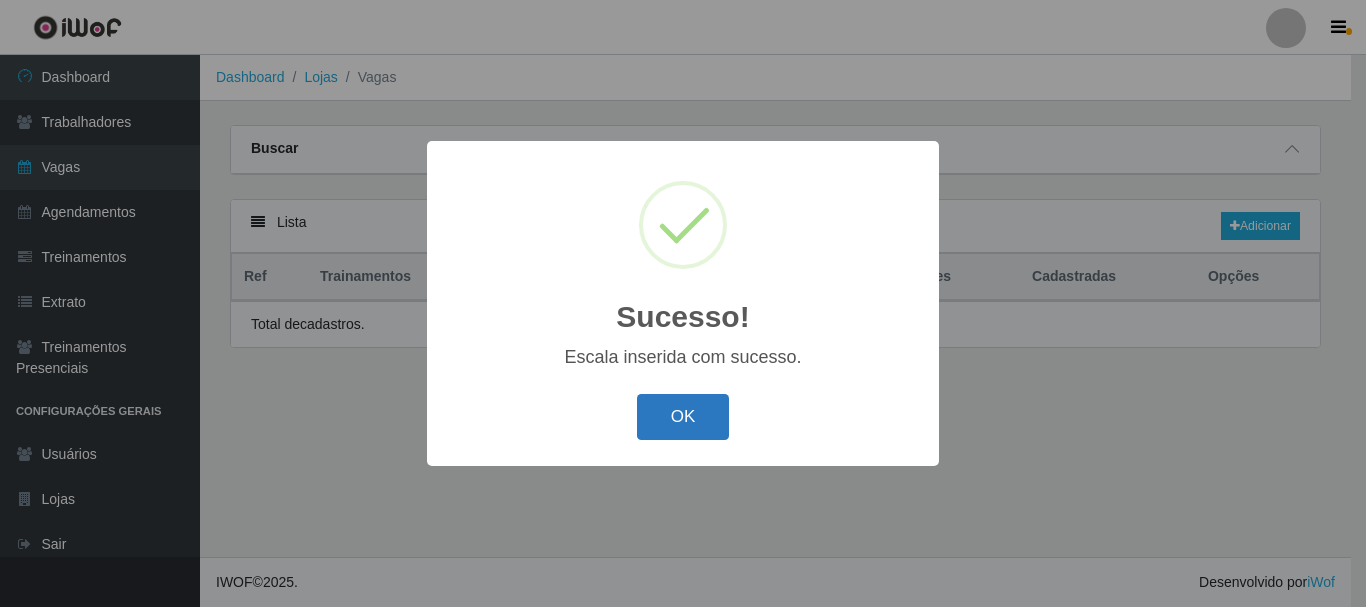 click on "OK" at bounding box center [683, 417] 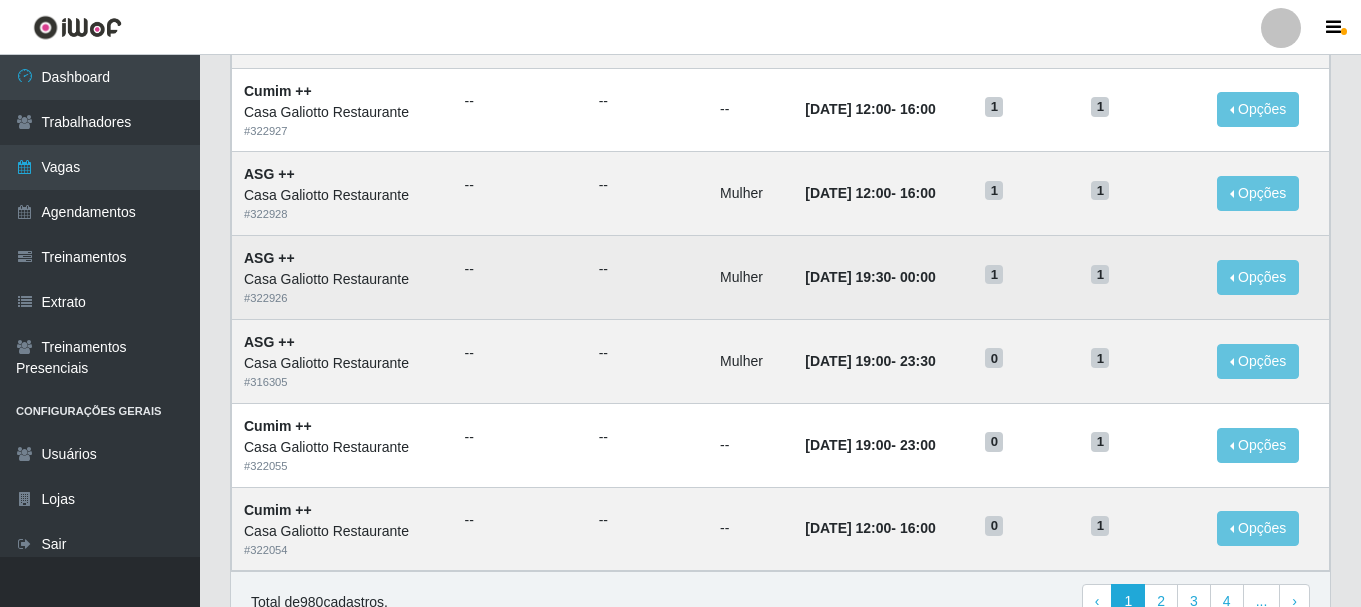 scroll, scrollTop: 988, scrollLeft: 0, axis: vertical 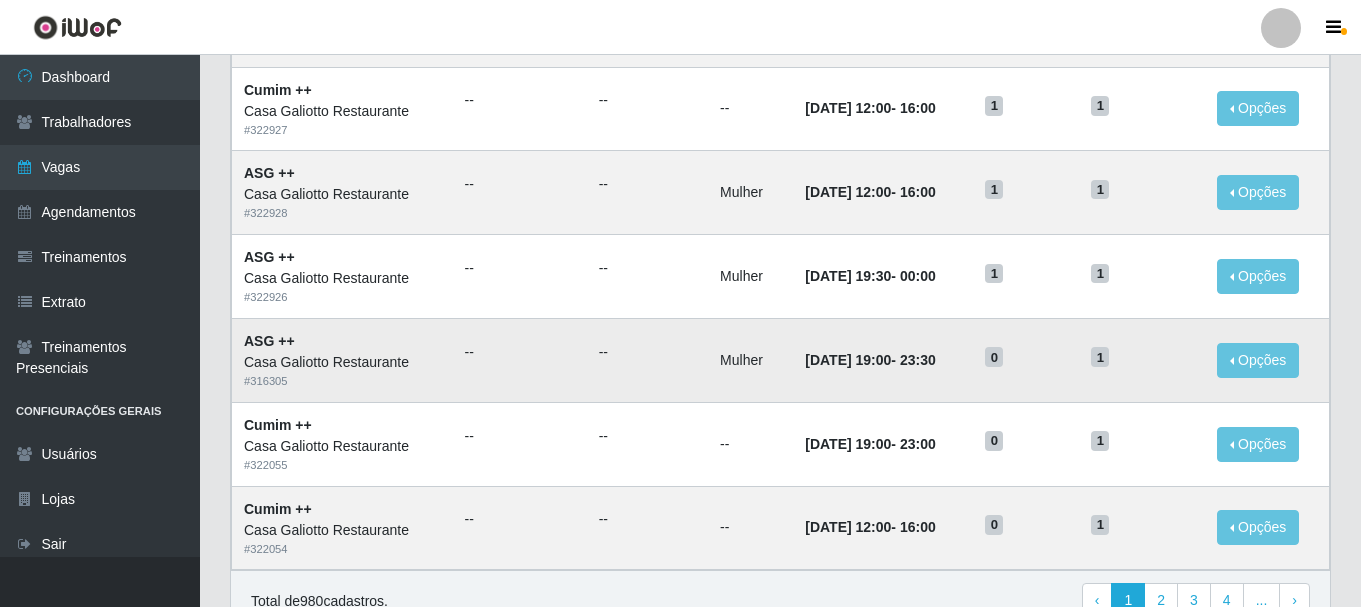 drag, startPoint x: 1069, startPoint y: 210, endPoint x: 1186, endPoint y: 348, distance: 180.92264 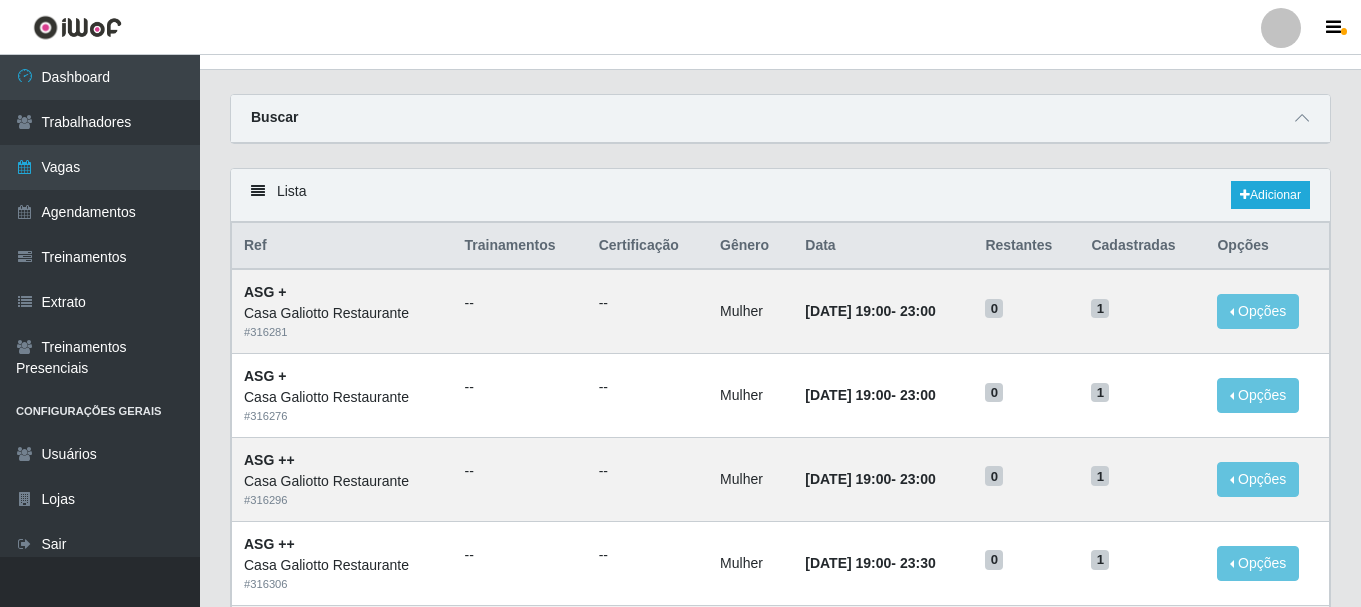 scroll, scrollTop: 0, scrollLeft: 0, axis: both 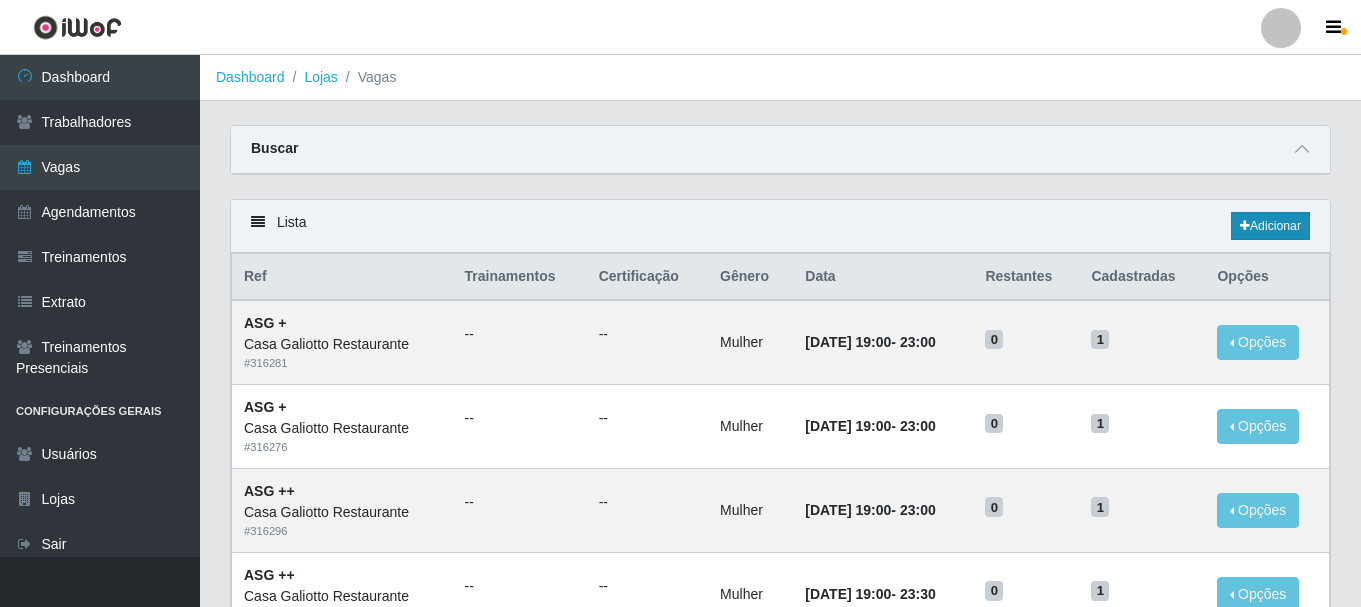 drag, startPoint x: 1312, startPoint y: 224, endPoint x: 1297, endPoint y: 221, distance: 15.297058 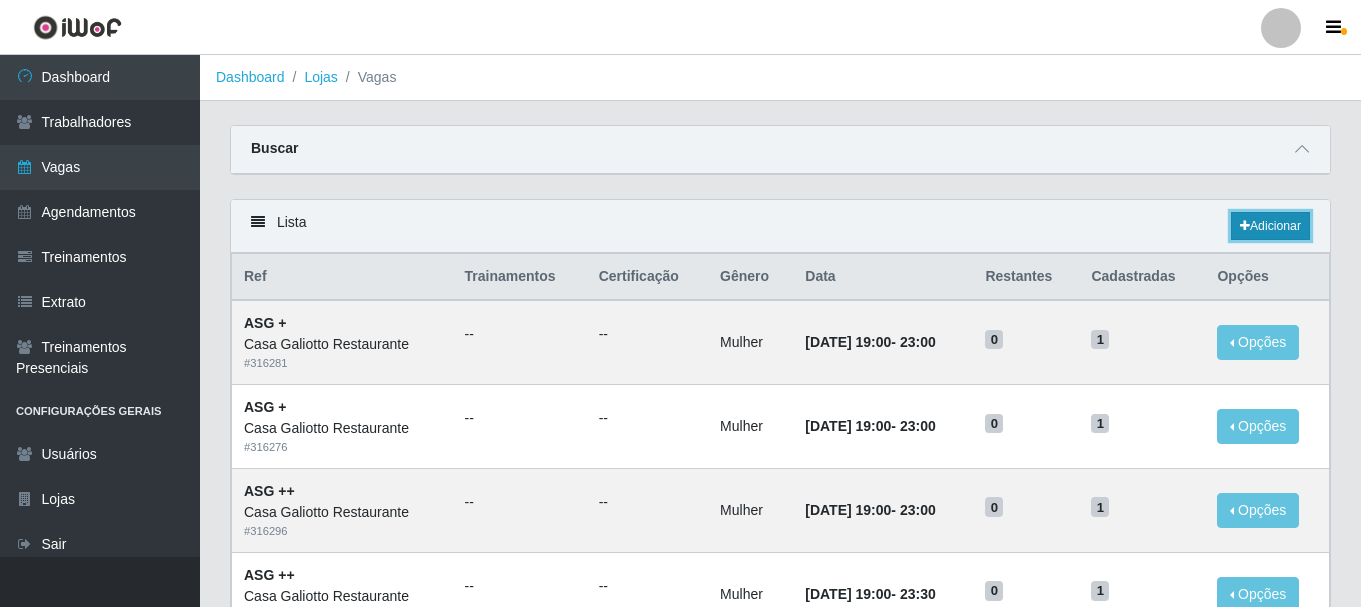 click on "Adicionar" at bounding box center [1270, 226] 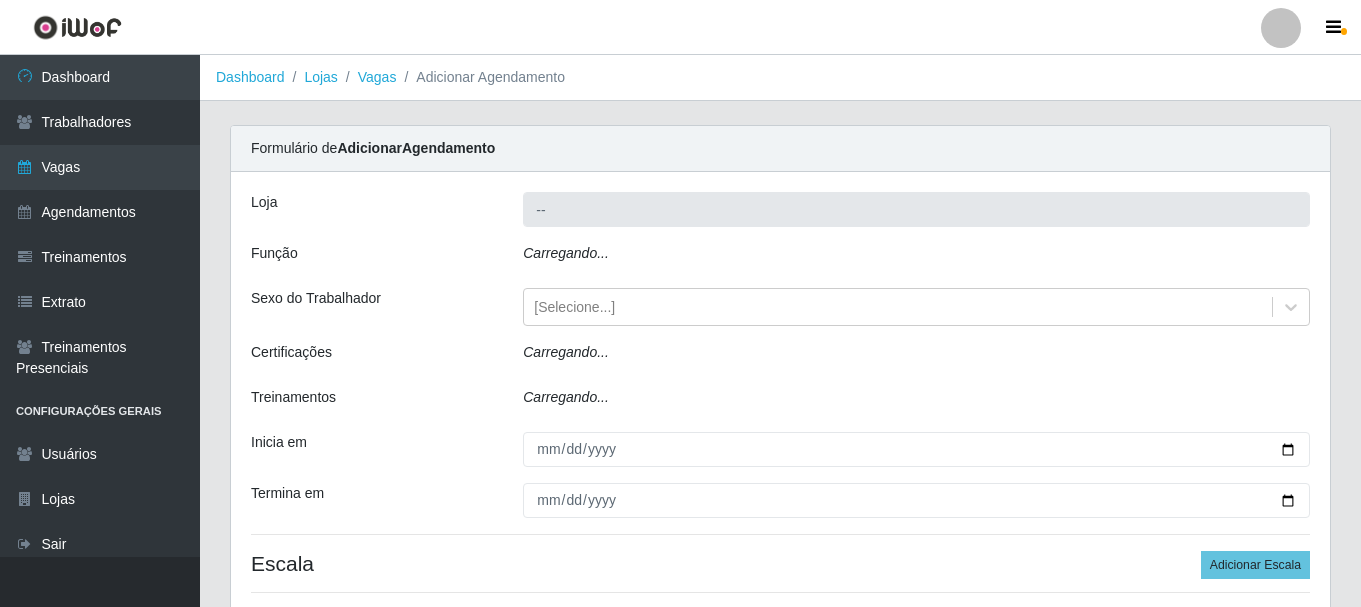 type on "Casa Galiotto Restaurante" 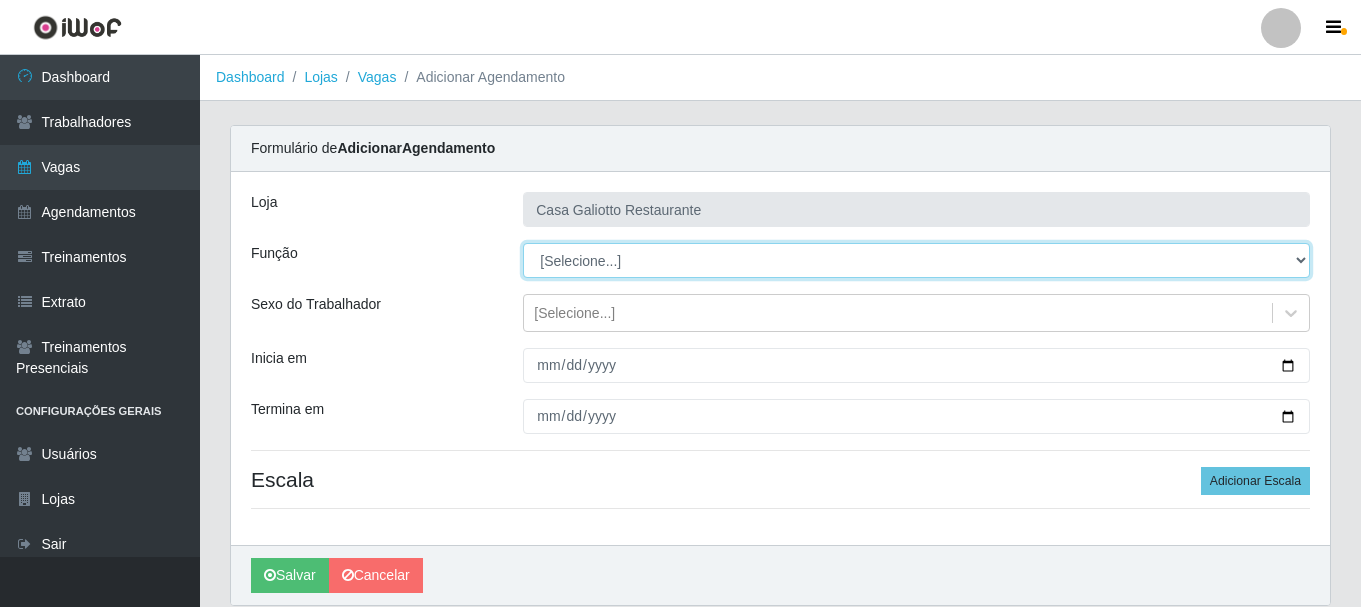 click on "[Selecione...] ASG ASG + ASG ++ Auxiliar de Cozinha Auxiliar de Cozinha + Auxiliar de Cozinha ++ Copeiro Copeiro + Copeiro ++ Cumim Cumim + Cumim ++ Recepcionista Recepcionista + Recepcionista ++" at bounding box center (916, 260) 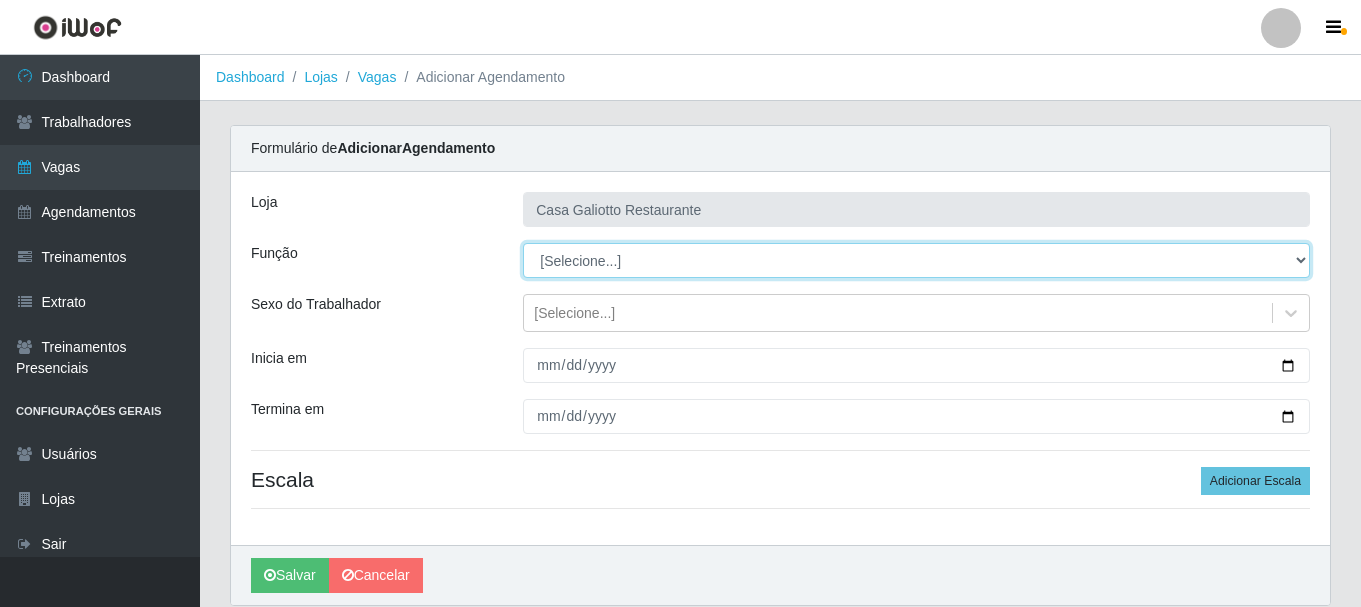 select on "80" 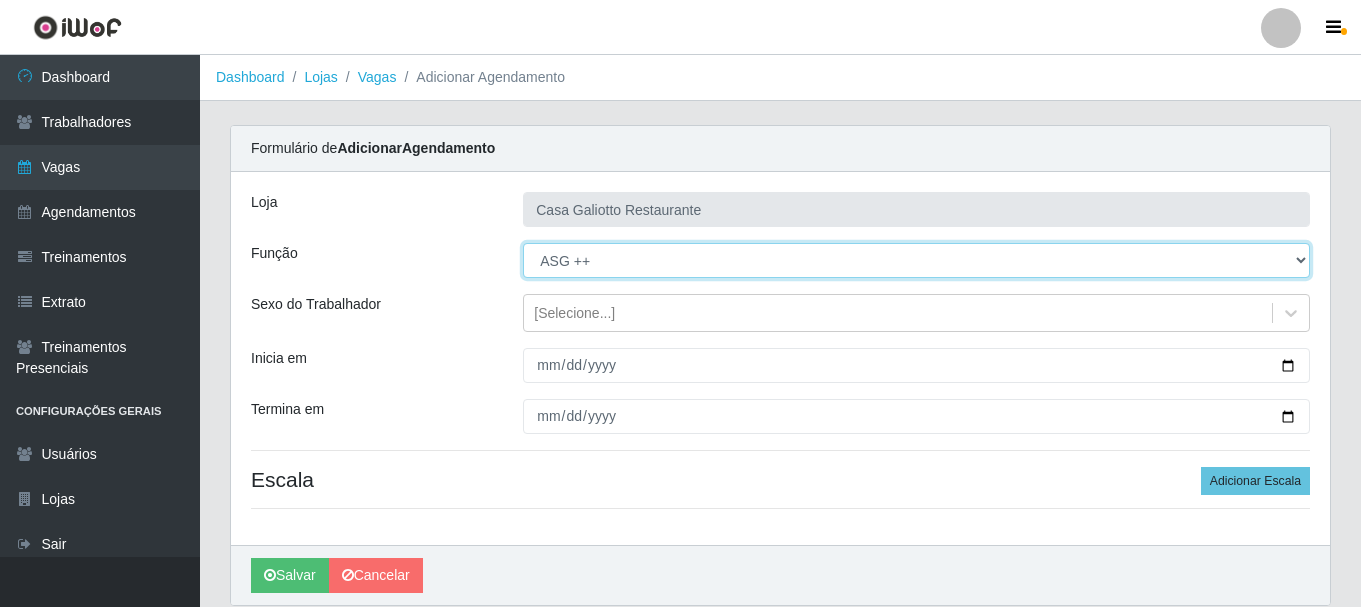 click on "[Selecione...] ASG ASG + ASG ++ Auxiliar de Cozinha Auxiliar de Cozinha + Auxiliar de Cozinha ++ Copeiro Copeiro + Copeiro ++ Cumim Cumim + Cumim ++ Recepcionista Recepcionista + Recepcionista ++" at bounding box center [916, 260] 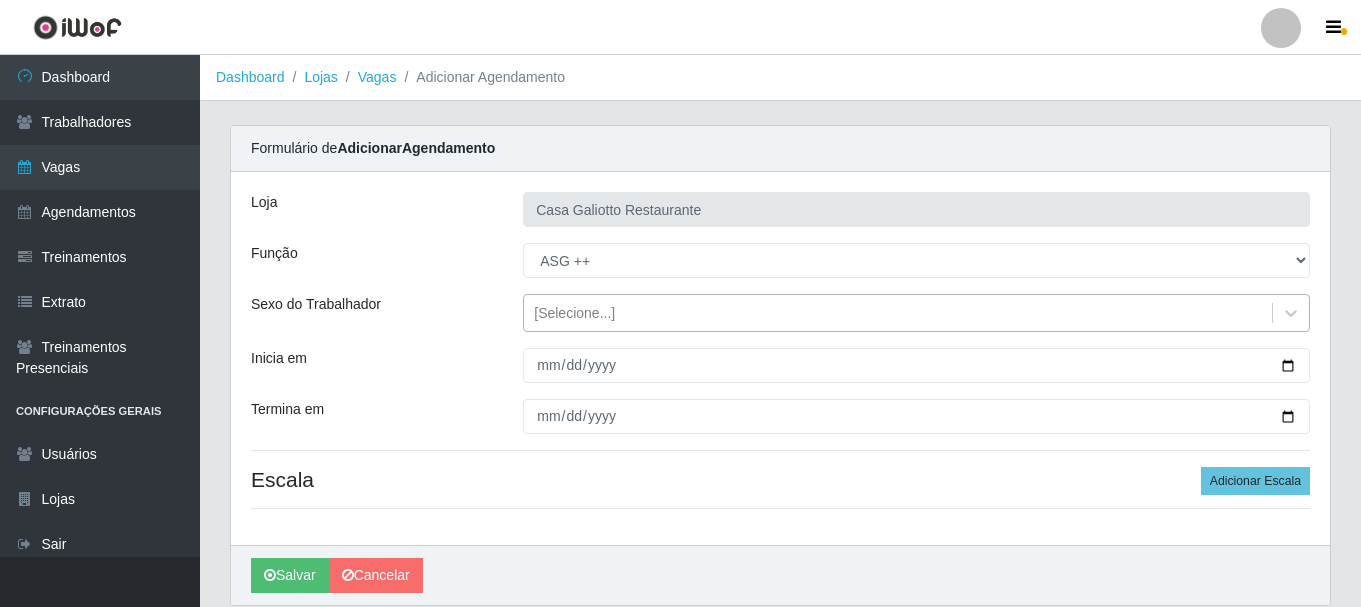 click on "[Selecione...]" at bounding box center [898, 313] 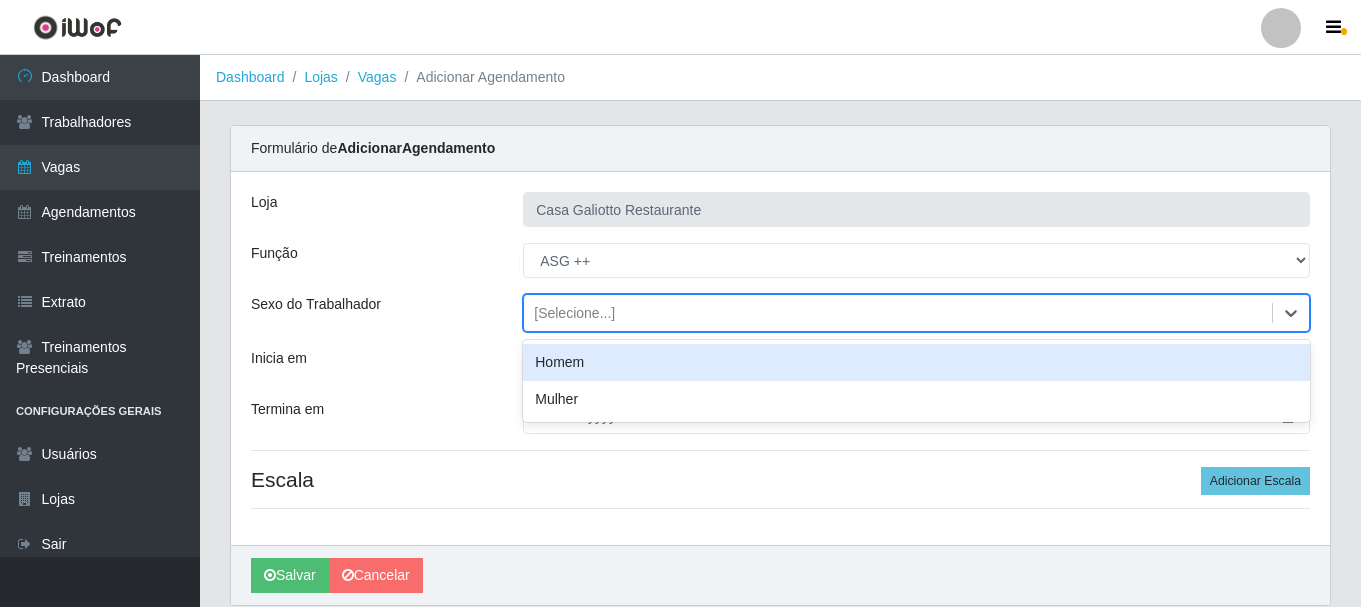 click on "[Selecione...]" at bounding box center (898, 313) 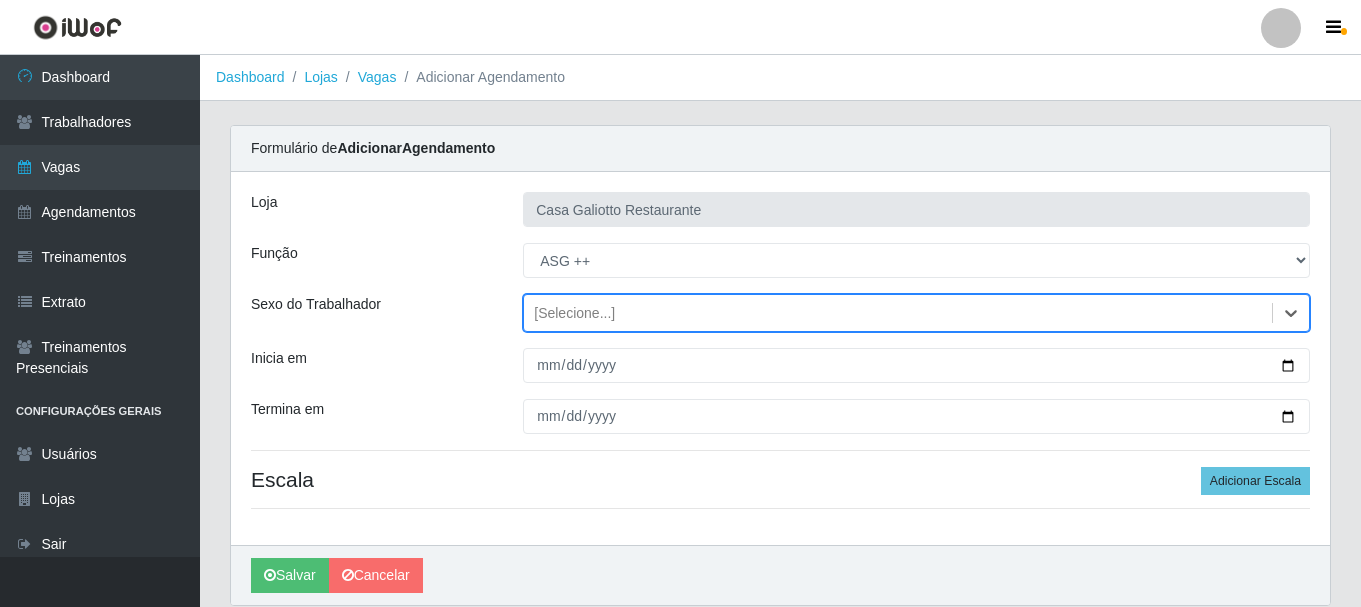 click on "[Selecione...]" at bounding box center (898, 313) 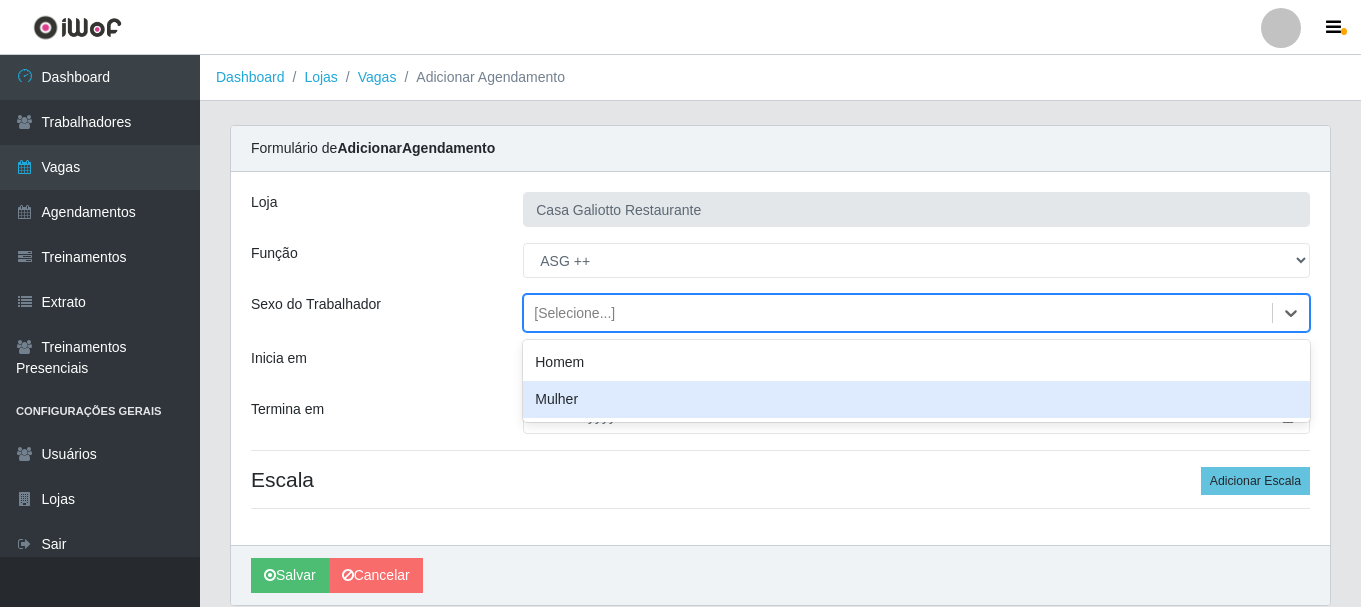 click on "Mulher" at bounding box center (916, 399) 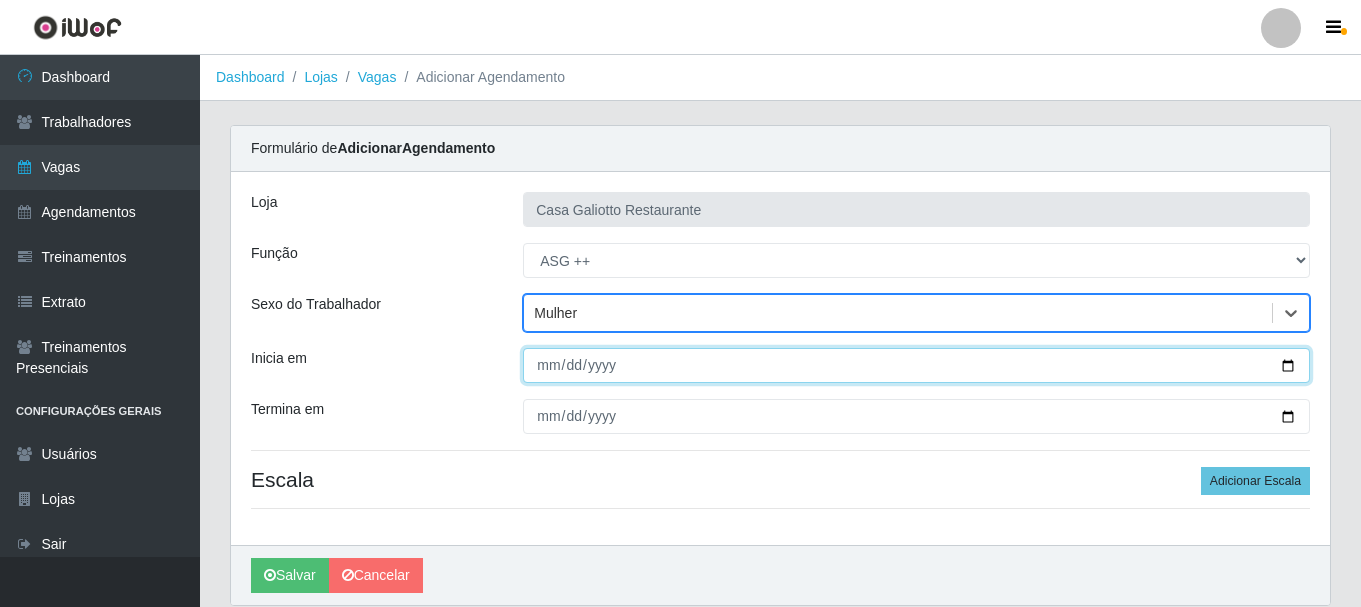 click on "Inicia em" at bounding box center [916, 365] 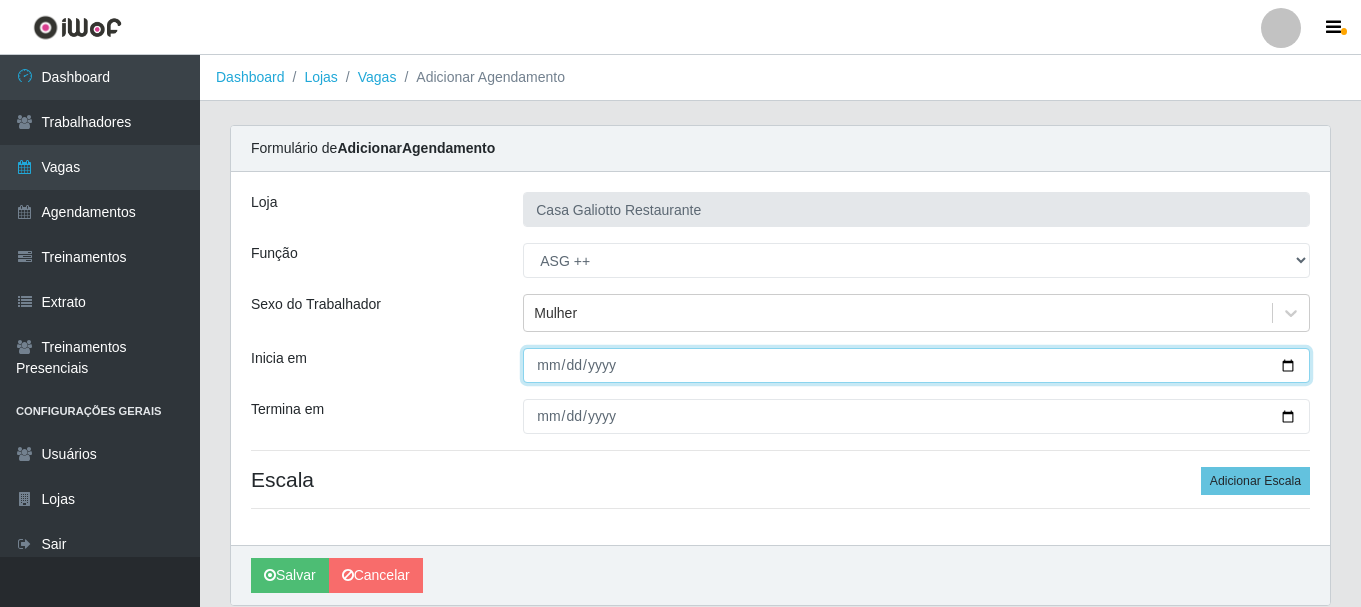 type on "[DATE]" 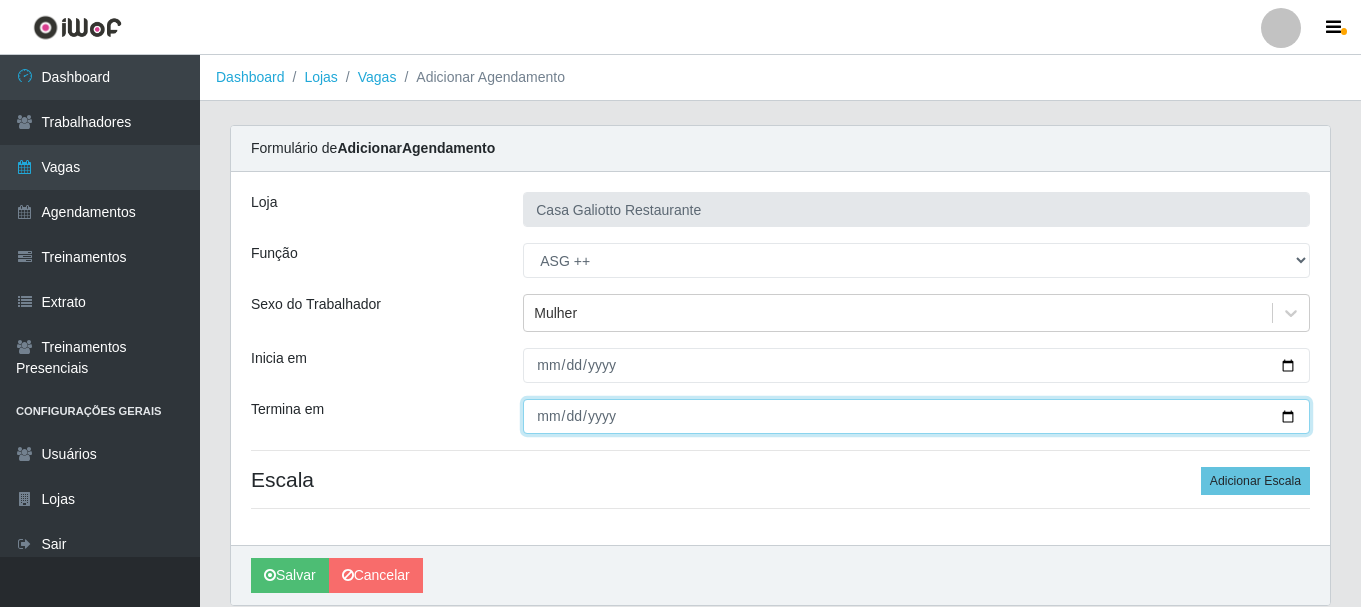 click on "Termina em" at bounding box center (916, 416) 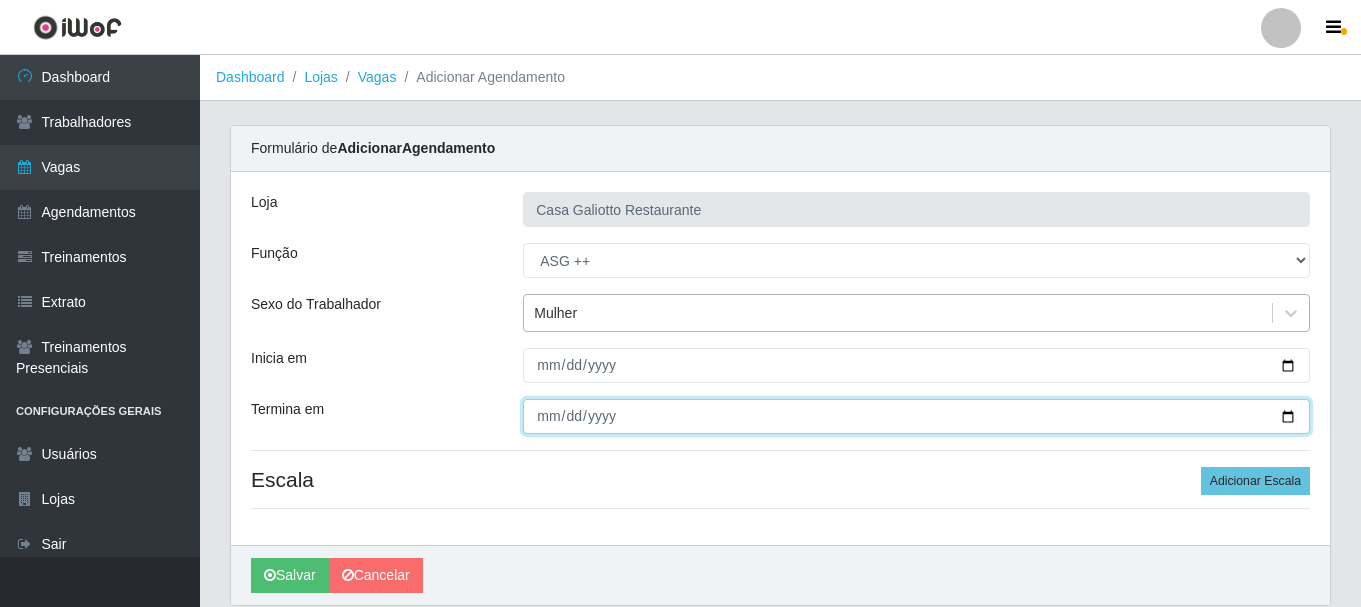 type on "[DATE]" 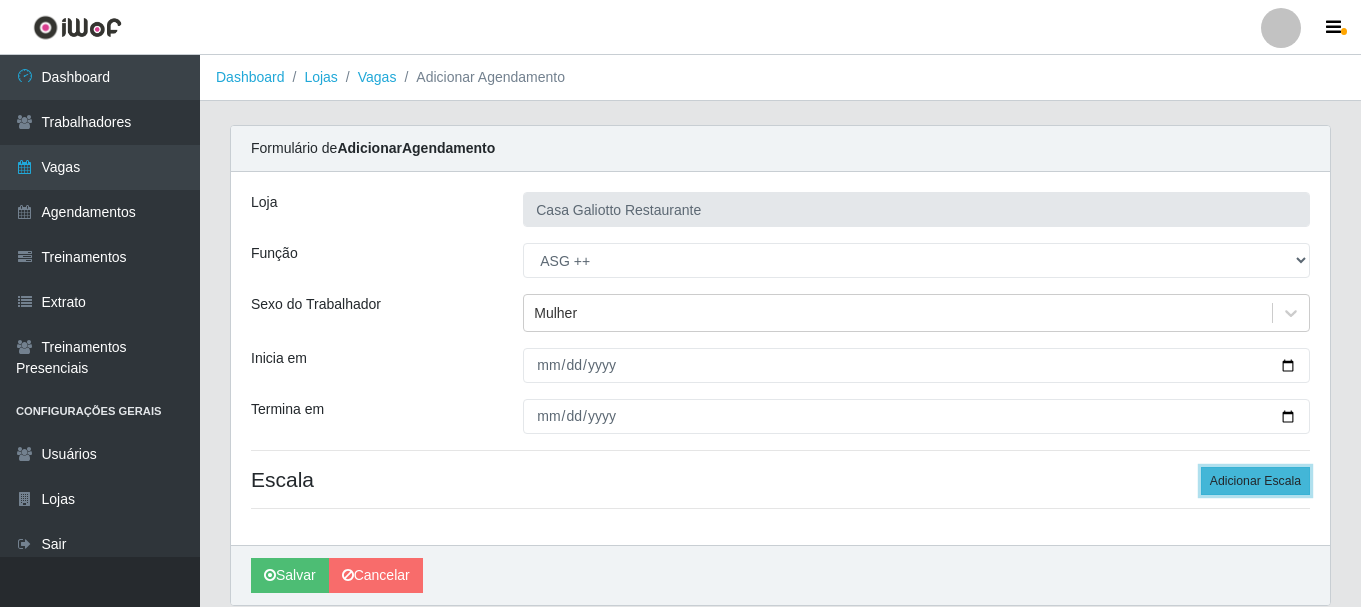 click on "Adicionar Escala" at bounding box center [1255, 481] 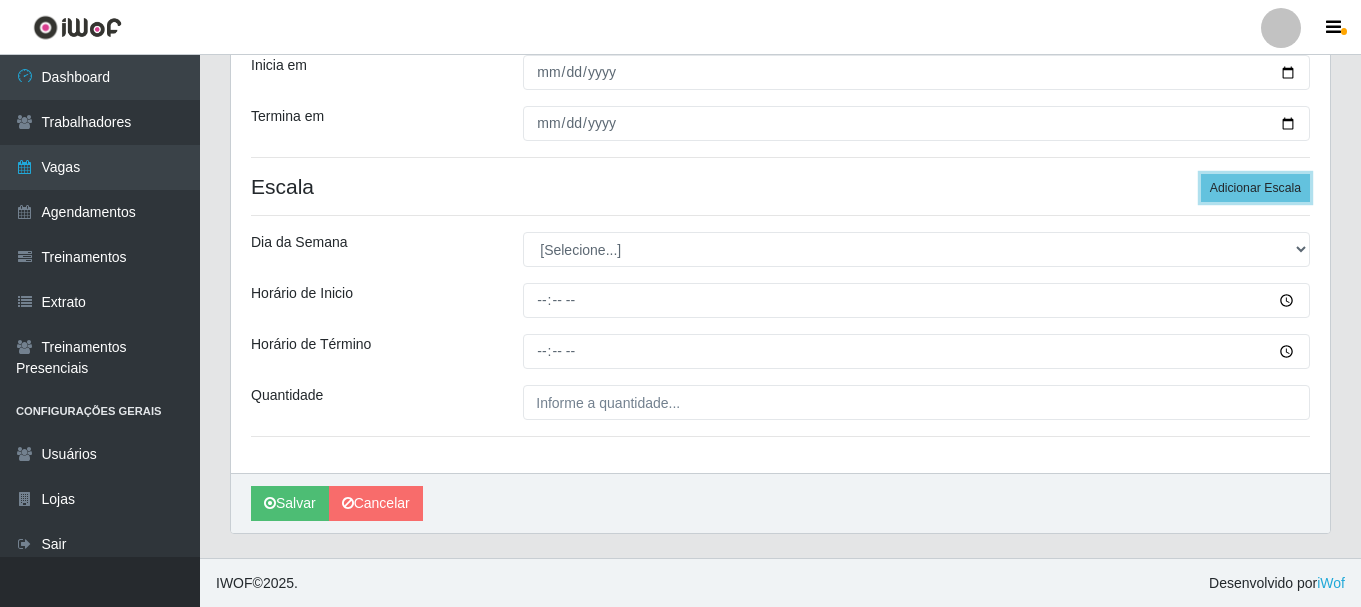 scroll, scrollTop: 294, scrollLeft: 0, axis: vertical 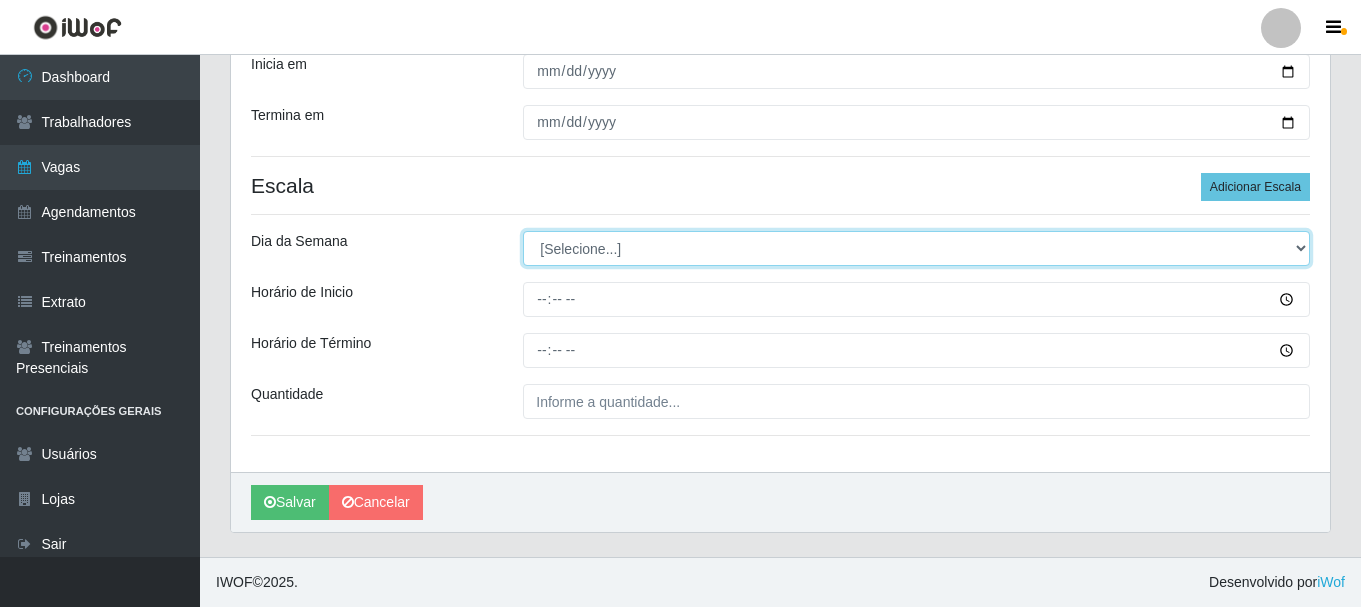 click on "[Selecione...] Segunda Terça Quarta Quinta Sexta Sábado Domingo" at bounding box center [916, 248] 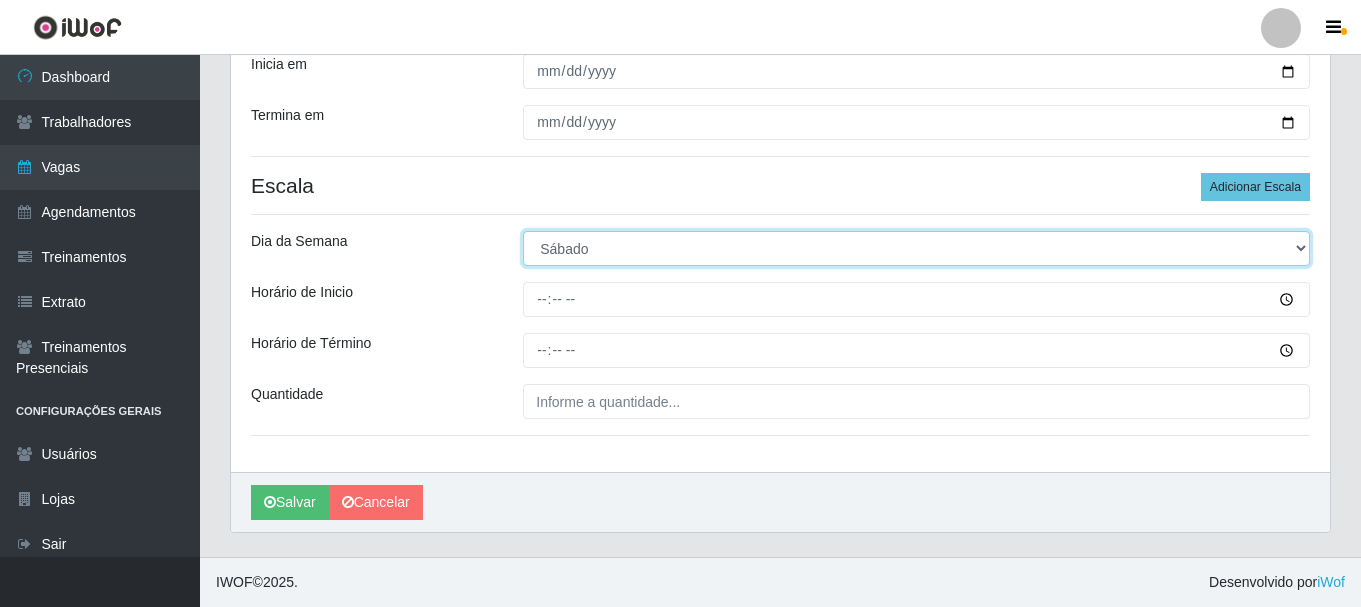 click on "[Selecione...] Segunda Terça Quarta Quinta Sexta Sábado Domingo" at bounding box center (916, 248) 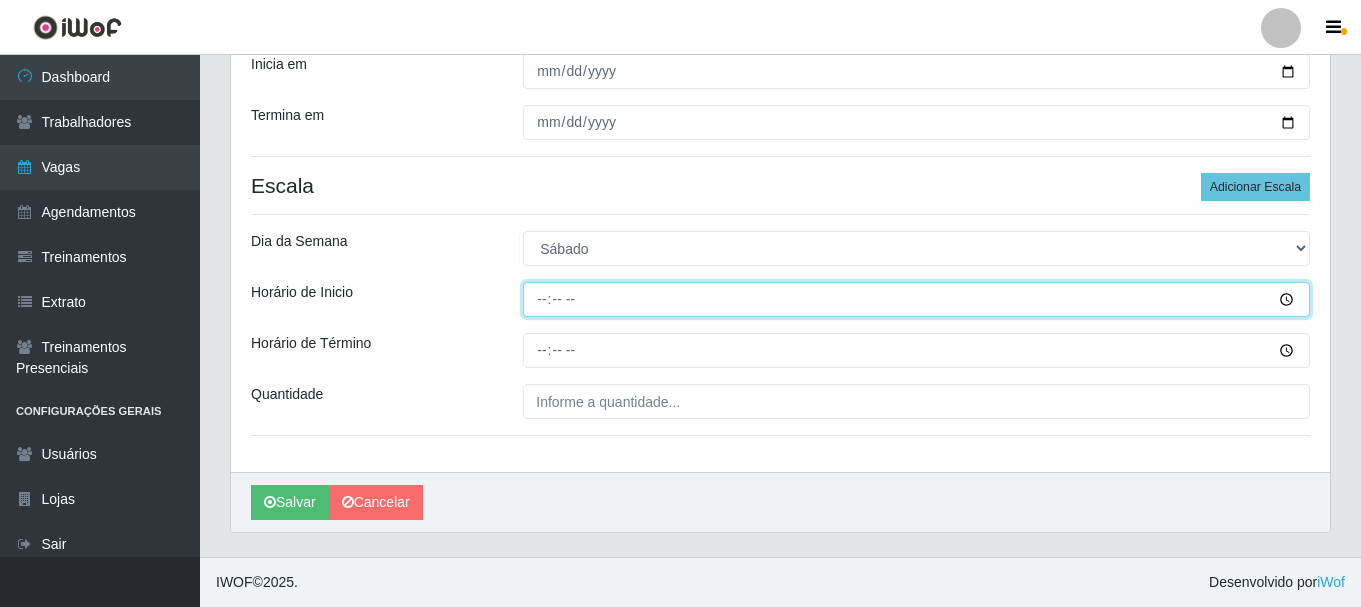 click on "Horário de Inicio" at bounding box center [916, 299] 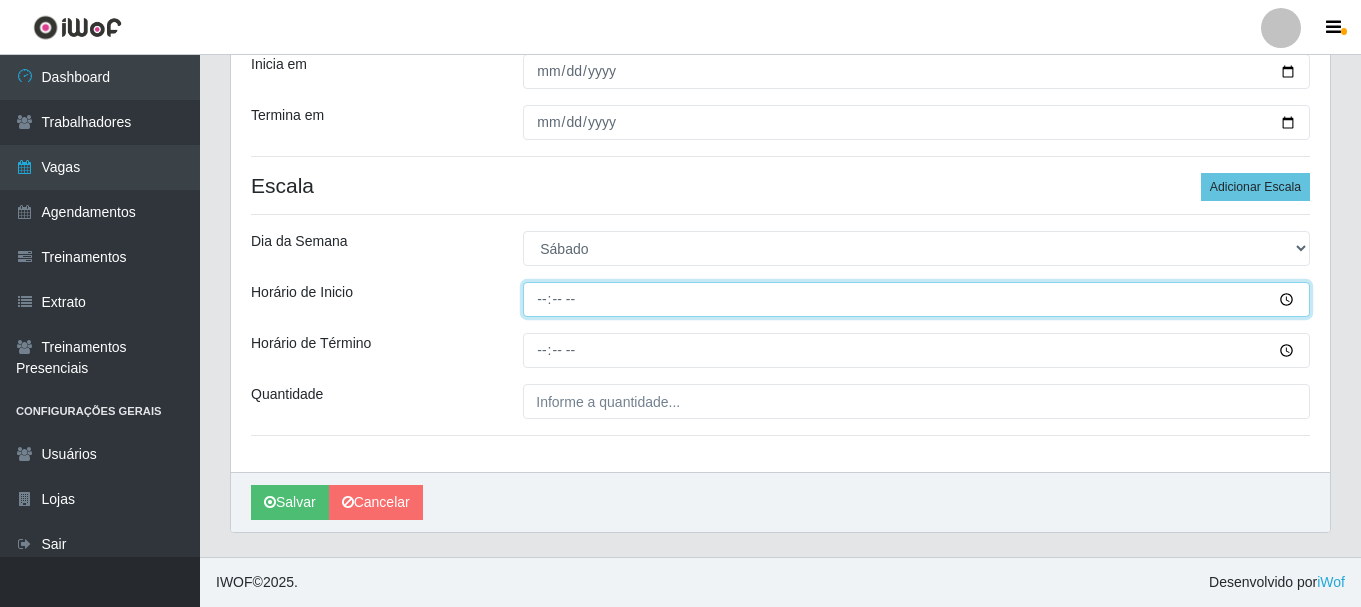 type on "20:00" 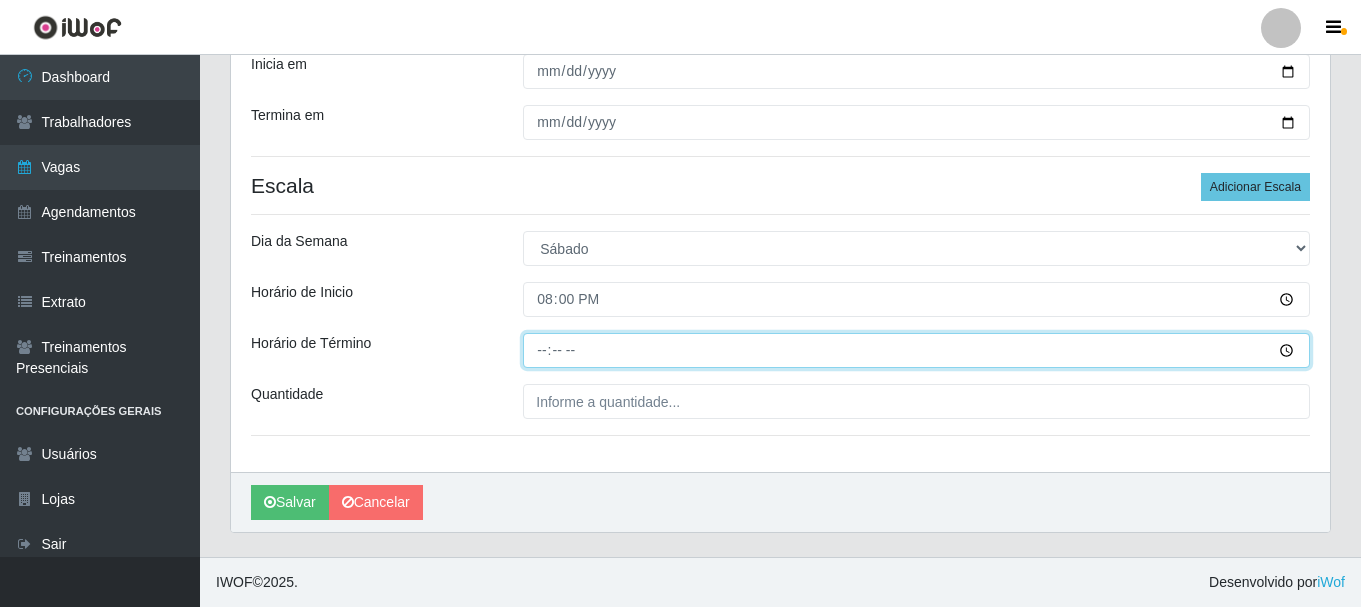 click on "Horário de Término" at bounding box center [916, 350] 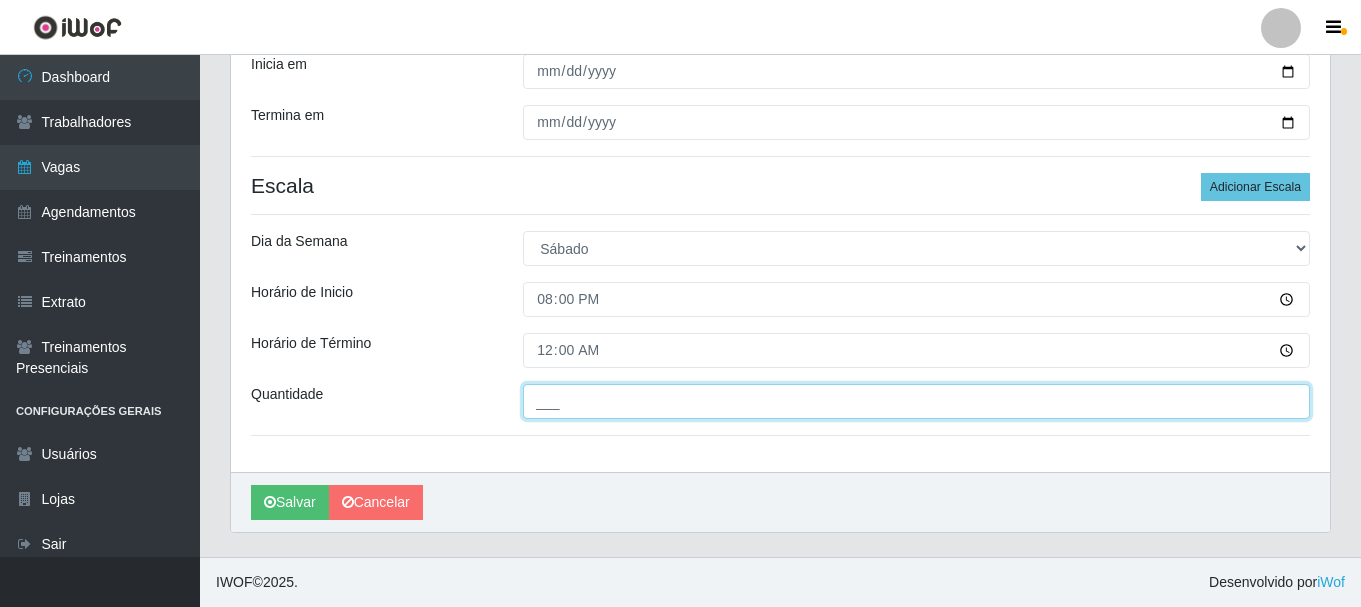 click on "___" at bounding box center (916, 401) 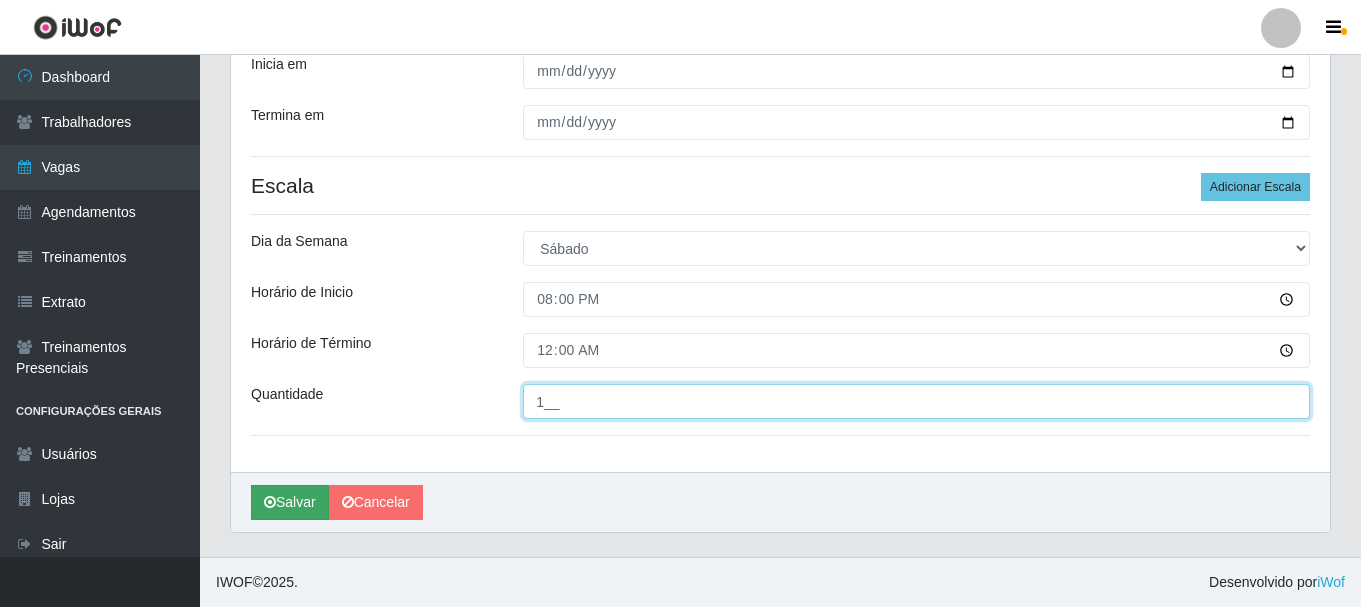 type on "1__" 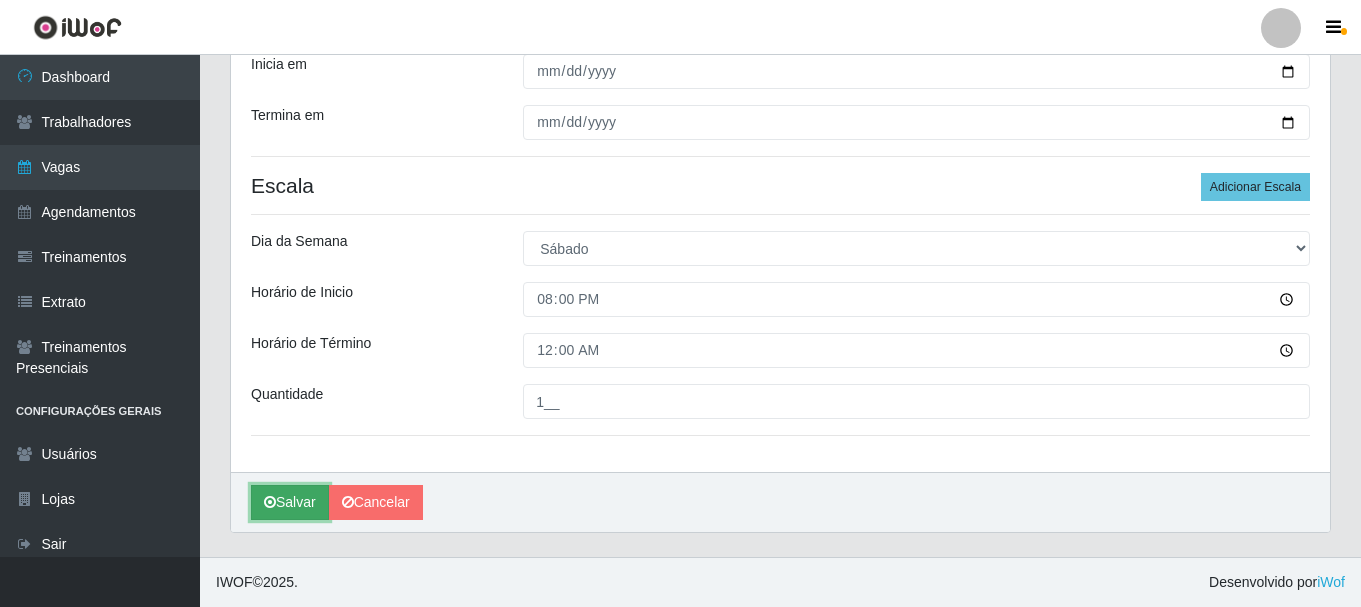 click on "Salvar" at bounding box center [290, 502] 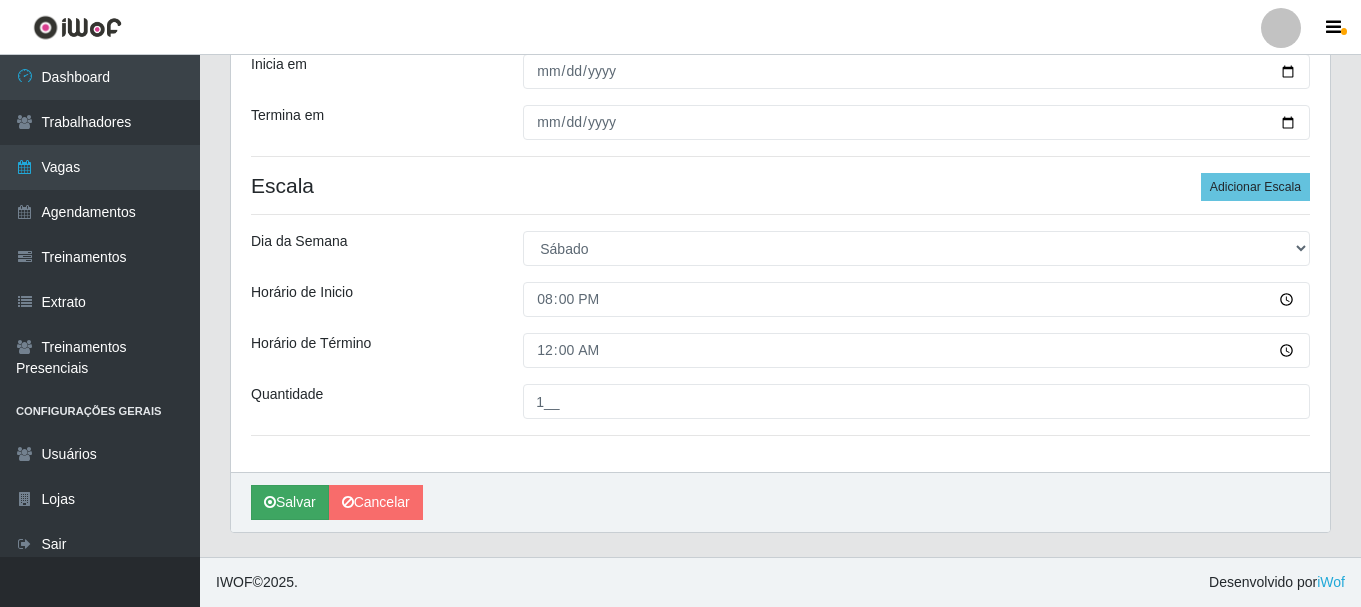scroll, scrollTop: 0, scrollLeft: 0, axis: both 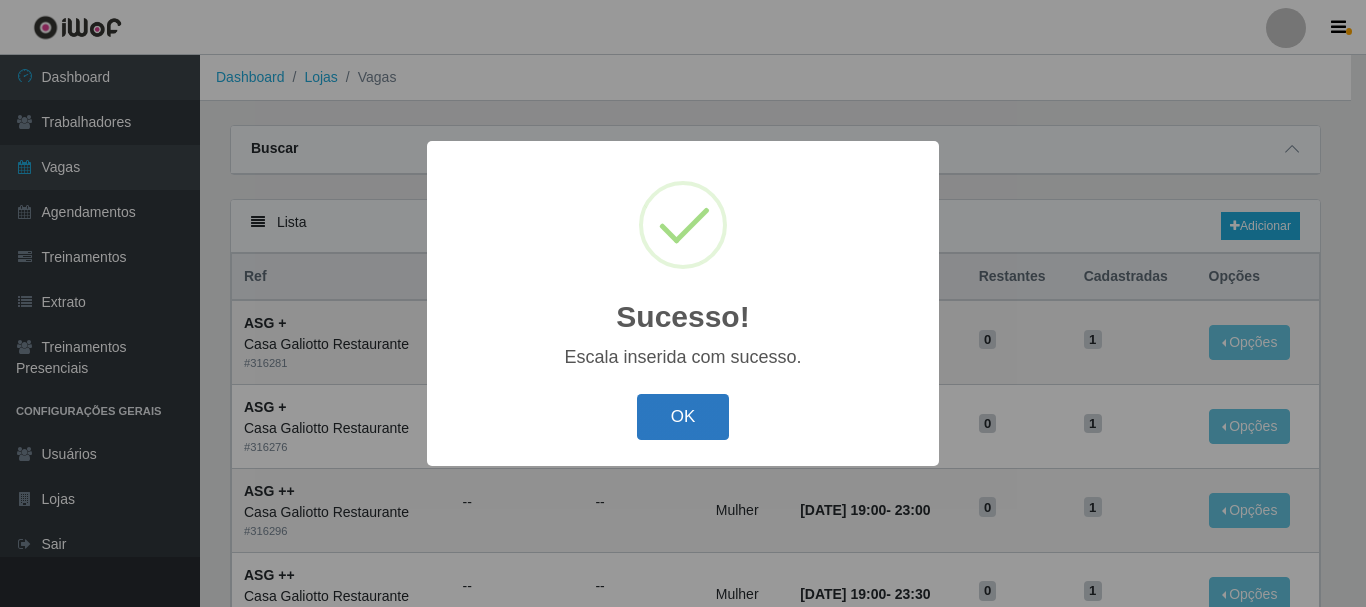 click on "OK" at bounding box center (683, 417) 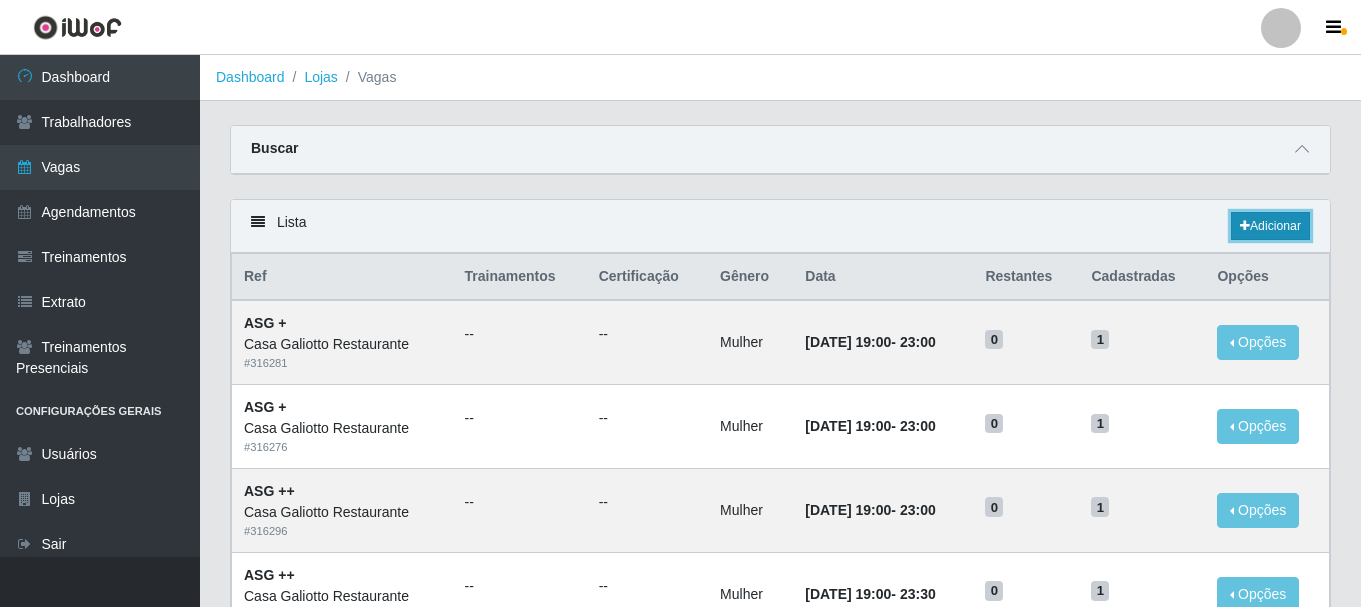 click on "Adicionar" at bounding box center (1270, 226) 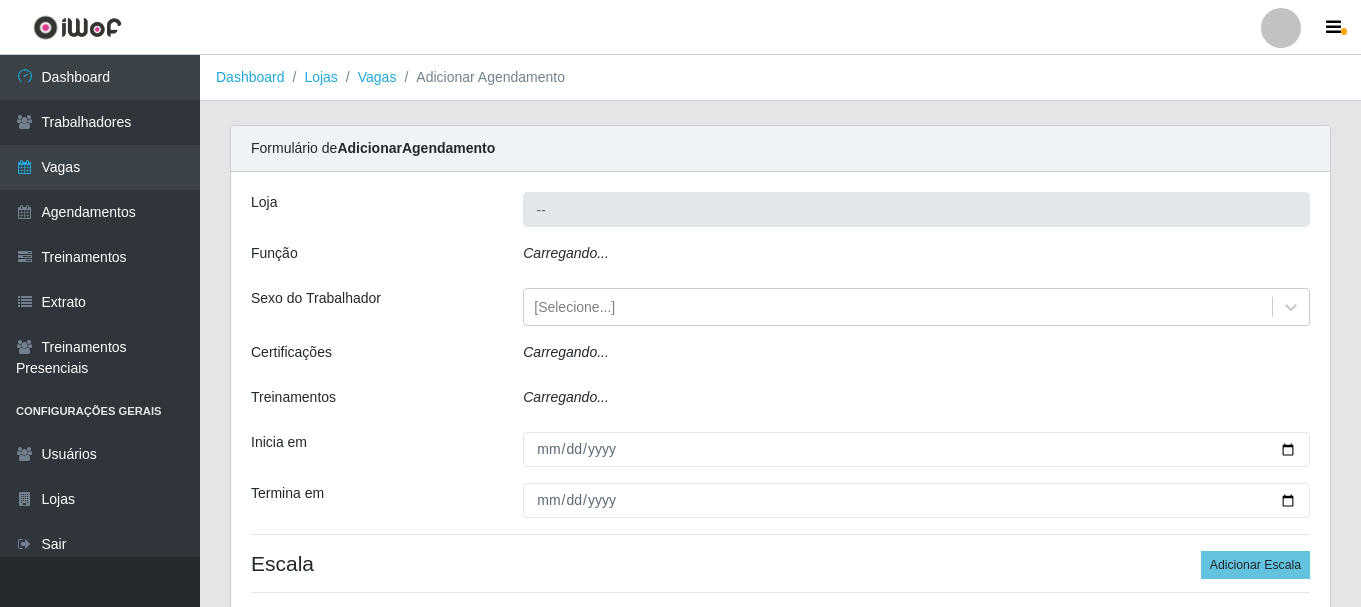 type on "Casa Galiotto Restaurante" 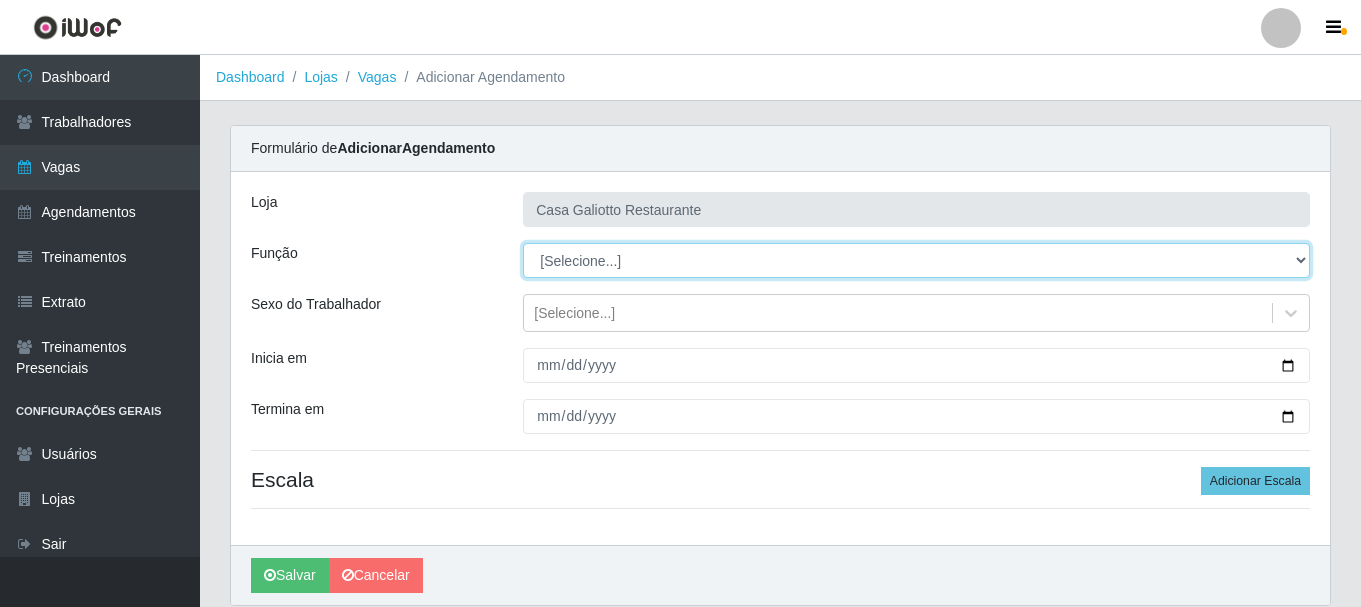 click on "[Selecione...] ASG ASG + ASG ++ Auxiliar de Cozinha Auxiliar de Cozinha + Auxiliar de Cozinha ++ Copeiro Copeiro + Copeiro ++ Cumim Cumim + Cumim ++ Recepcionista Recepcionista + Recepcionista ++" at bounding box center (916, 260) 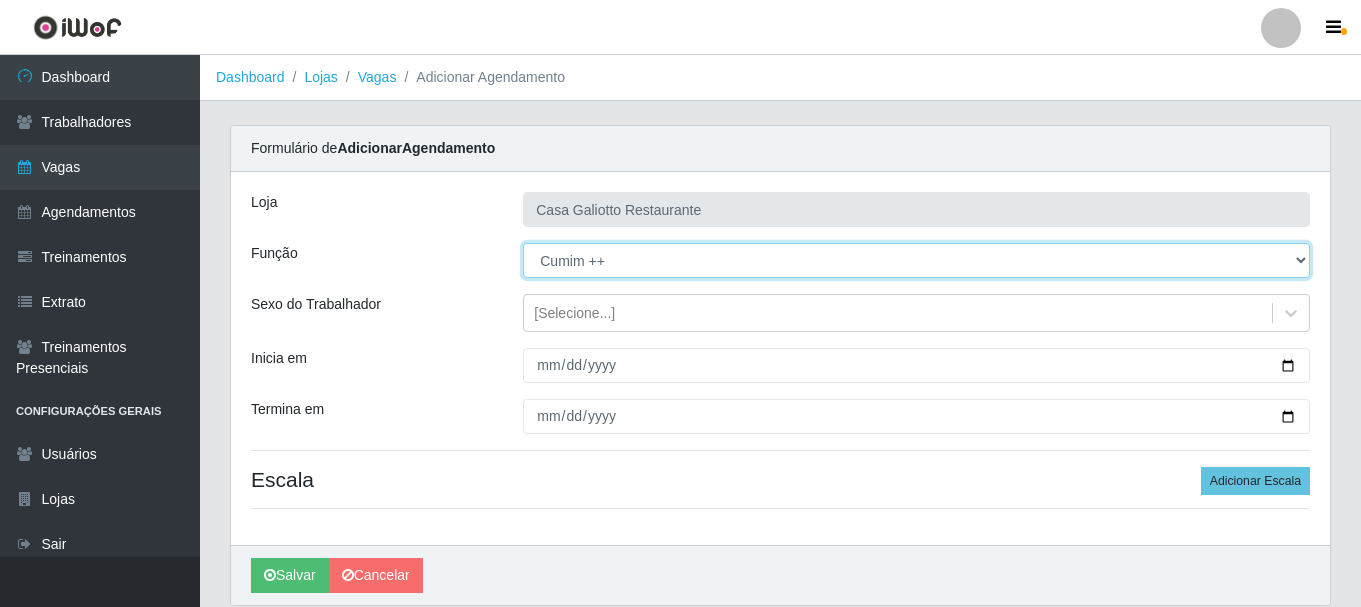click on "[Selecione...] ASG ASG + ASG ++ Auxiliar de Cozinha Auxiliar de Cozinha + Auxiliar de Cozinha ++ Copeiro Copeiro + Copeiro ++ Cumim Cumim + Cumim ++ Recepcionista Recepcionista + Recepcionista ++" at bounding box center [916, 260] 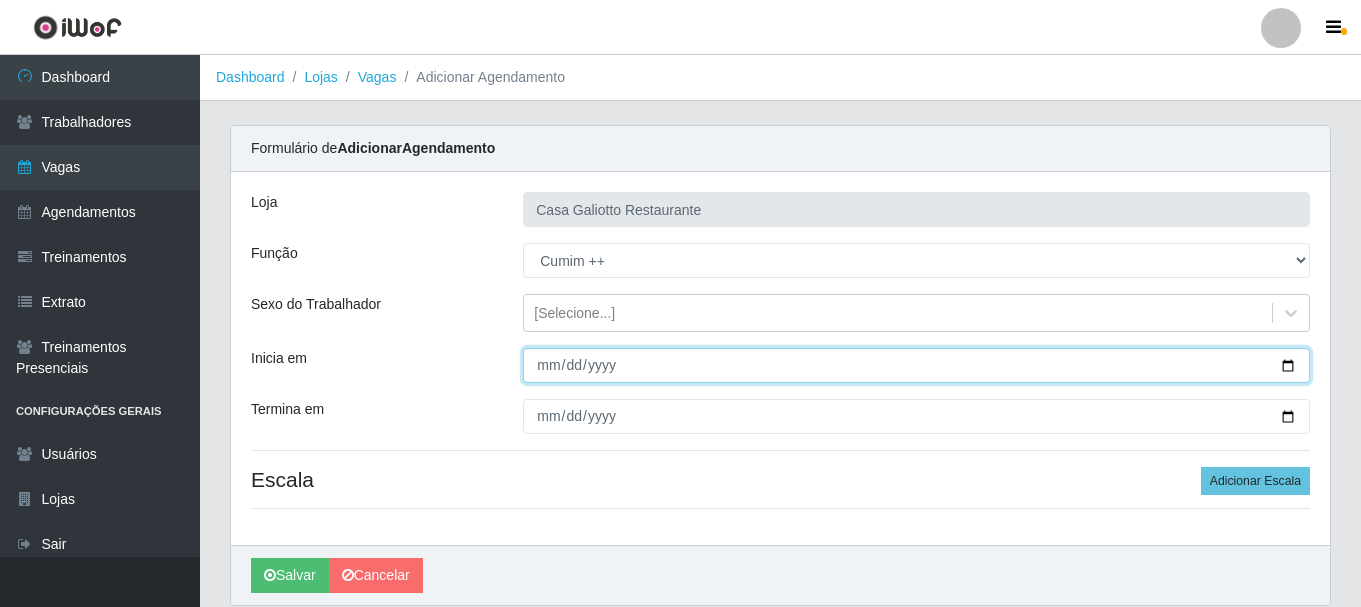 click on "Inicia em" at bounding box center [916, 365] 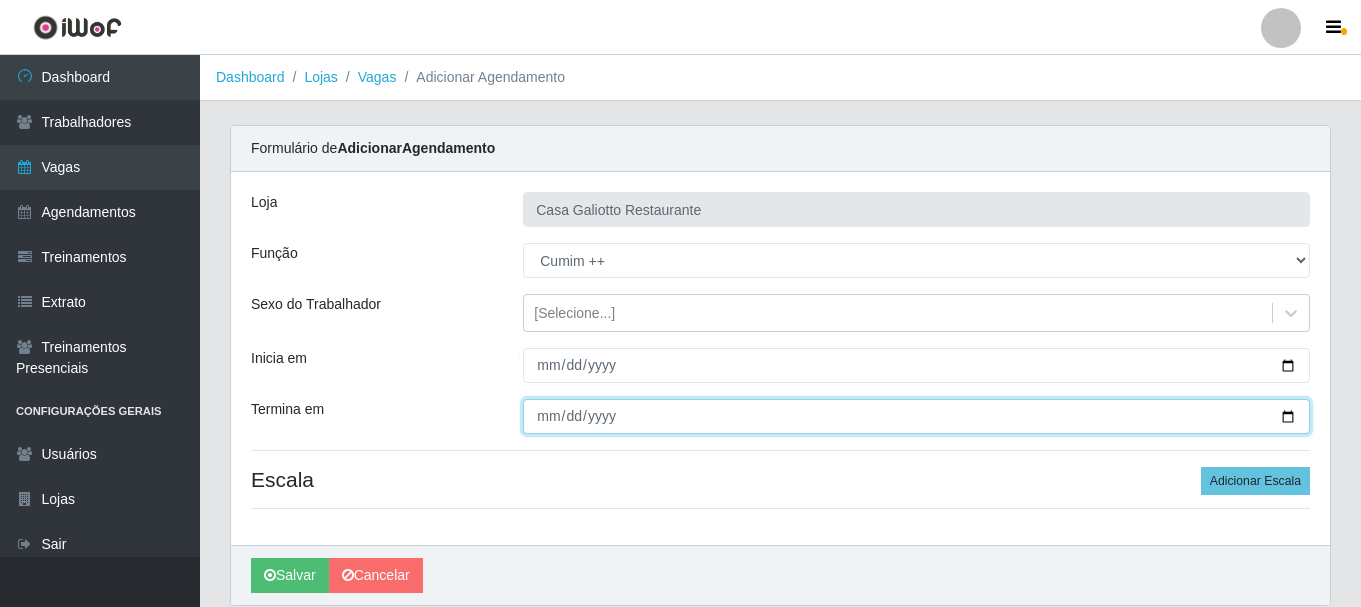 click on "Termina em" at bounding box center (916, 416) 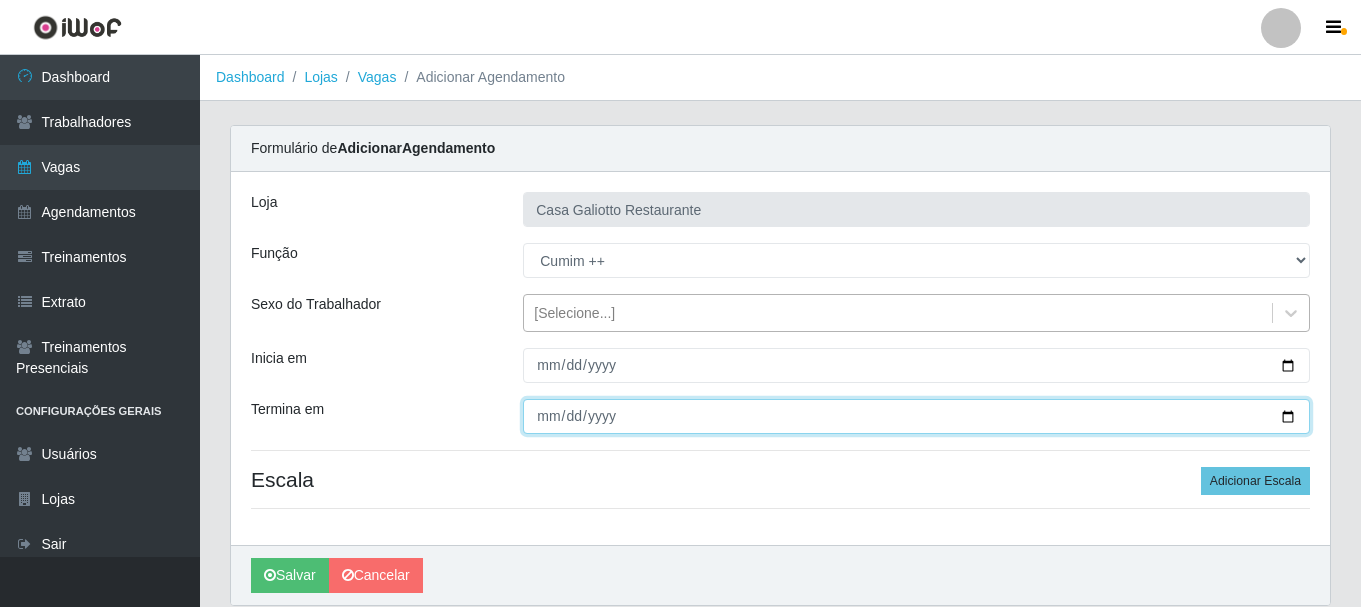 type on "[DATE]" 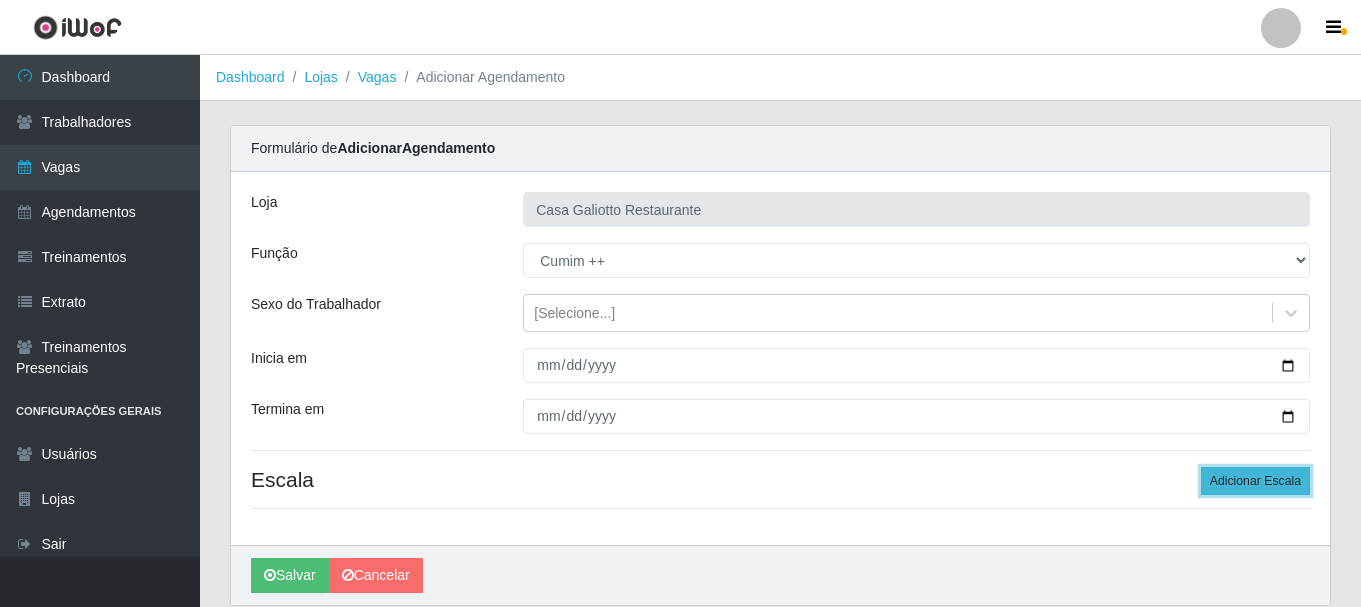 click on "Adicionar Escala" at bounding box center (1255, 481) 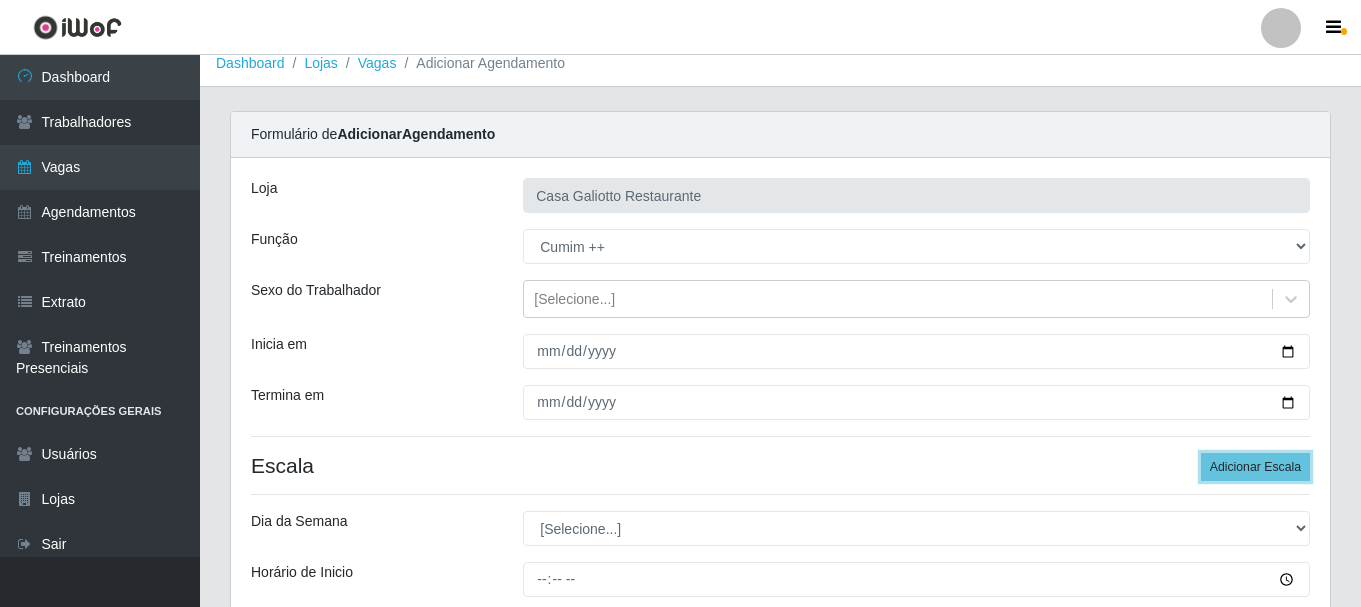 scroll, scrollTop: 200, scrollLeft: 0, axis: vertical 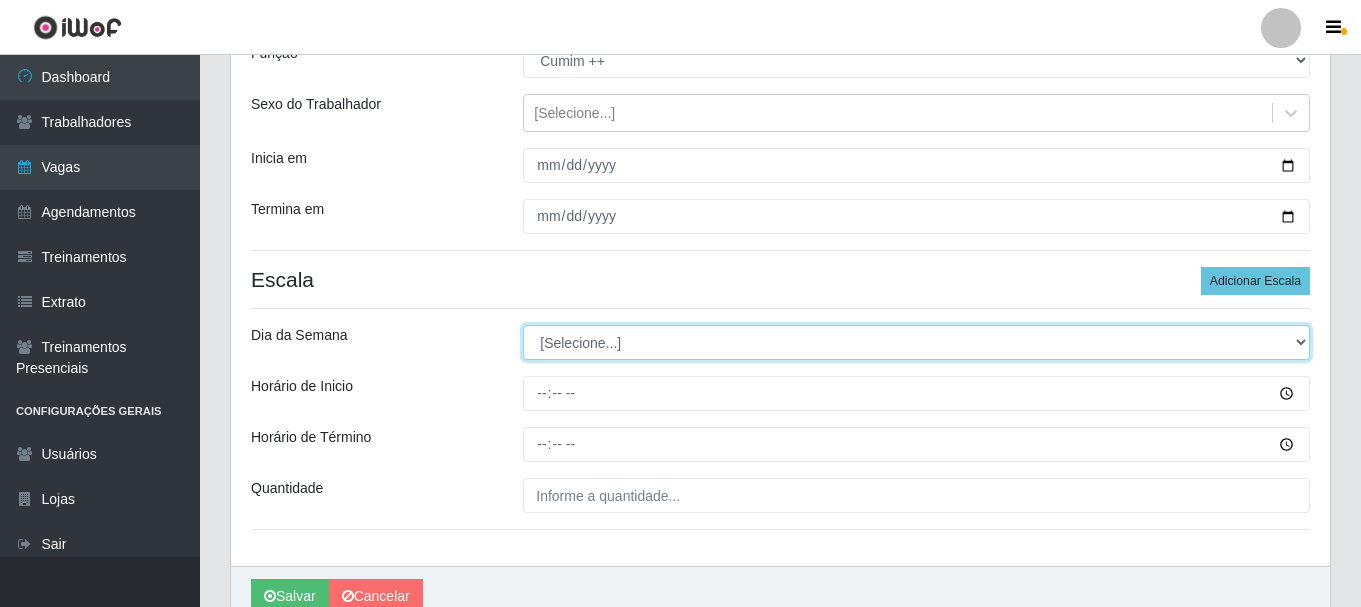 click on "[Selecione...] Segunda Terça Quarta Quinta Sexta Sábado Domingo" at bounding box center (916, 342) 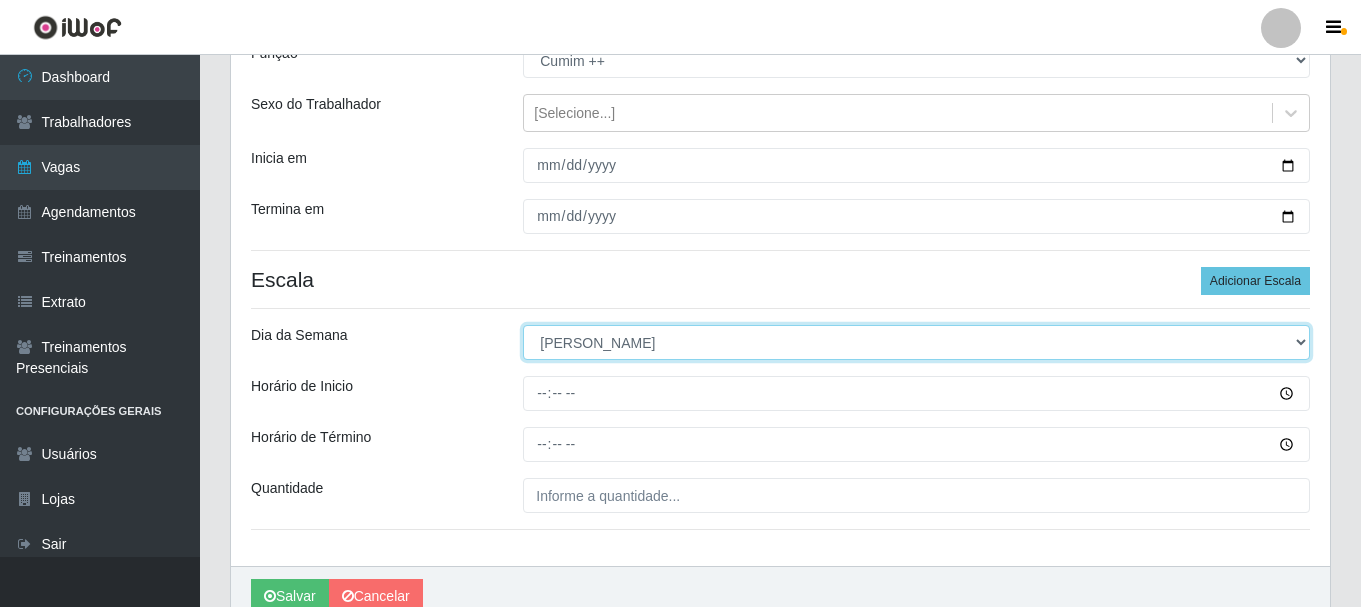 click on "[Selecione...] Segunda Terça Quarta Quinta Sexta Sábado Domingo" at bounding box center (916, 342) 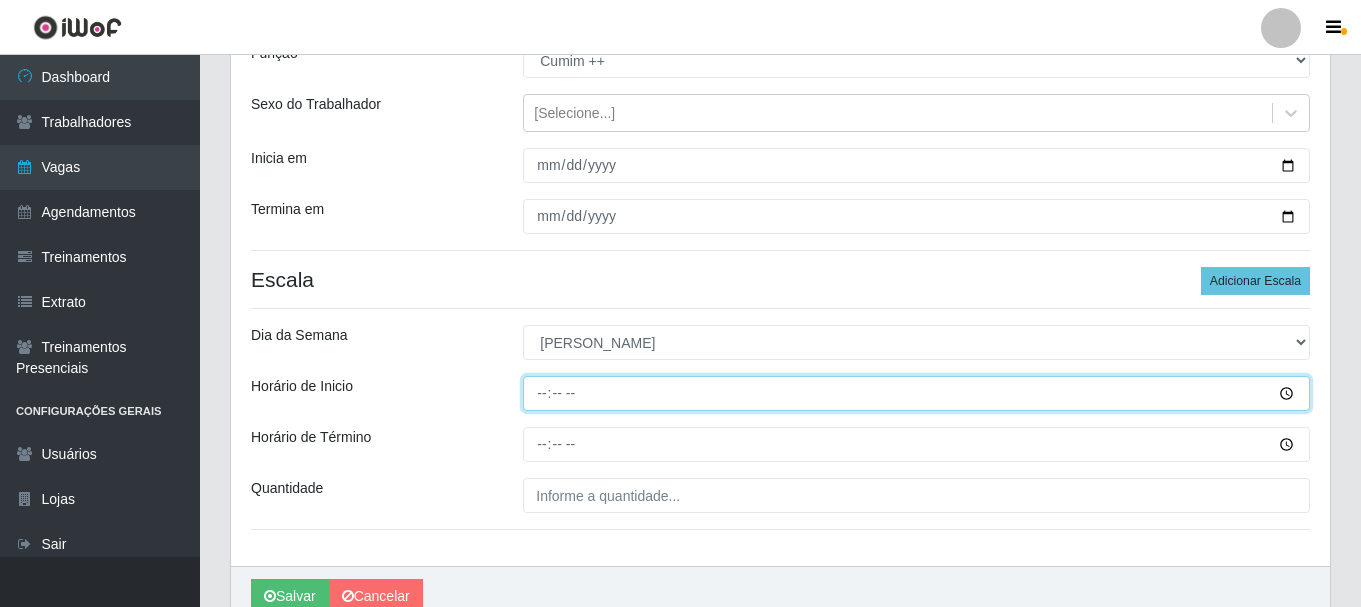 click on "Horário de Inicio" at bounding box center [916, 393] 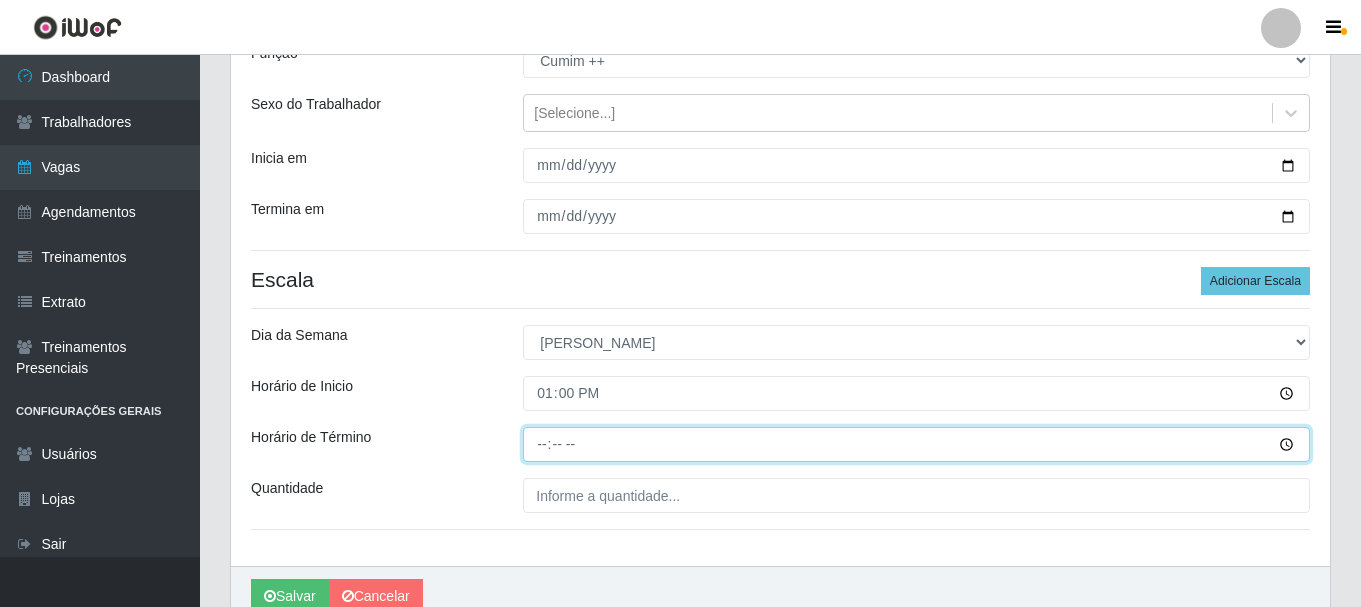 click on "Horário de Término" at bounding box center (916, 444) 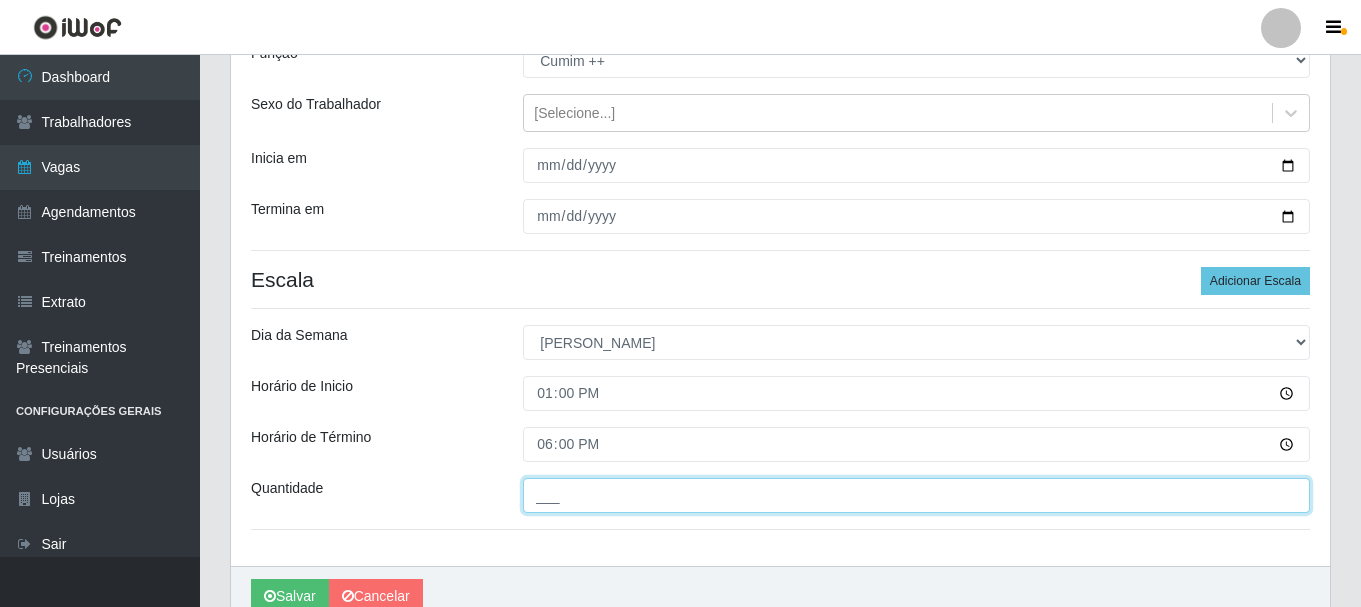 click on "___" at bounding box center [916, 495] 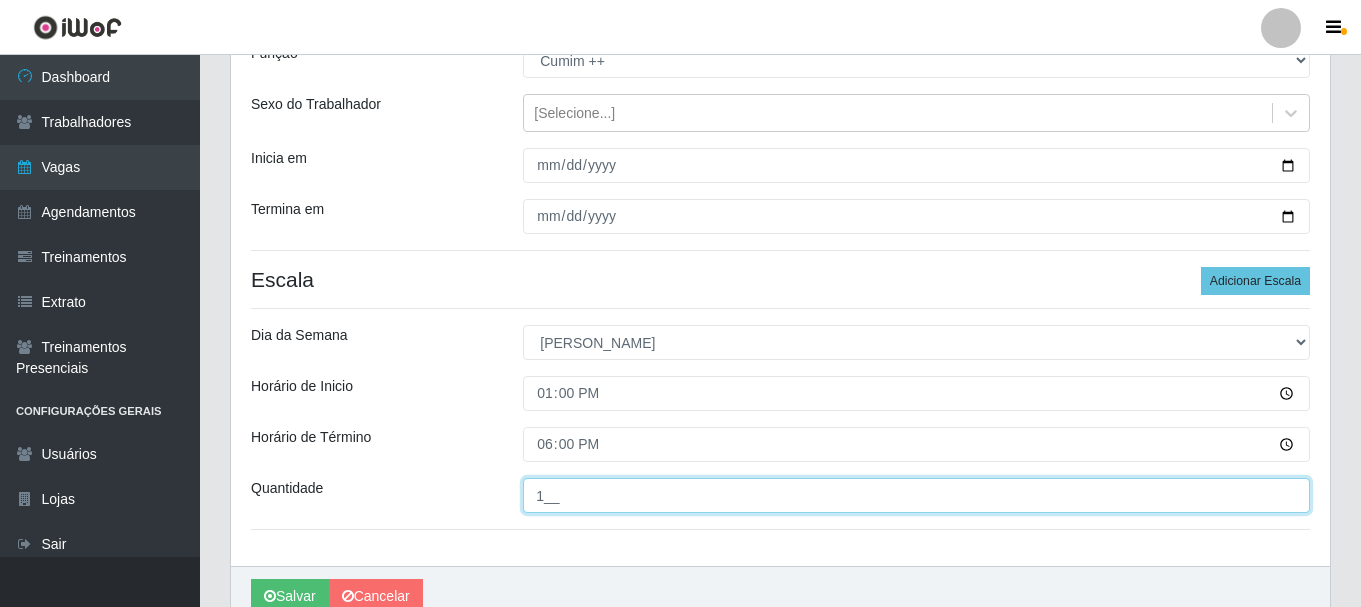 scroll, scrollTop: 294, scrollLeft: 0, axis: vertical 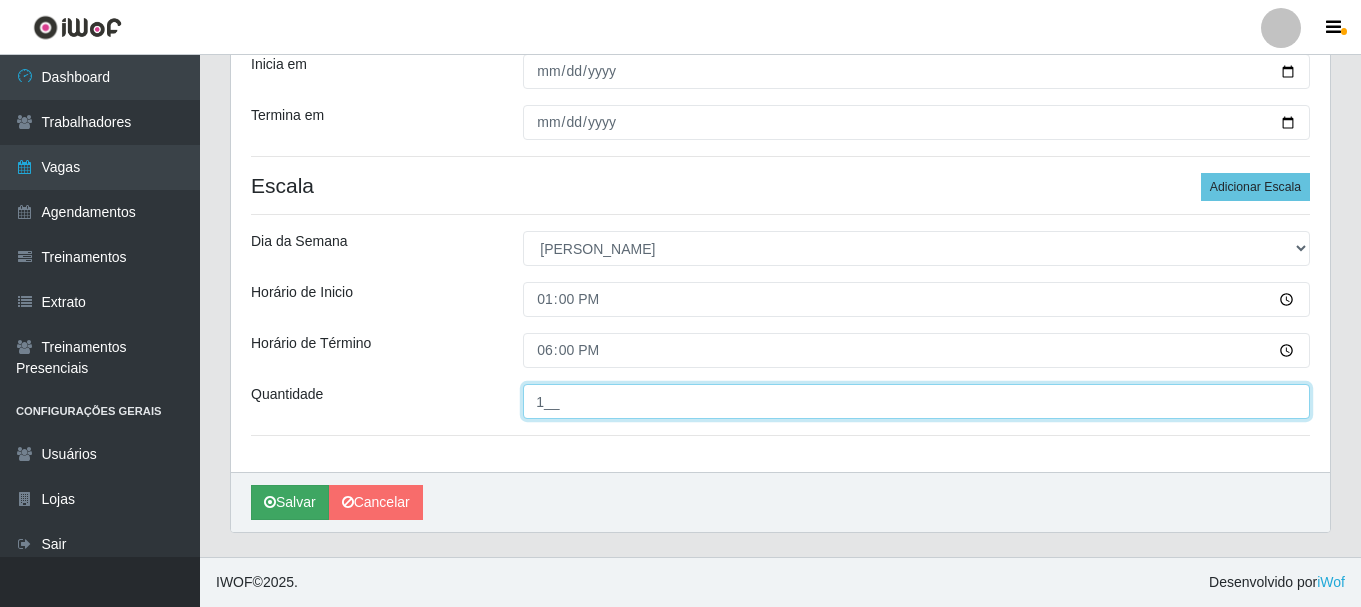 type on "1__" 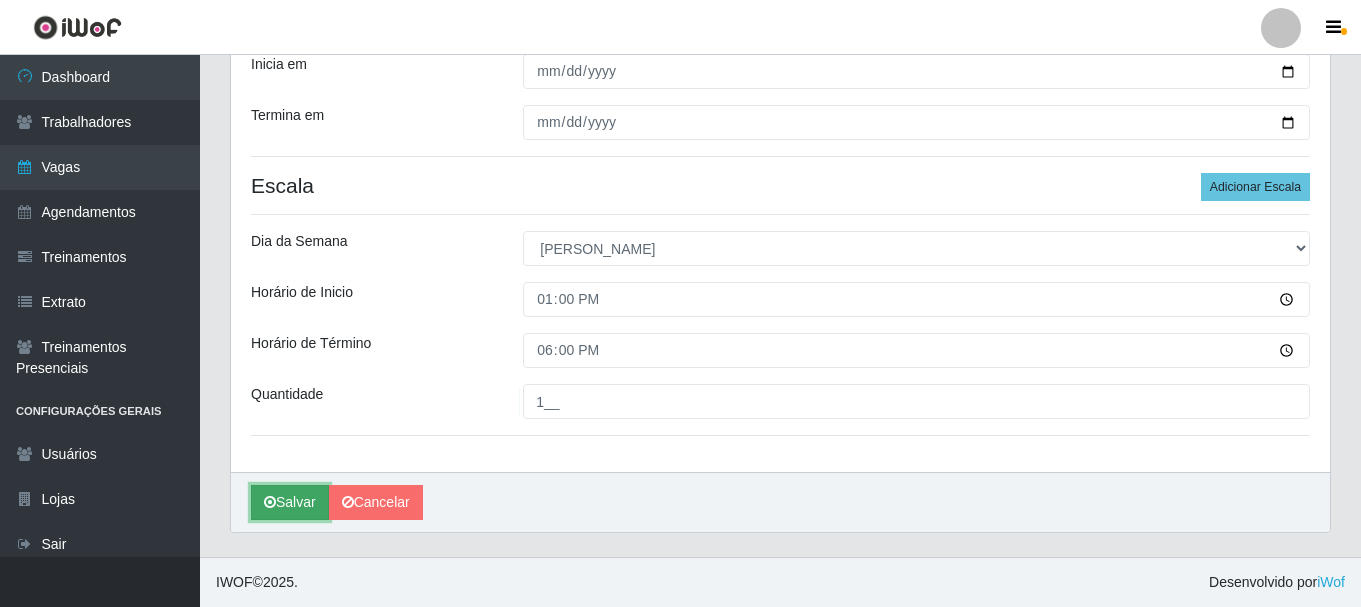 click on "Salvar" at bounding box center (290, 502) 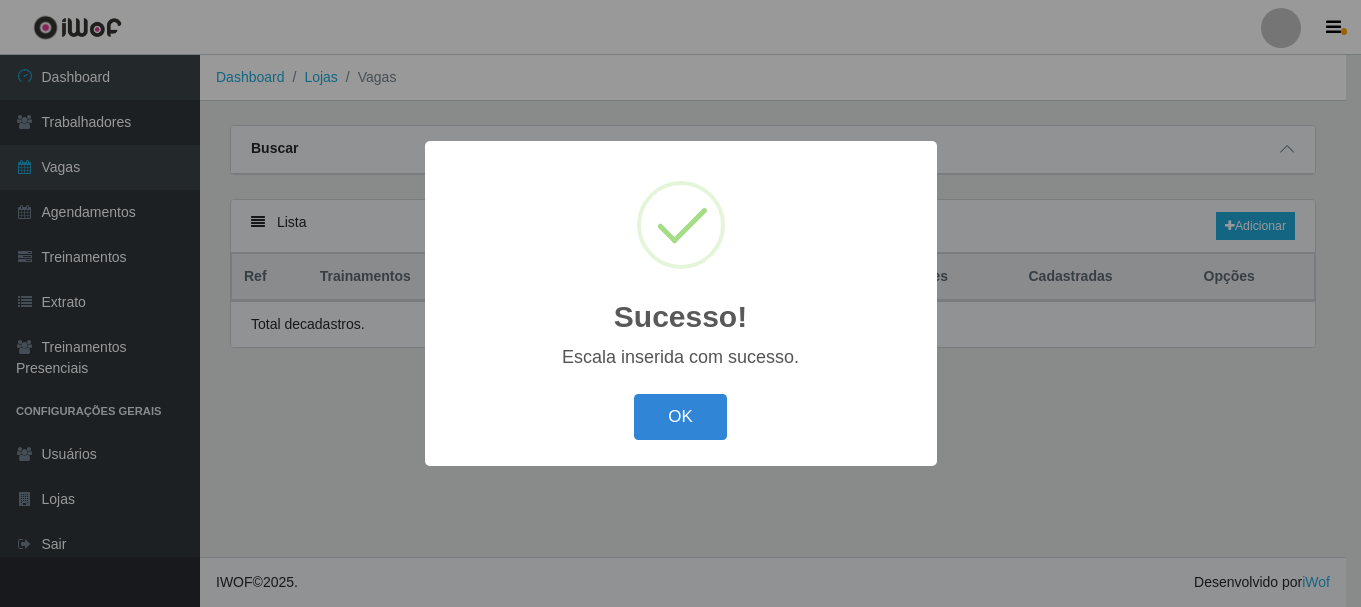 scroll, scrollTop: 0, scrollLeft: 0, axis: both 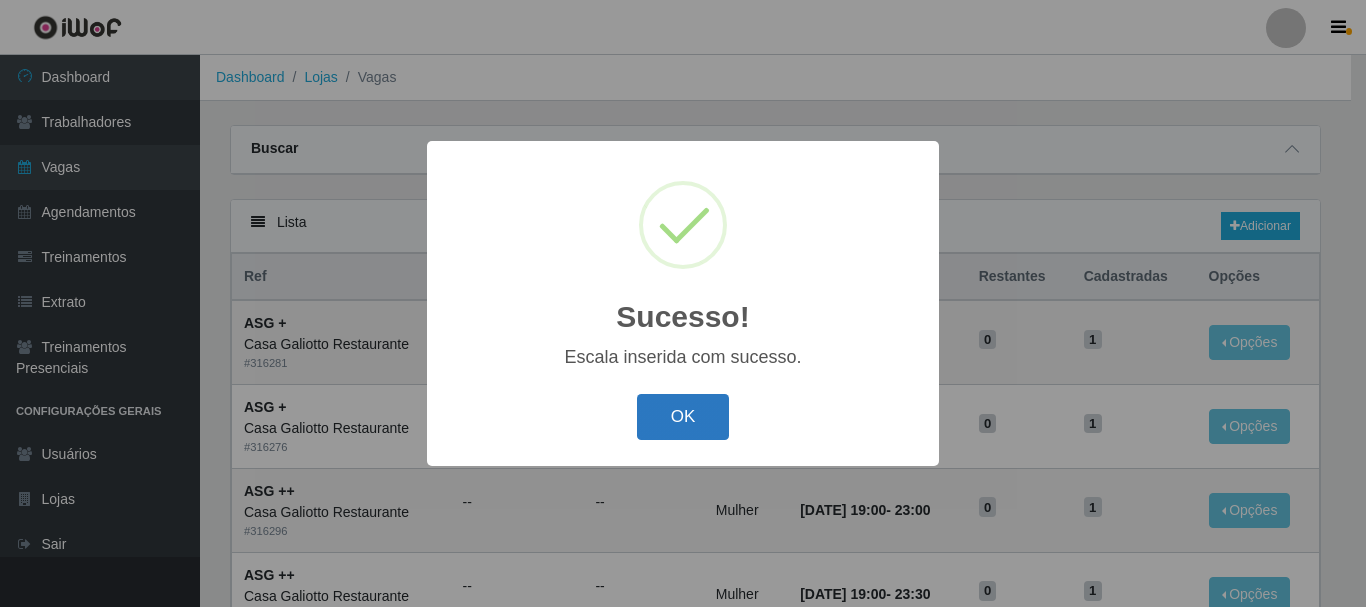 click on "OK" at bounding box center (683, 417) 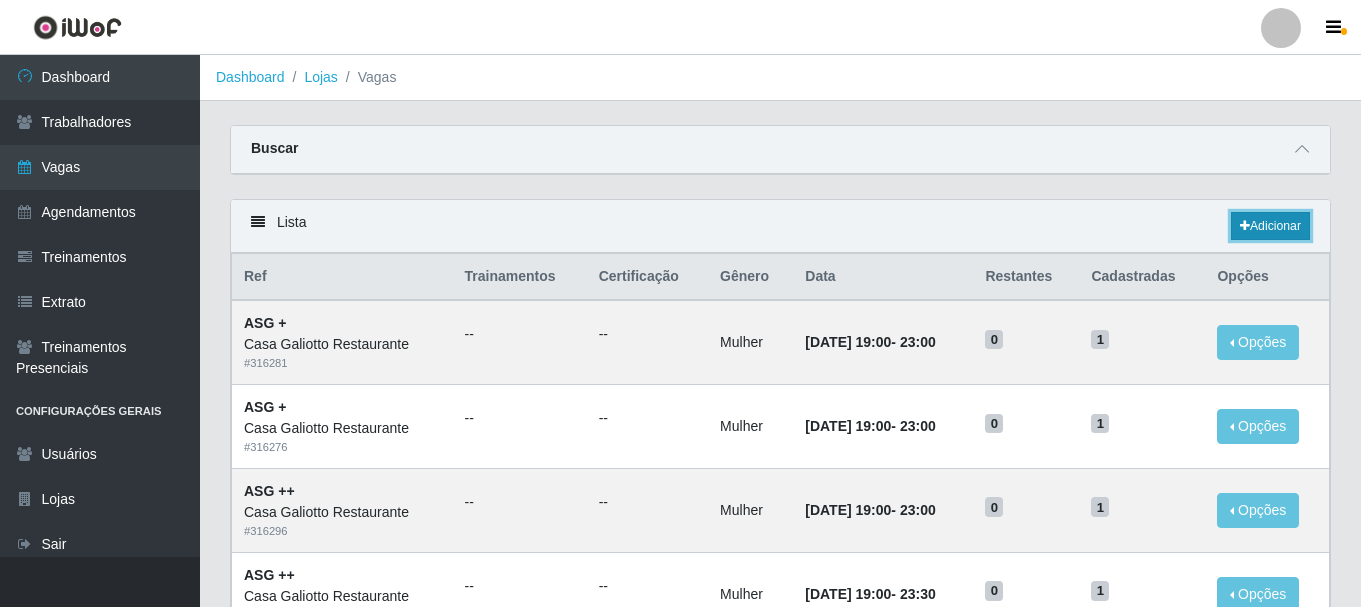 click on "Adicionar" at bounding box center [1270, 226] 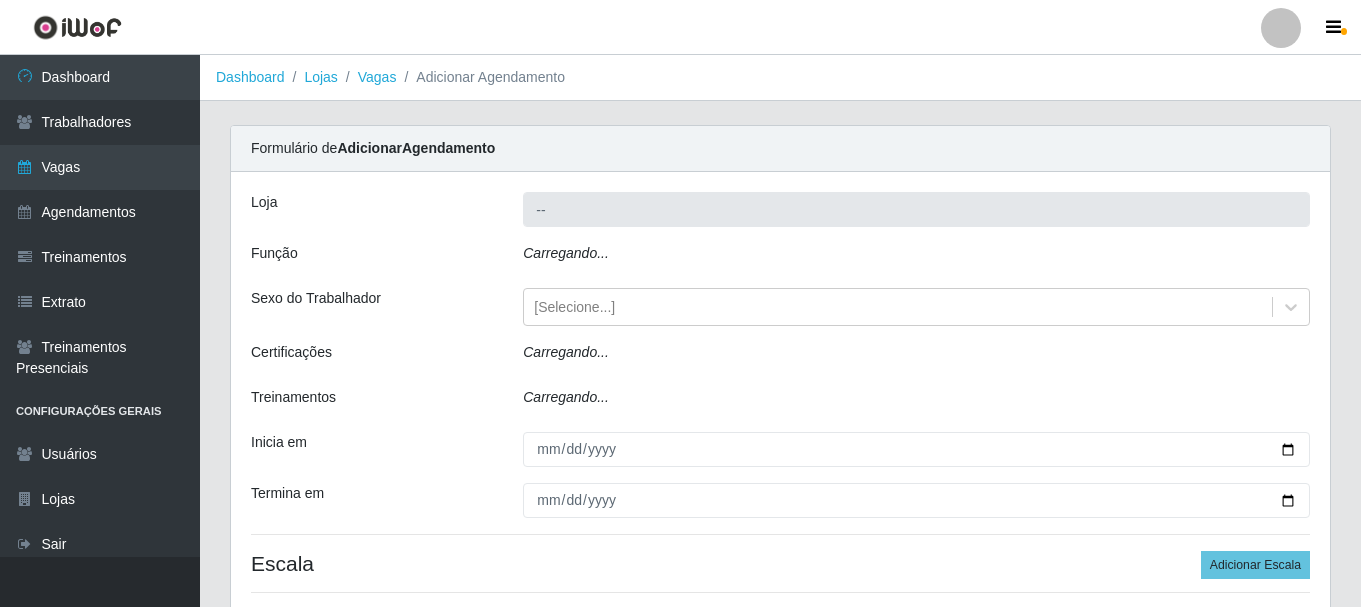 type on "Casa Galiotto Restaurante" 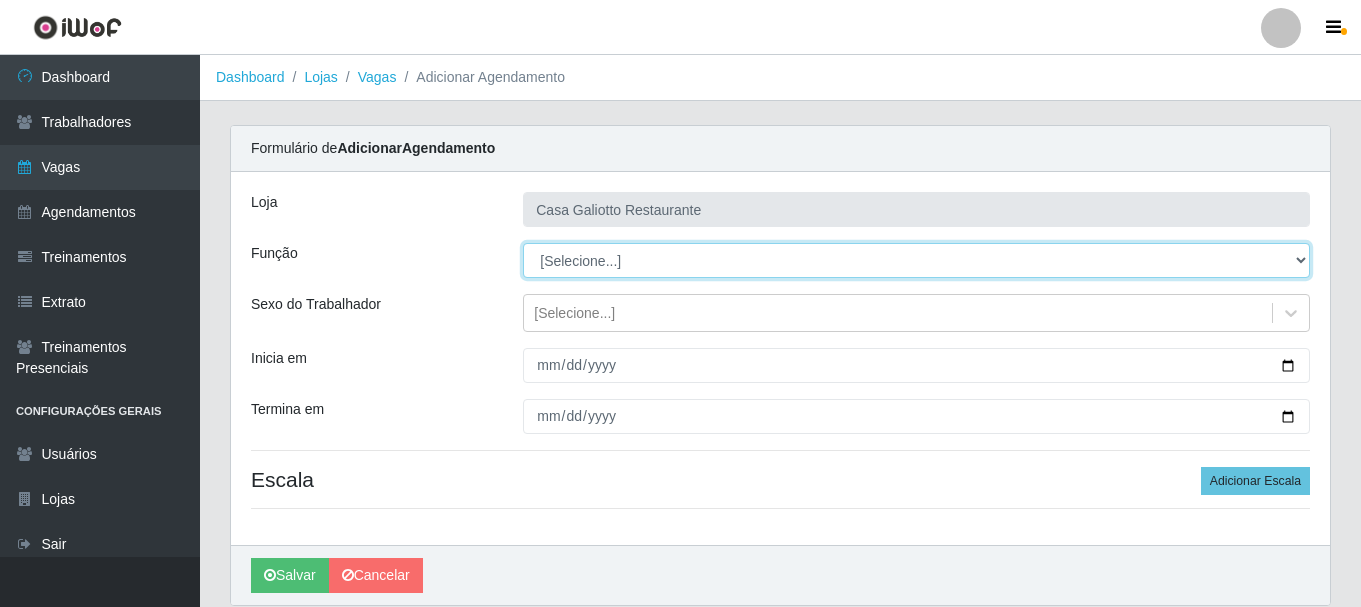 click on "[Selecione...] ASG ASG + ASG ++ Auxiliar de Cozinha Auxiliar de Cozinha + Auxiliar de Cozinha ++ Copeiro Copeiro + Copeiro ++ Cumim Cumim + Cumim ++ Recepcionista Recepcionista + Recepcionista ++" at bounding box center [916, 260] 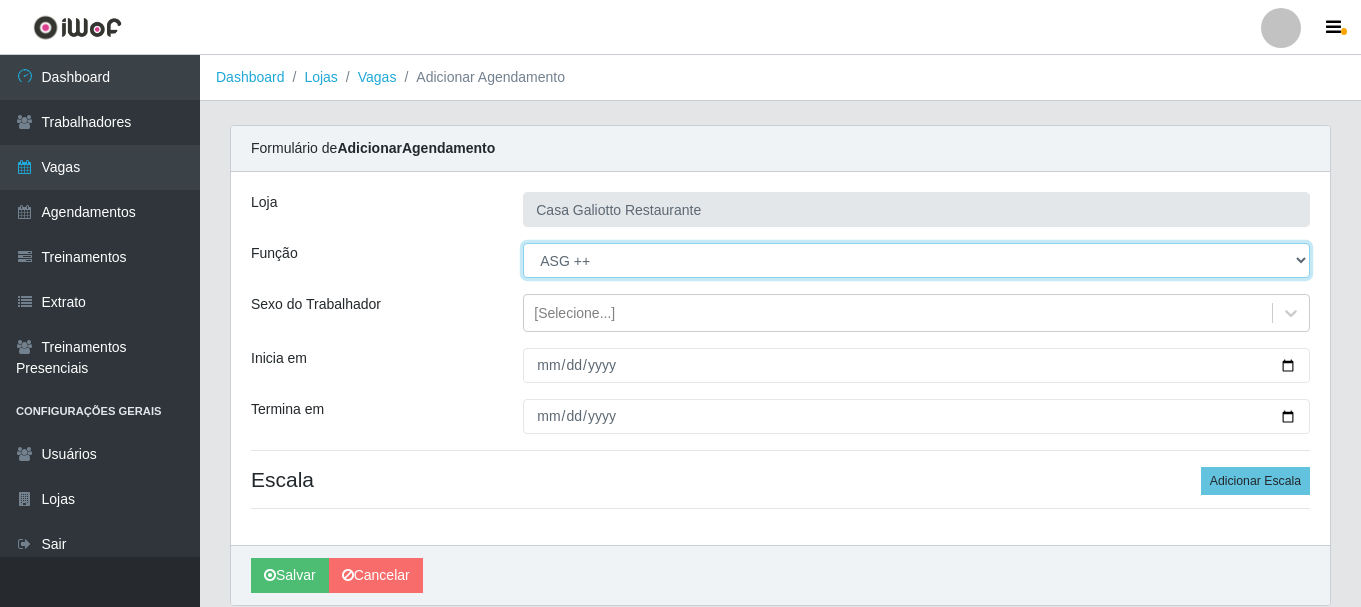 click on "[Selecione...] ASG ASG + ASG ++ Auxiliar de Cozinha Auxiliar de Cozinha + Auxiliar de Cozinha ++ Copeiro Copeiro + Copeiro ++ Cumim Cumim + Cumim ++ Recepcionista Recepcionista + Recepcionista ++" at bounding box center [916, 260] 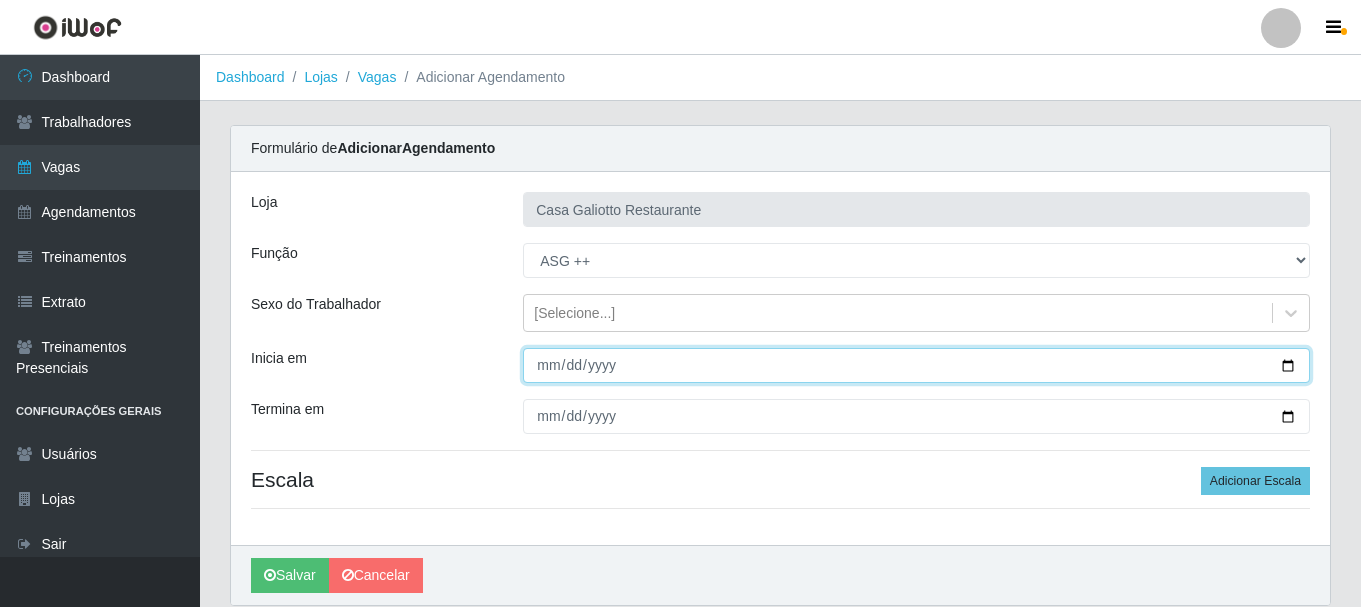 click on "Inicia em" at bounding box center [916, 365] 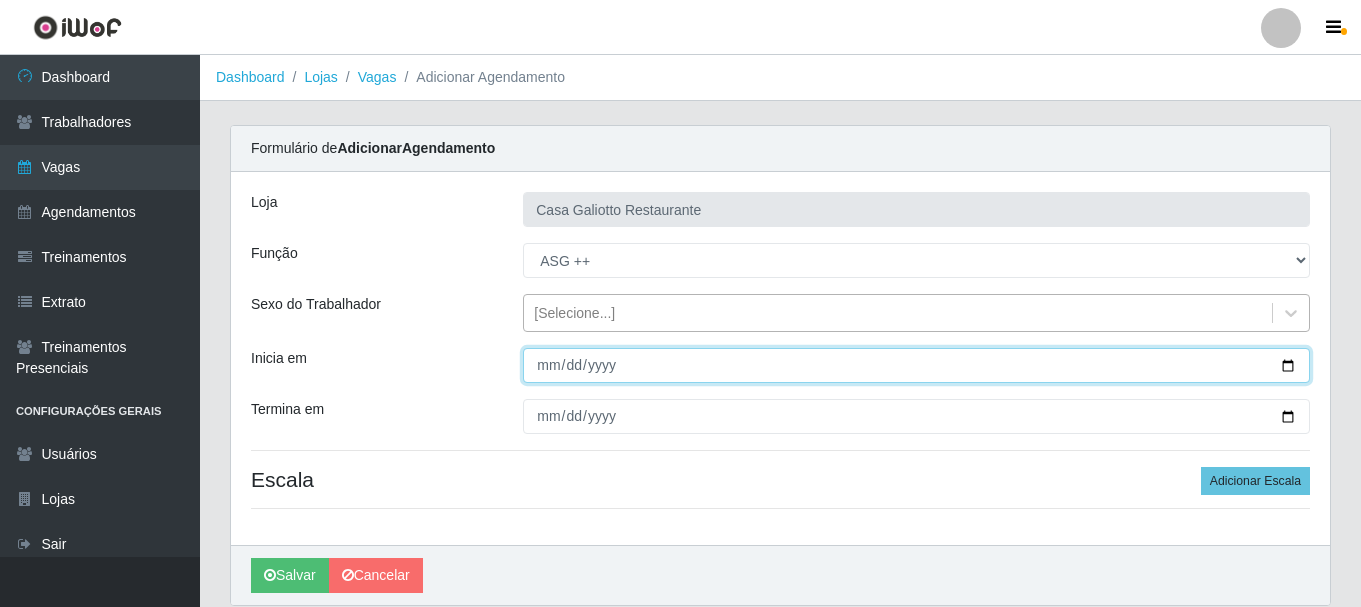 type on "[DATE]" 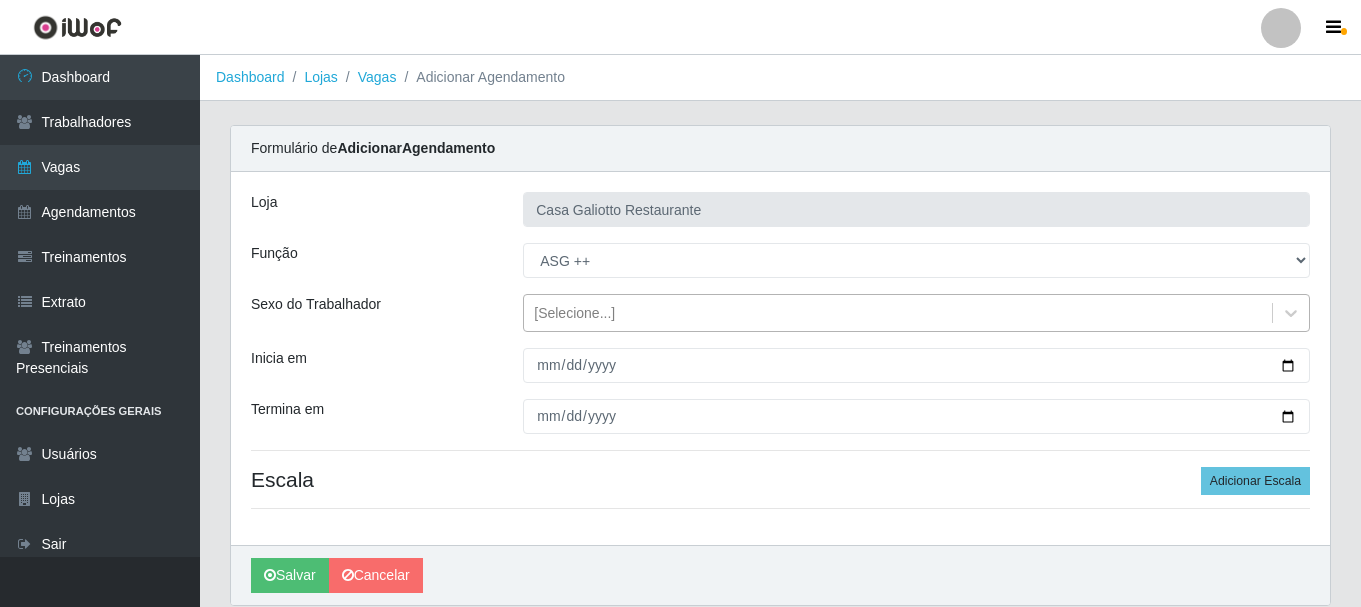 click on "[Selecione...]" at bounding box center (574, 313) 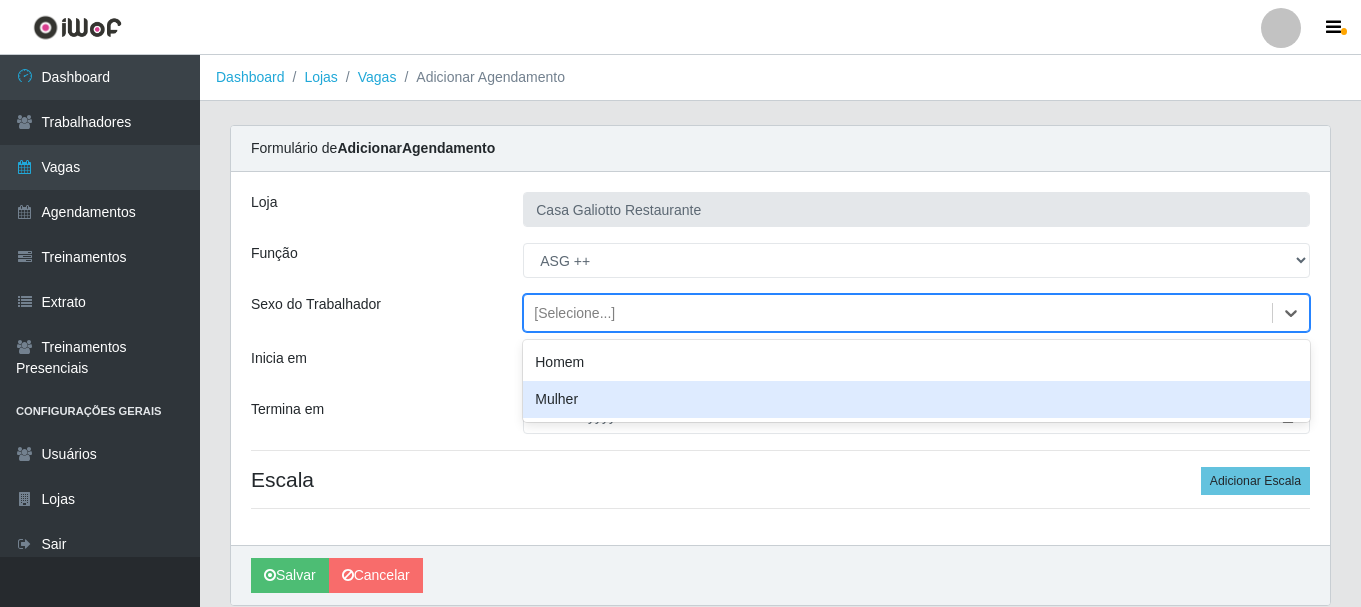 click on "Mulher" at bounding box center [916, 399] 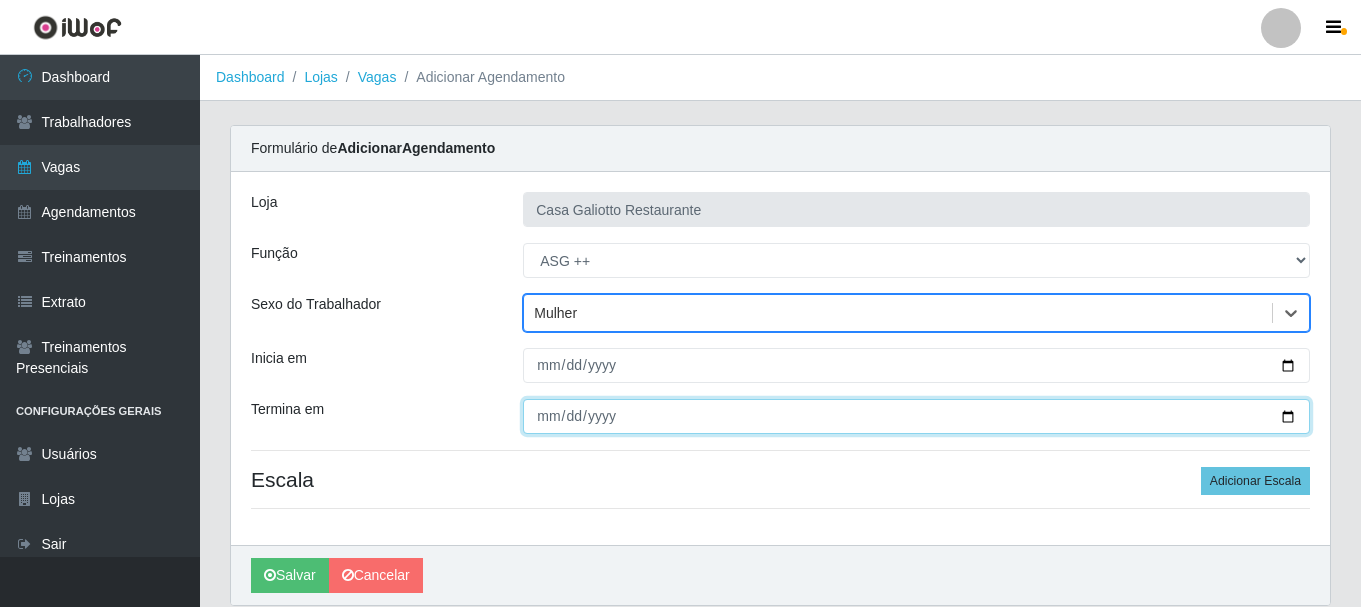 click on "Termina em" at bounding box center (916, 416) 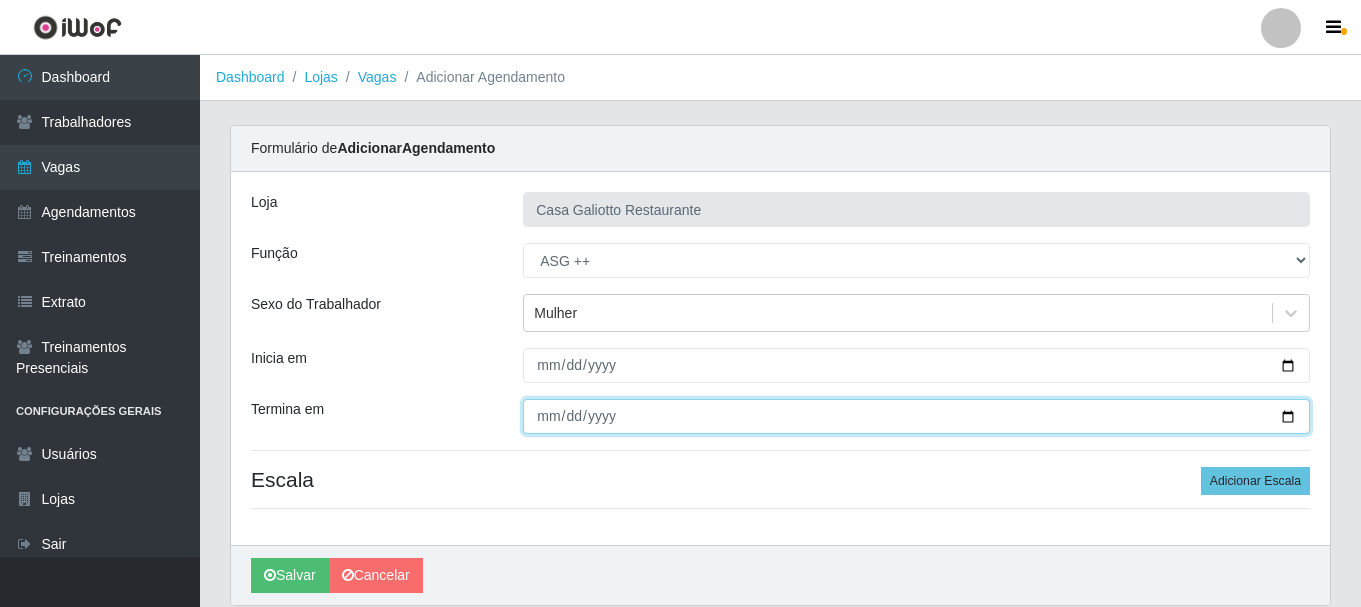 type on "[DATE]" 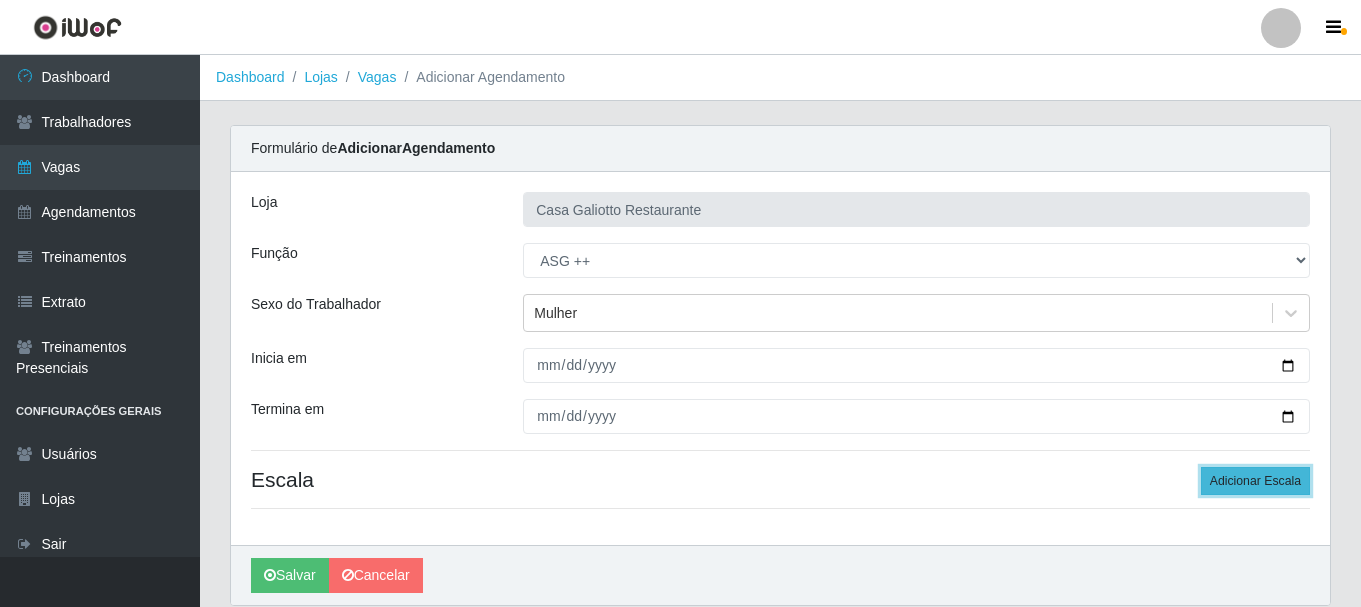 click on "Adicionar Escala" at bounding box center (1255, 481) 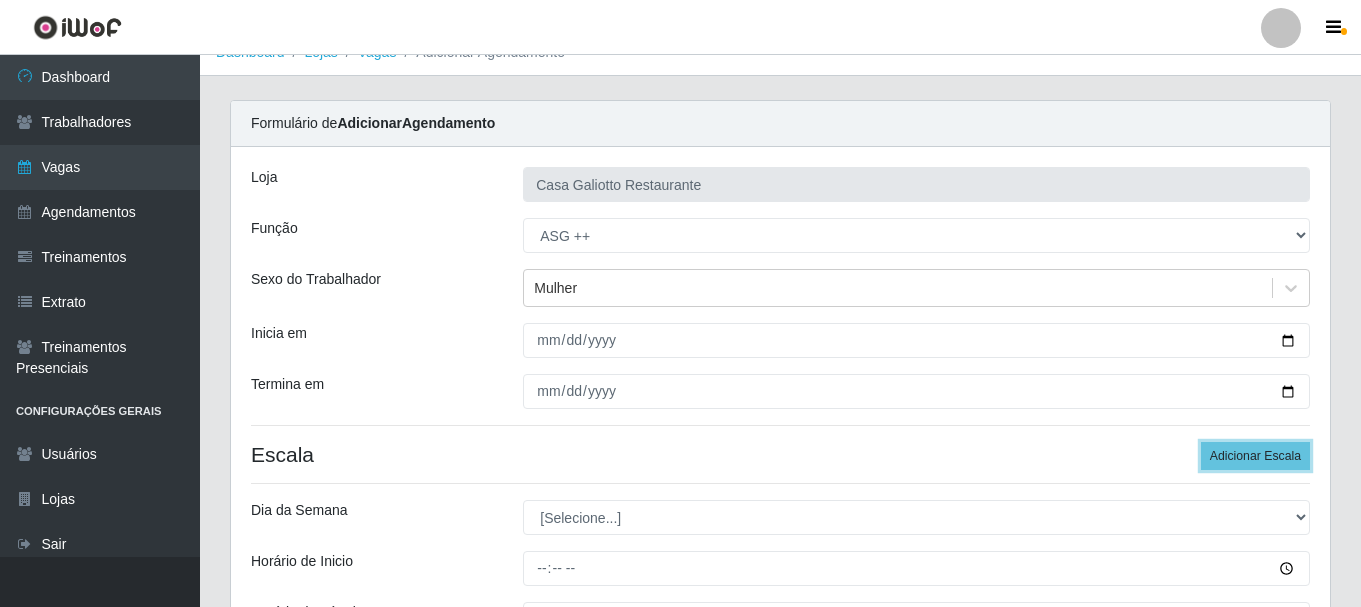 scroll, scrollTop: 200, scrollLeft: 0, axis: vertical 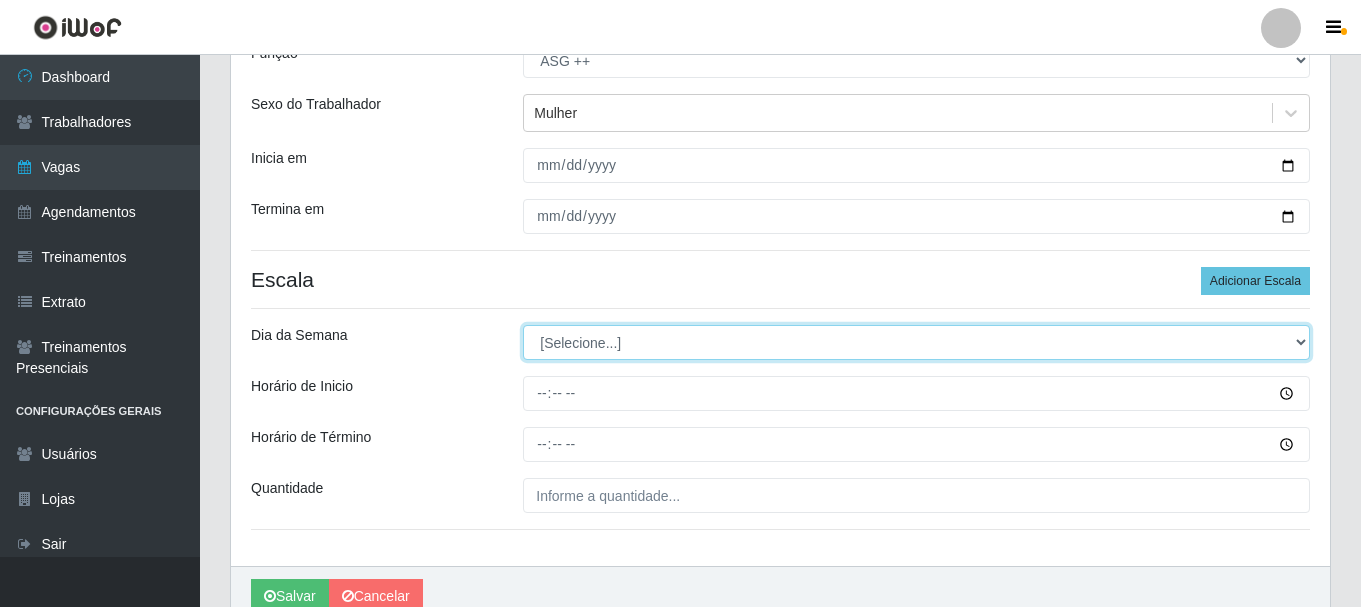 drag, startPoint x: 660, startPoint y: 334, endPoint x: 663, endPoint y: 358, distance: 24.186773 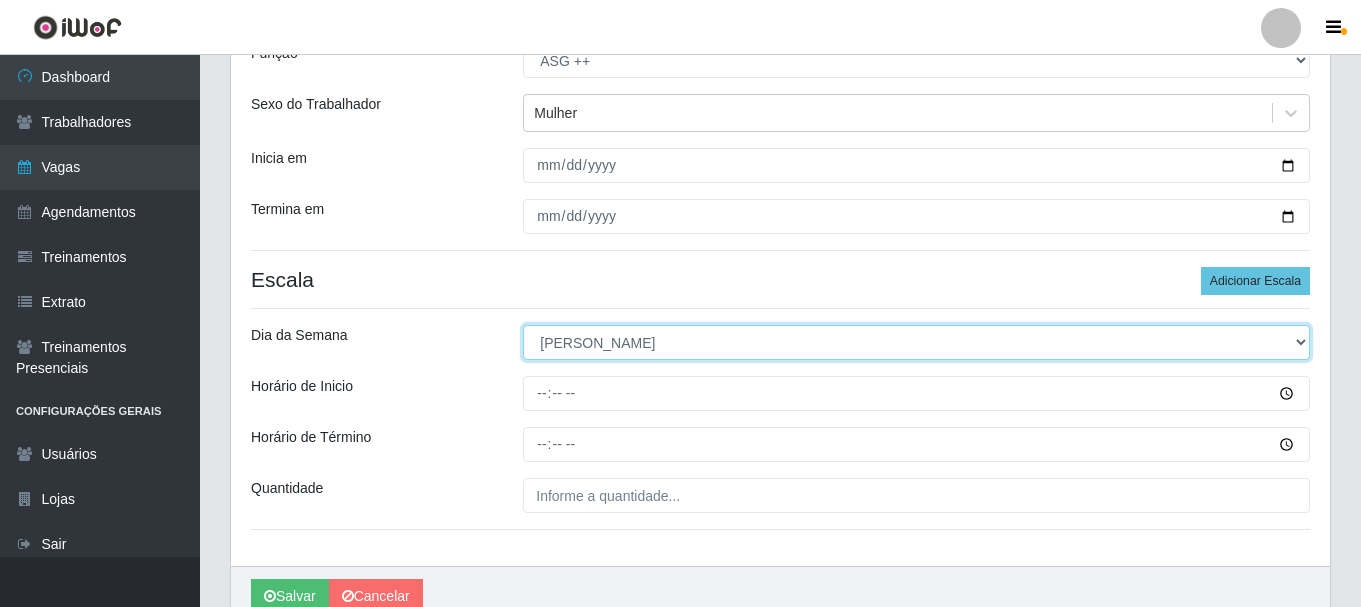 click on "[Selecione...] Segunda Terça Quarta Quinta Sexta Sábado Domingo" at bounding box center [916, 342] 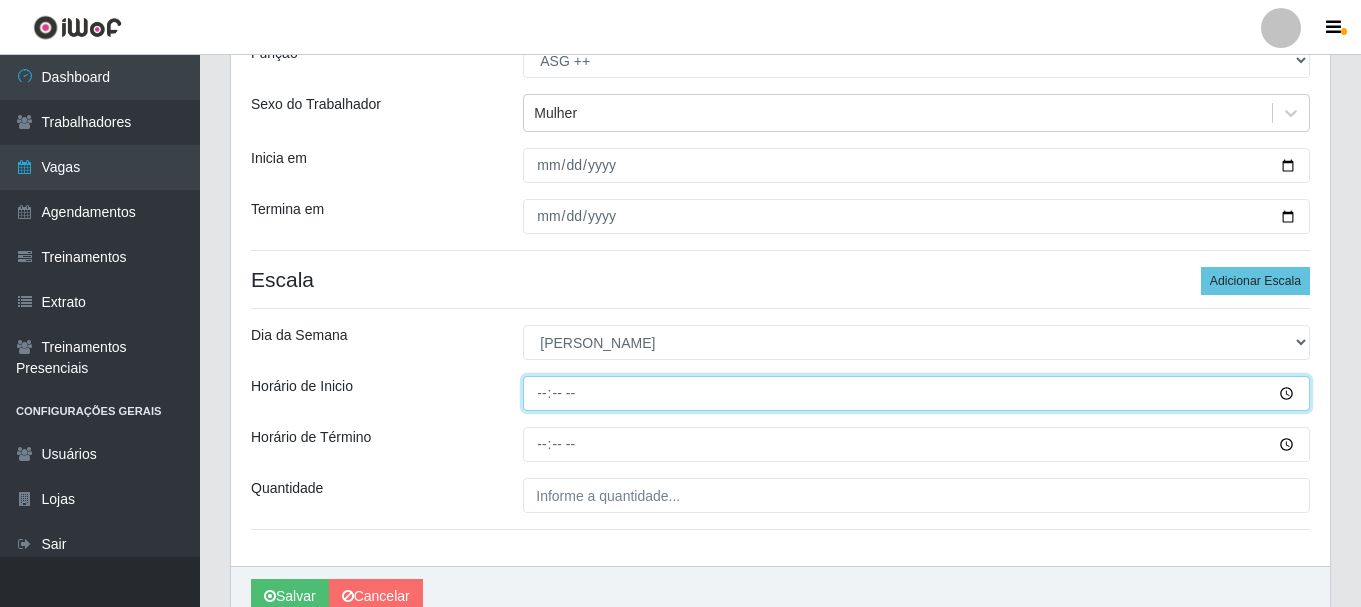 click on "Horário de Inicio" at bounding box center (916, 393) 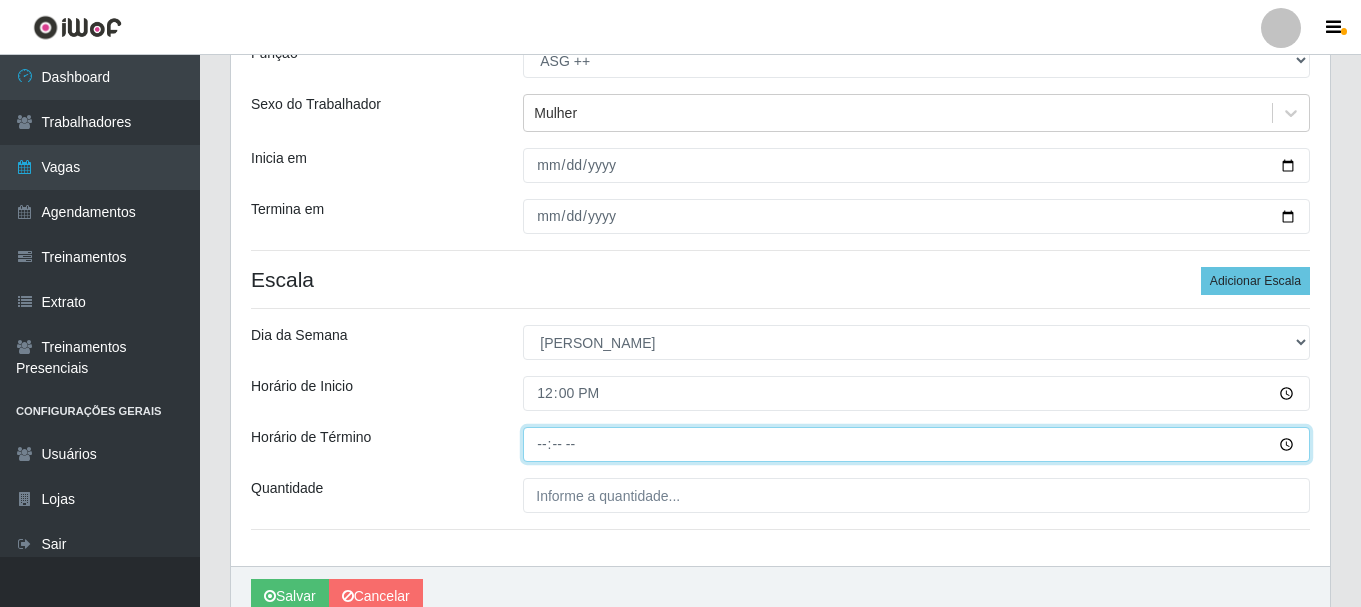 click on "Horário de Término" at bounding box center (916, 444) 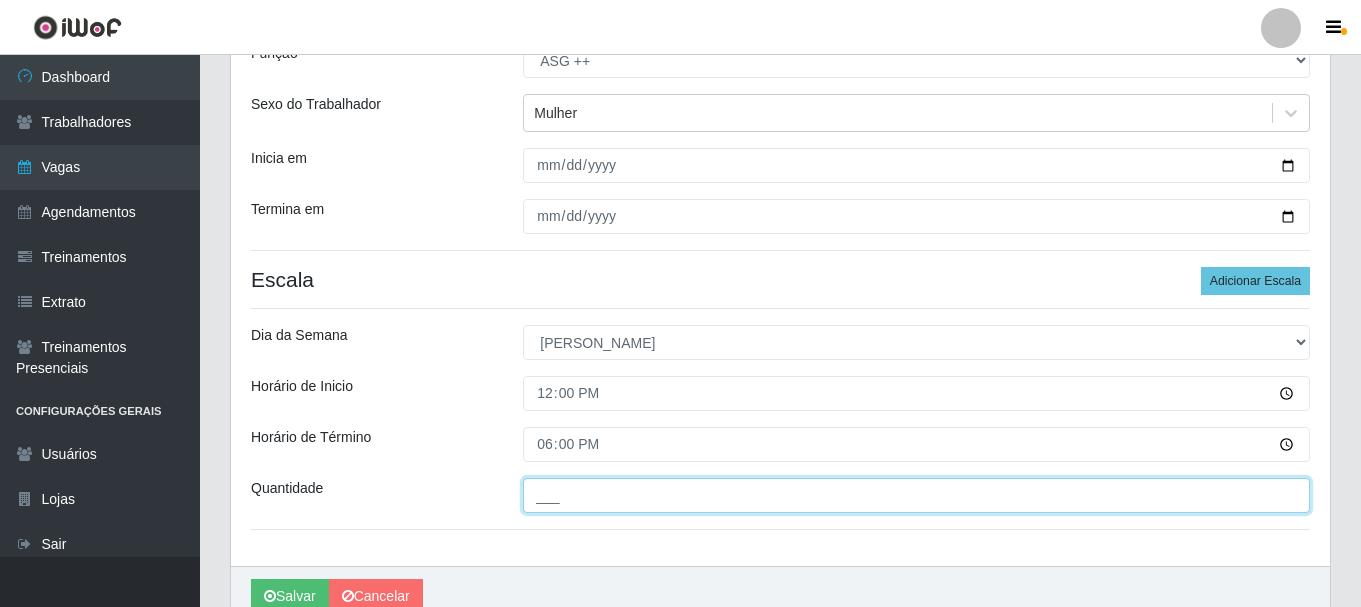 click on "___" at bounding box center (916, 495) 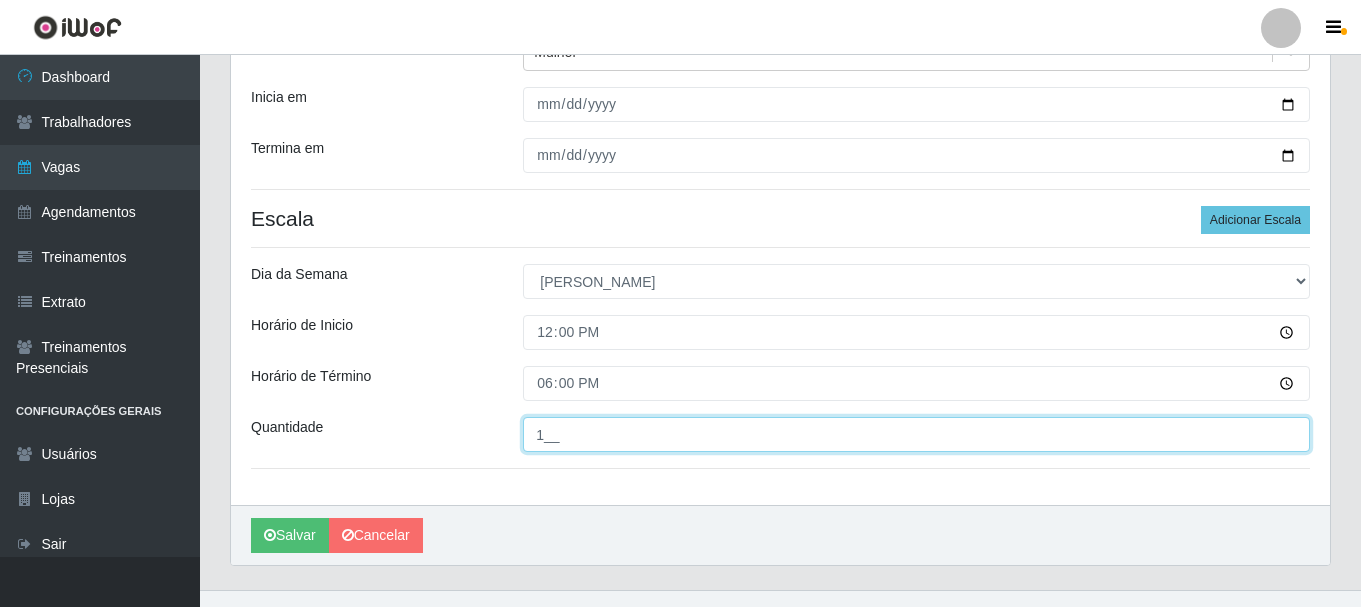 scroll, scrollTop: 294, scrollLeft: 0, axis: vertical 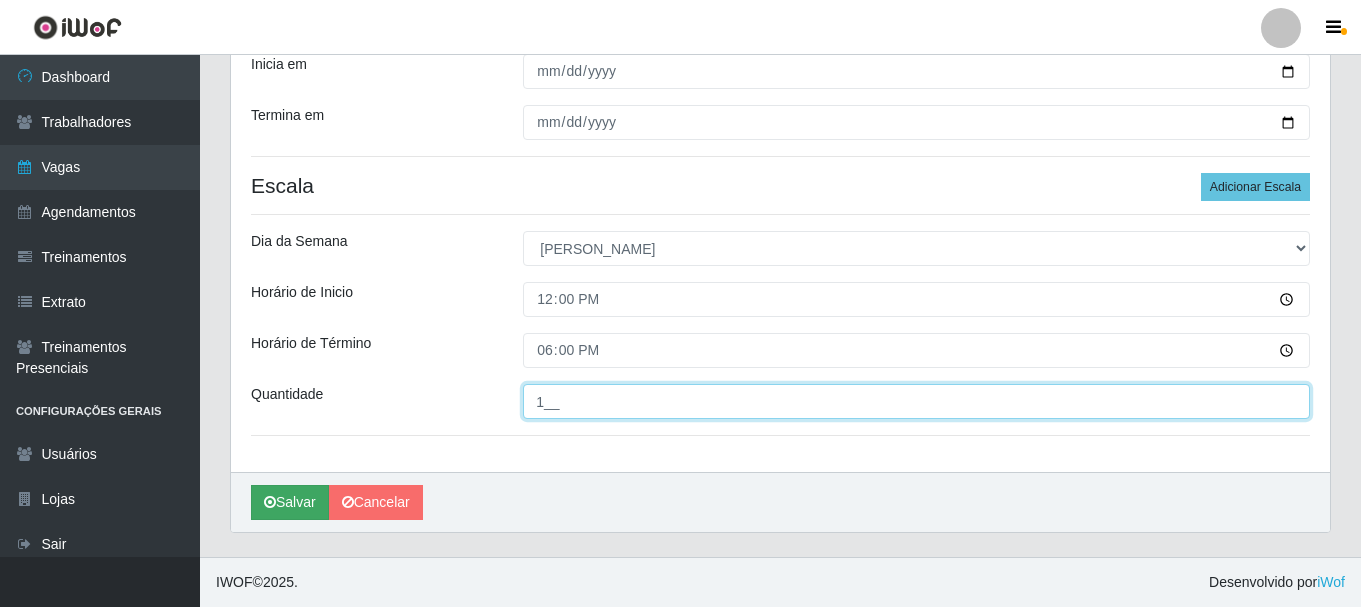 type on "1__" 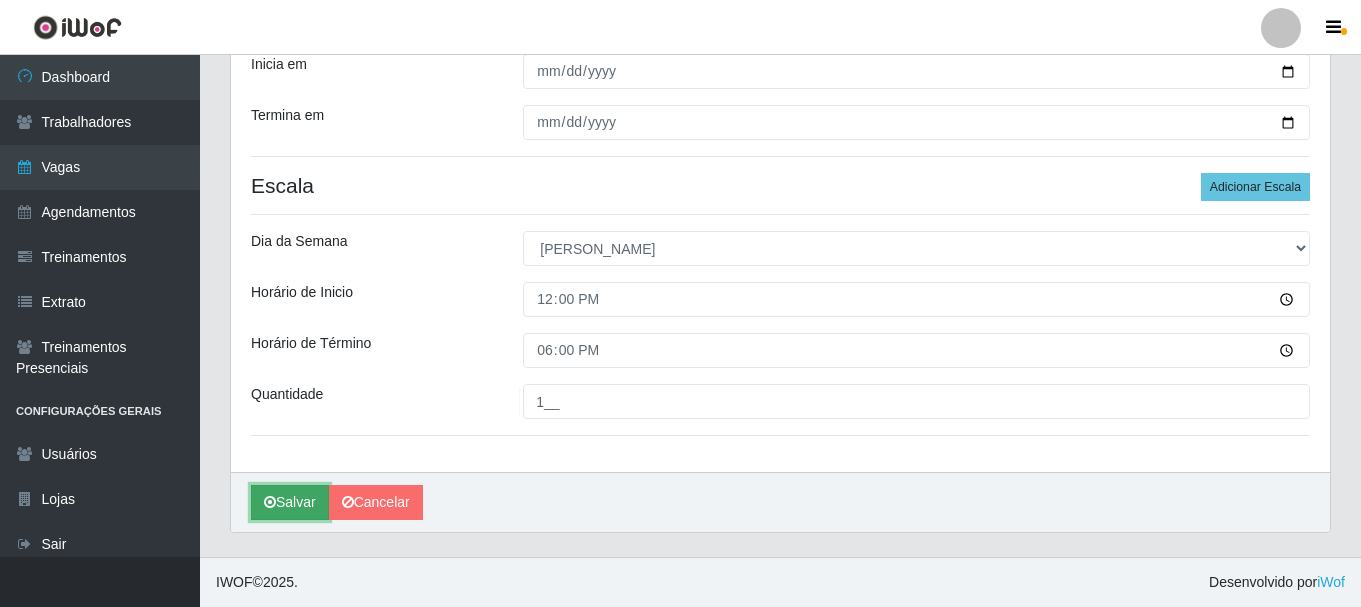 click on "Salvar" at bounding box center (290, 502) 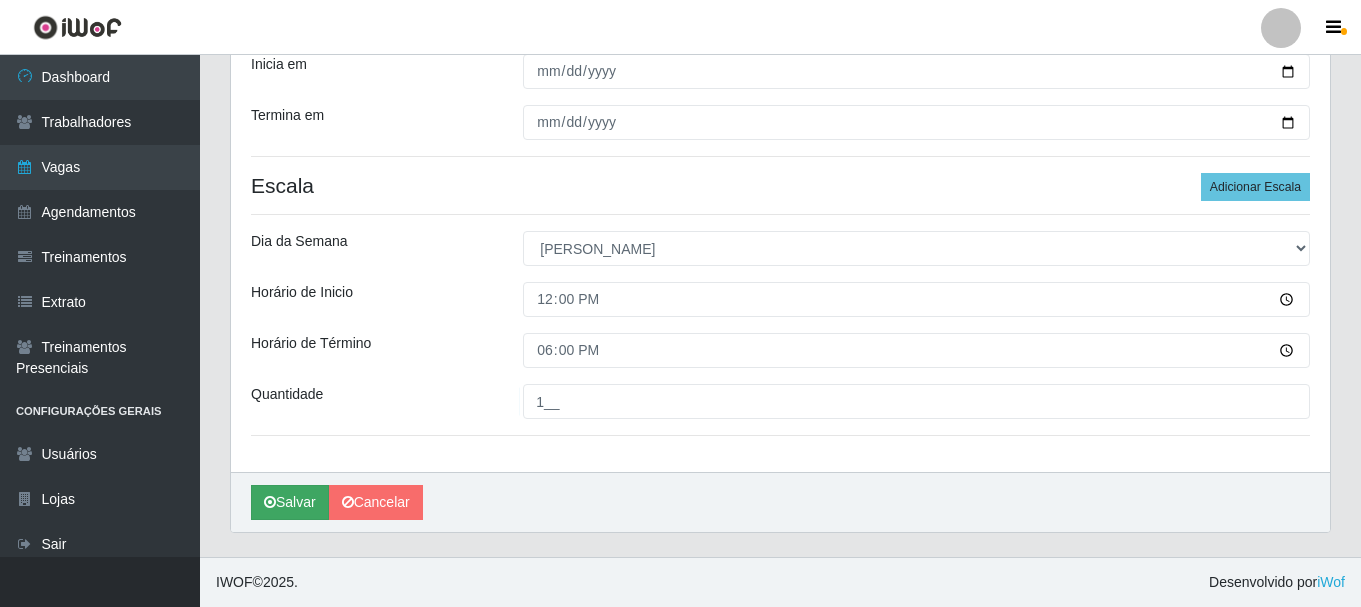 scroll, scrollTop: 0, scrollLeft: 0, axis: both 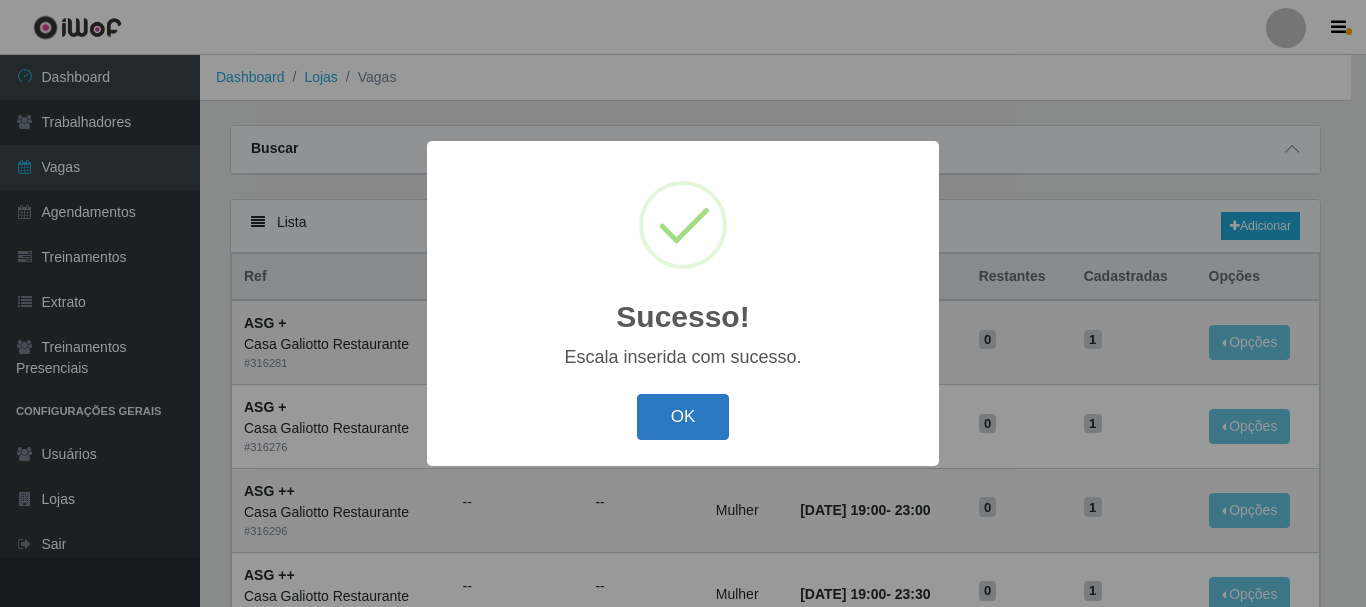 click on "OK" at bounding box center (683, 417) 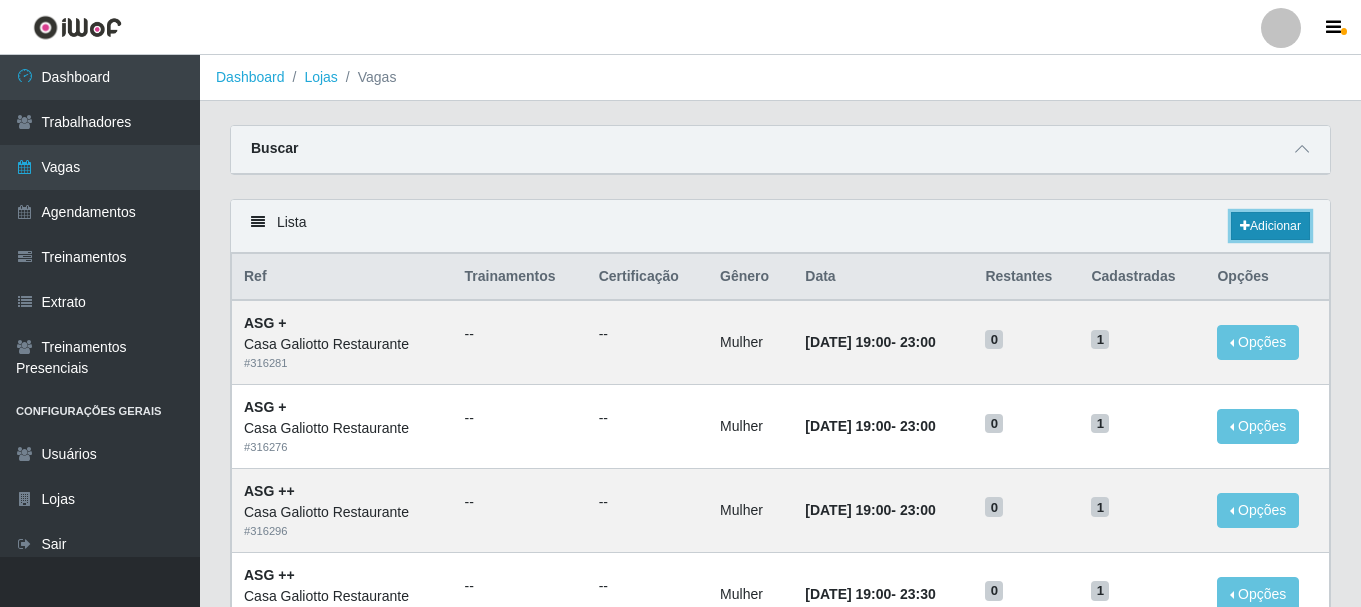 click on "Adicionar" at bounding box center (1270, 226) 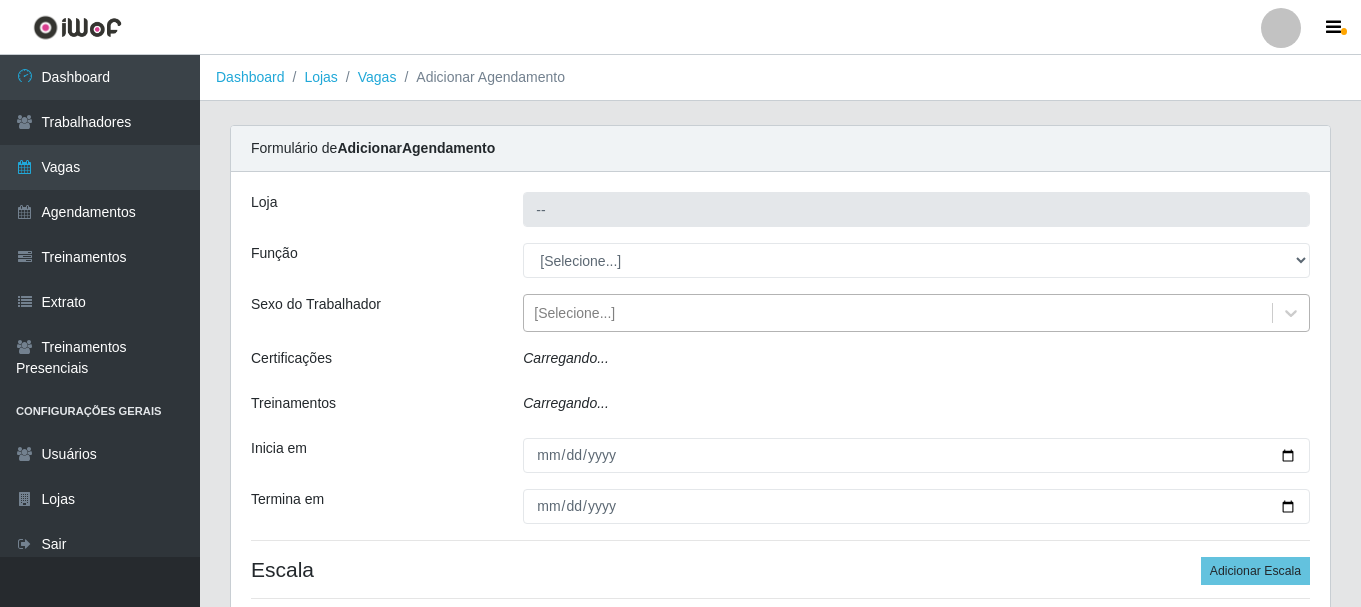 type on "Casa Galiotto Restaurante" 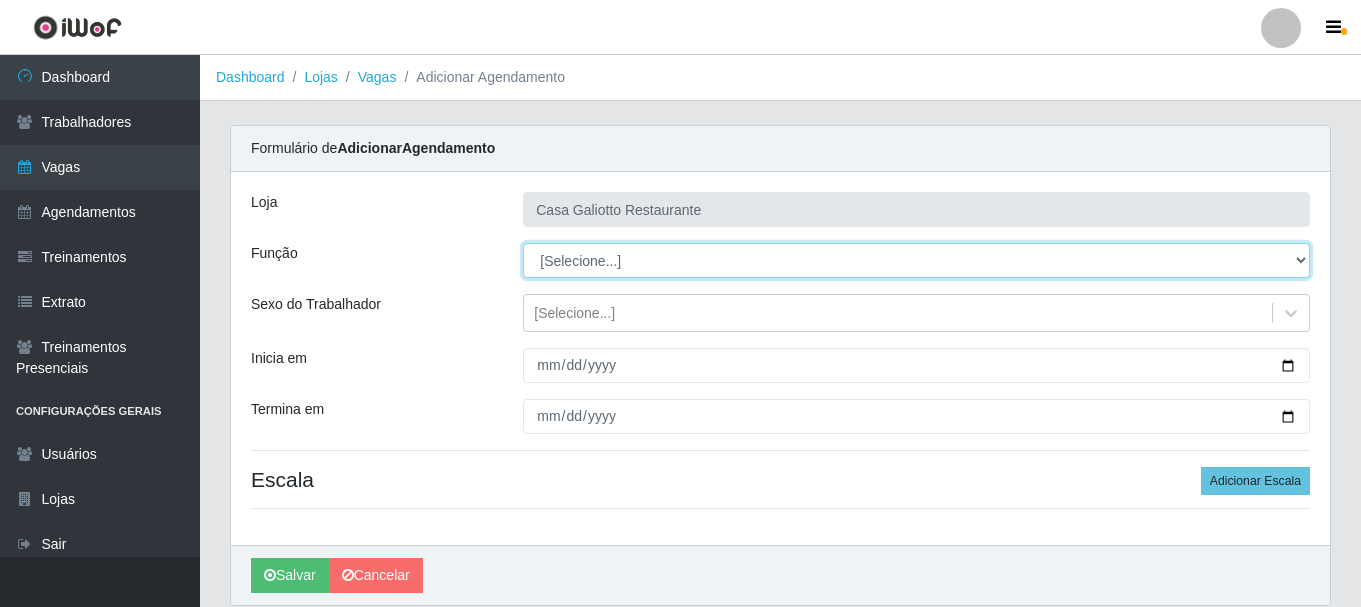 click on "[Selecione...] ASG ASG + ASG ++ Auxiliar de Cozinha Auxiliar de Cozinha + Auxiliar de Cozinha ++ Copeiro Copeiro + Copeiro ++ Cumim Cumim + Cumim ++ Recepcionista Recepcionista + Recepcionista ++" at bounding box center [916, 260] 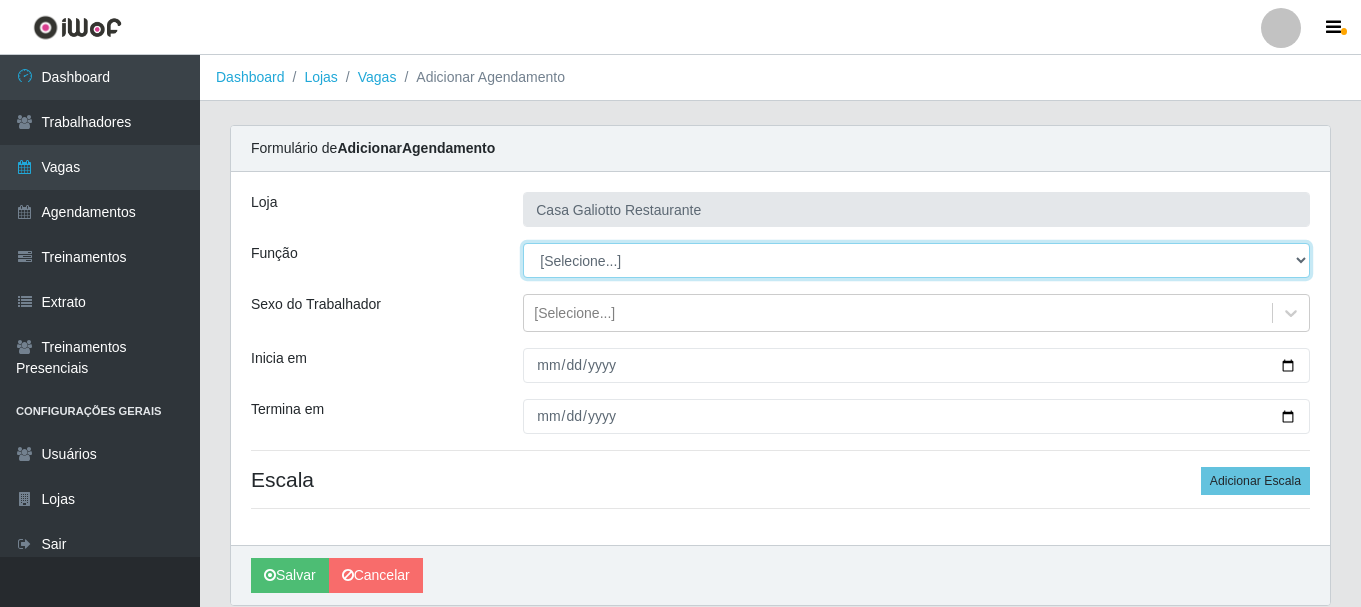 select on "80" 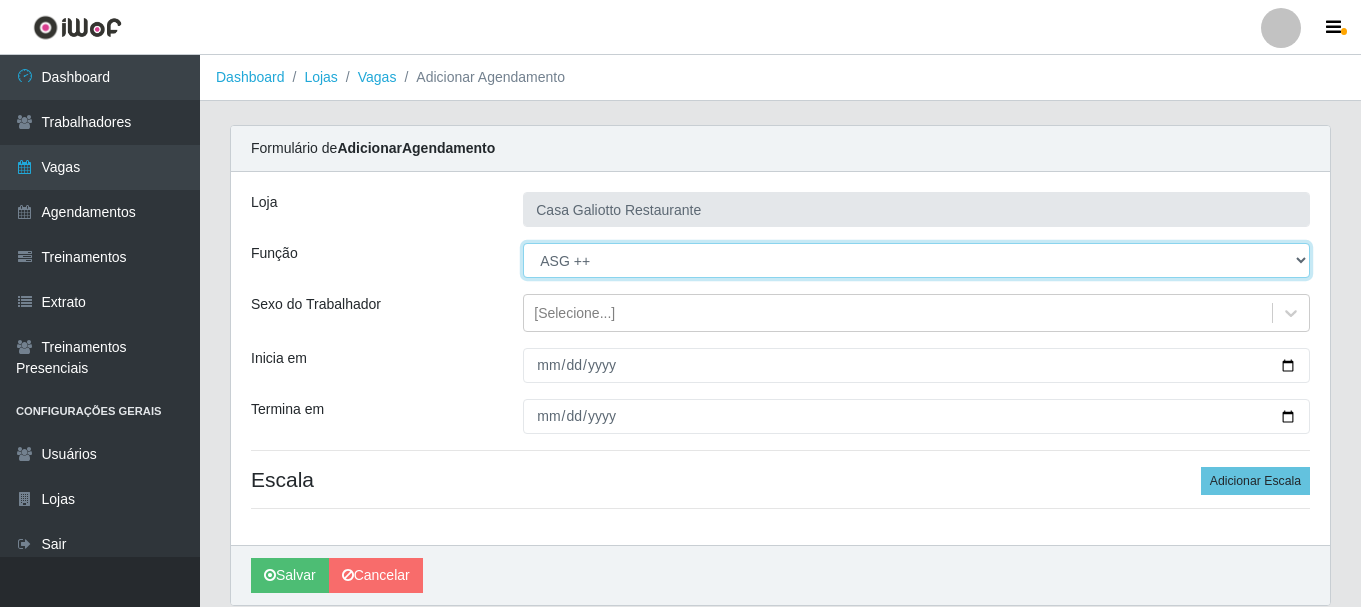 click on "[Selecione...] ASG ASG + ASG ++ Auxiliar de Cozinha Auxiliar de Cozinha + Auxiliar de Cozinha ++ Copeiro Copeiro + Copeiro ++ Cumim Cumim + Cumim ++ Recepcionista Recepcionista + Recepcionista ++" at bounding box center [916, 260] 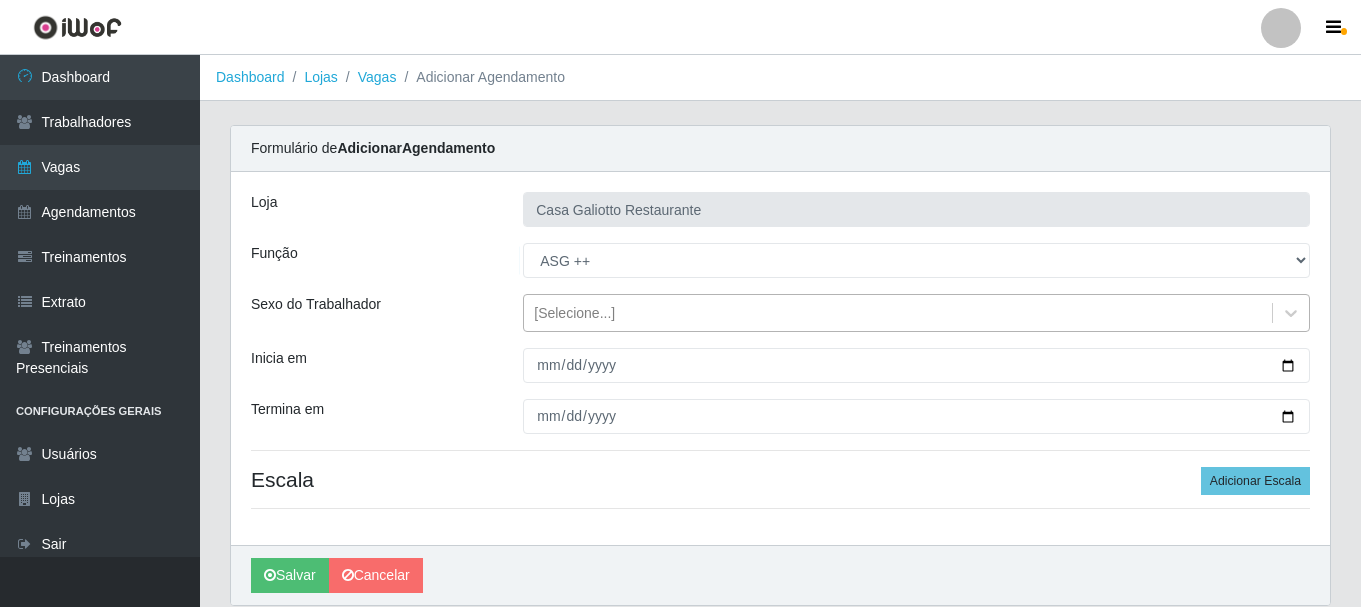 click on "[Selecione...]" at bounding box center [898, 313] 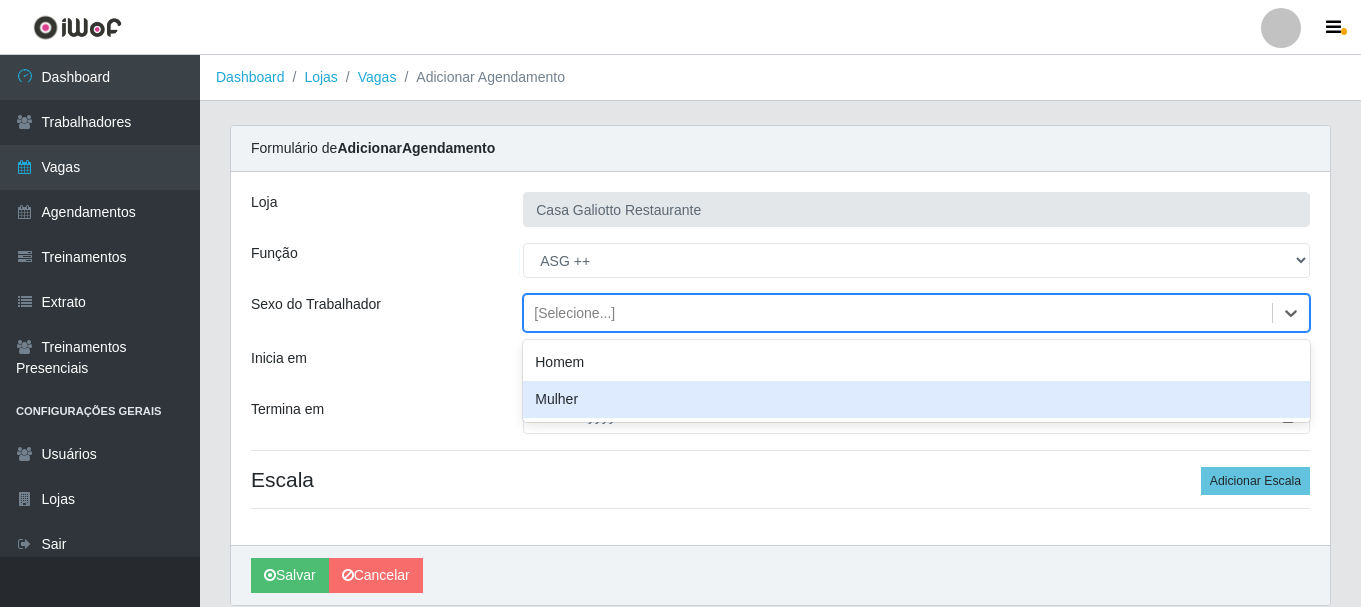click on "Mulher" at bounding box center [916, 399] 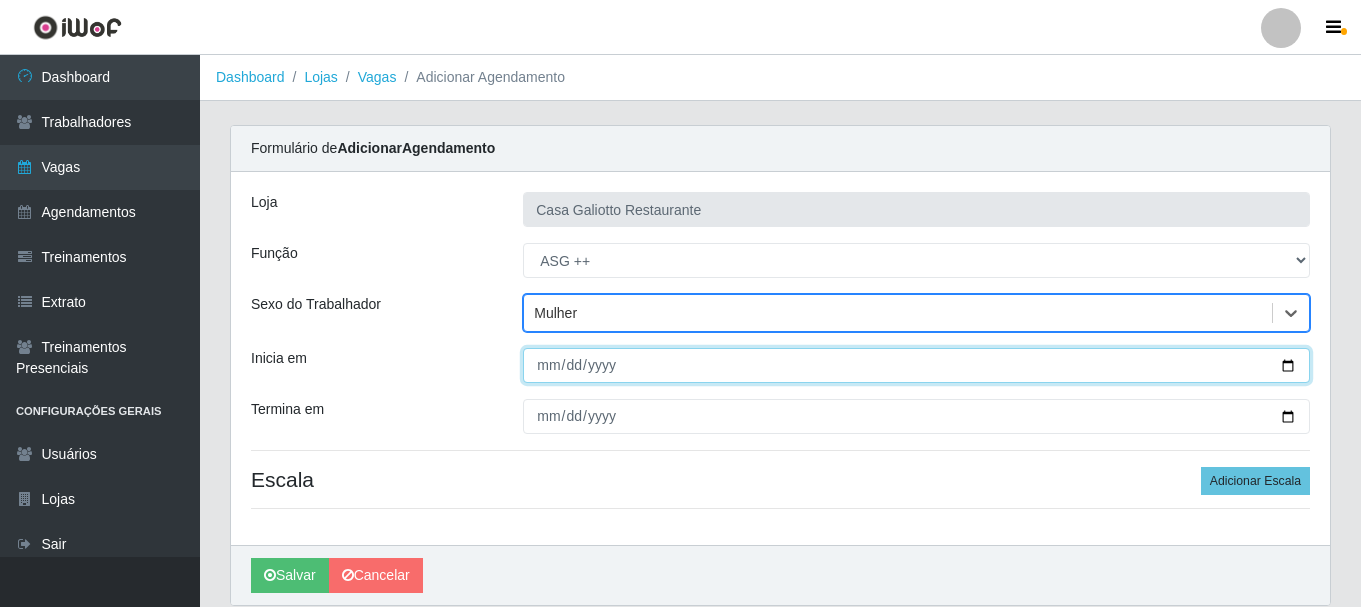 click on "Inicia em" at bounding box center [916, 365] 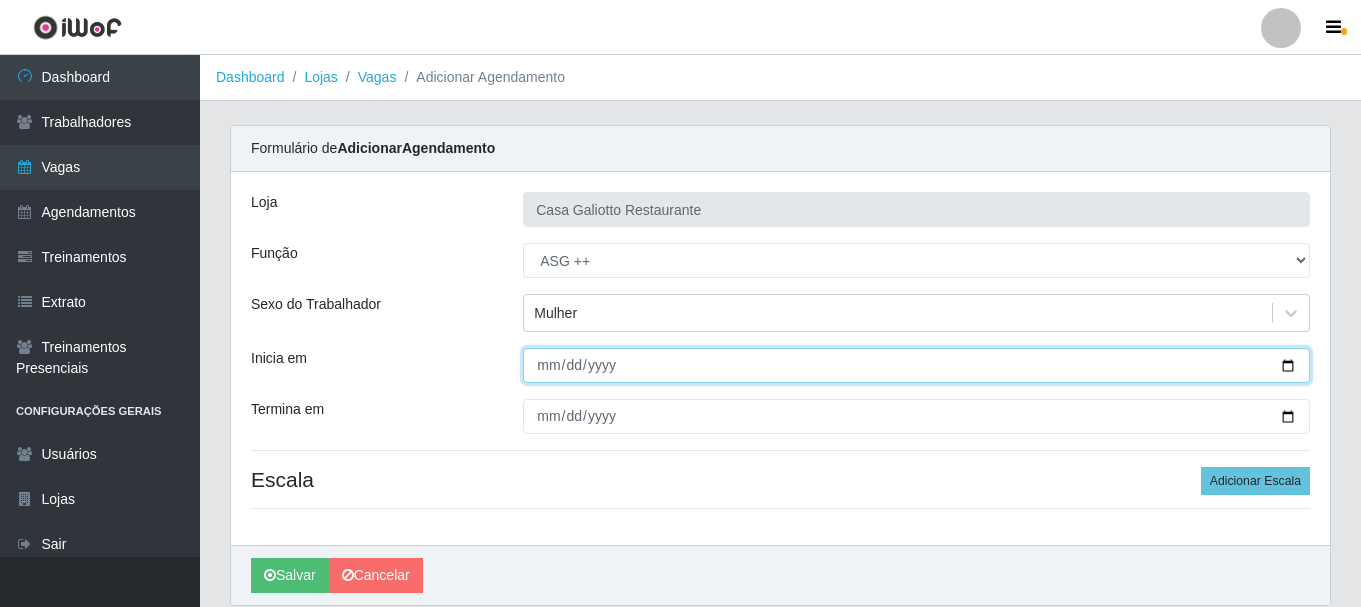 type on "[DATE]" 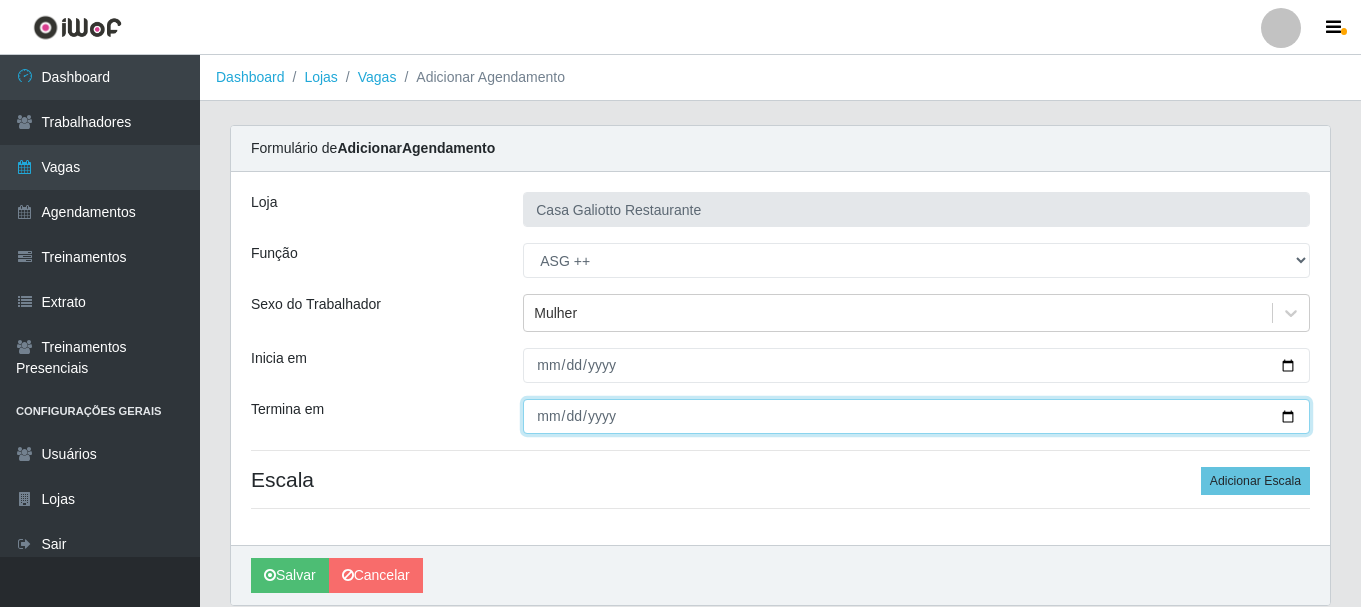 click on "Termina em" at bounding box center [916, 416] 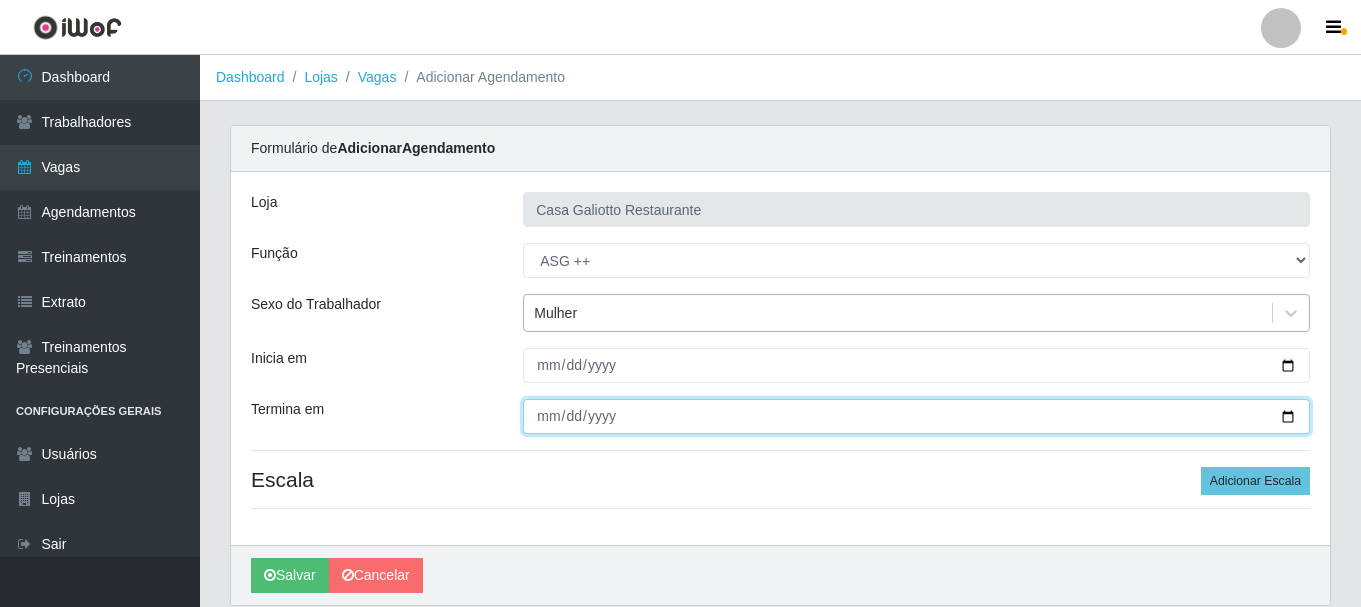 type on "[DATE]" 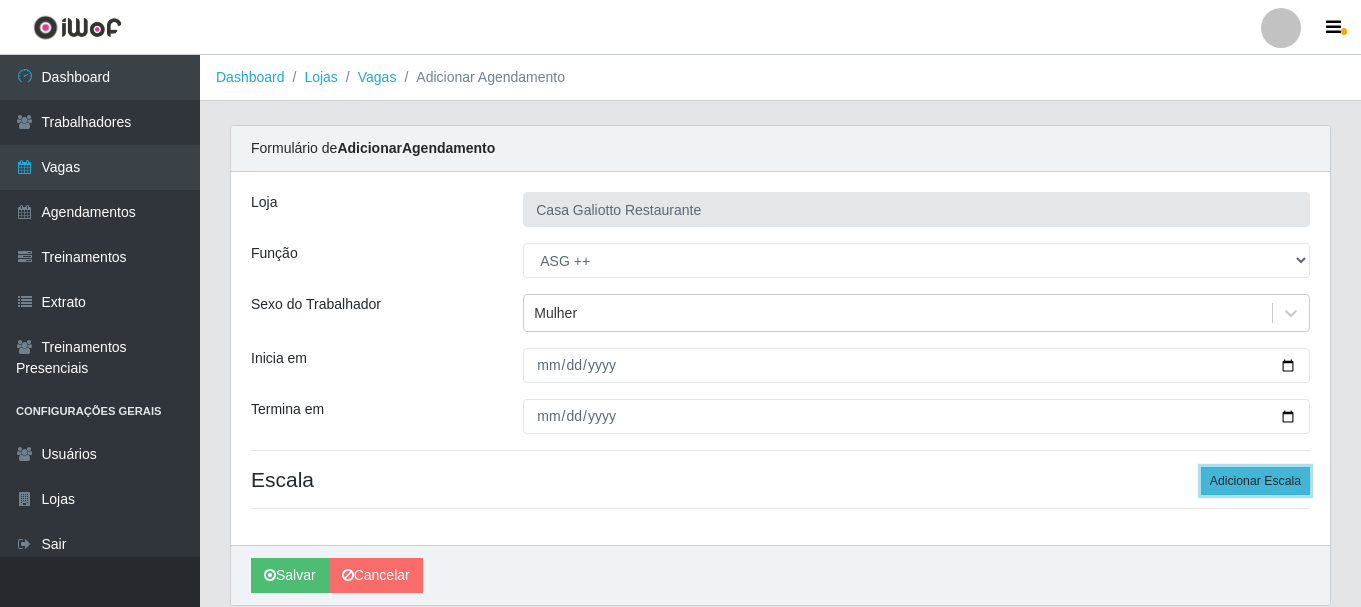 click on "Adicionar Escala" at bounding box center [1255, 481] 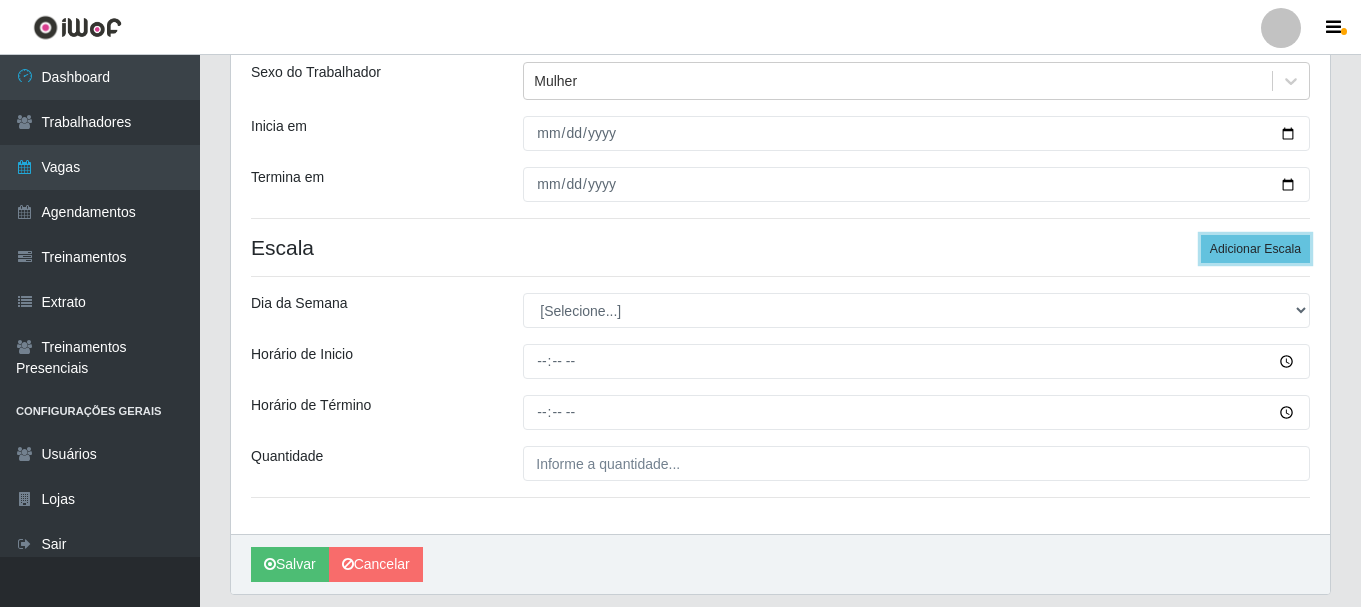 scroll, scrollTop: 294, scrollLeft: 0, axis: vertical 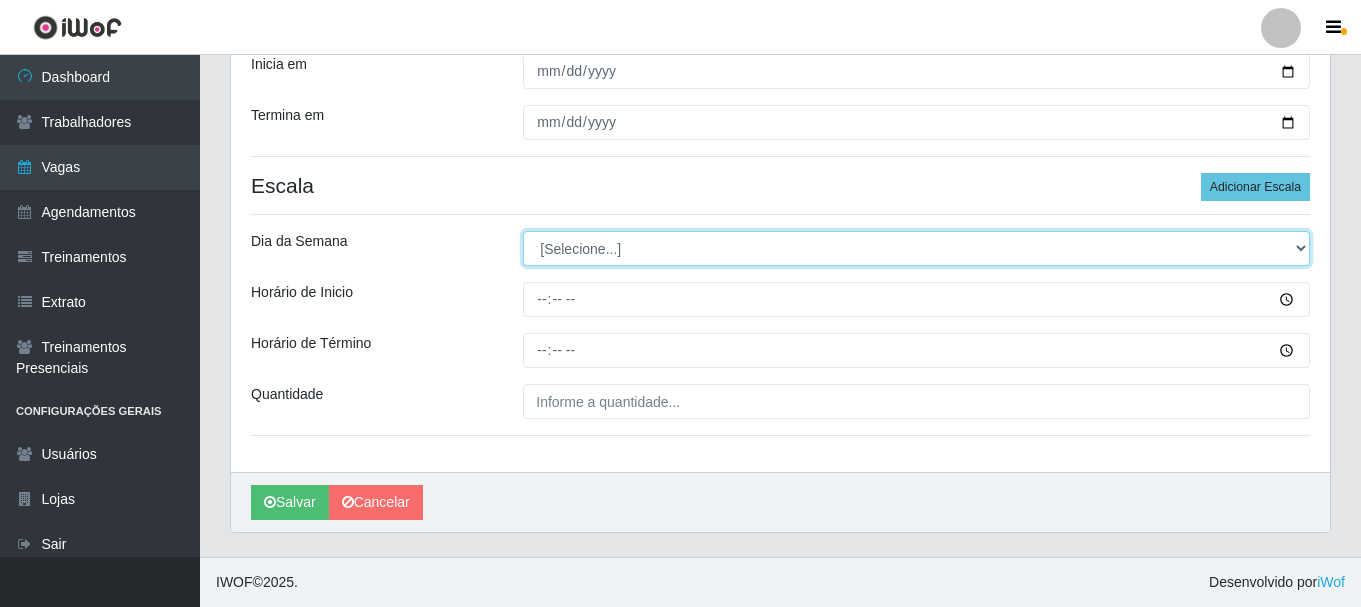 click on "[Selecione...] Segunda Terça Quarta Quinta Sexta Sábado Domingo" at bounding box center (916, 248) 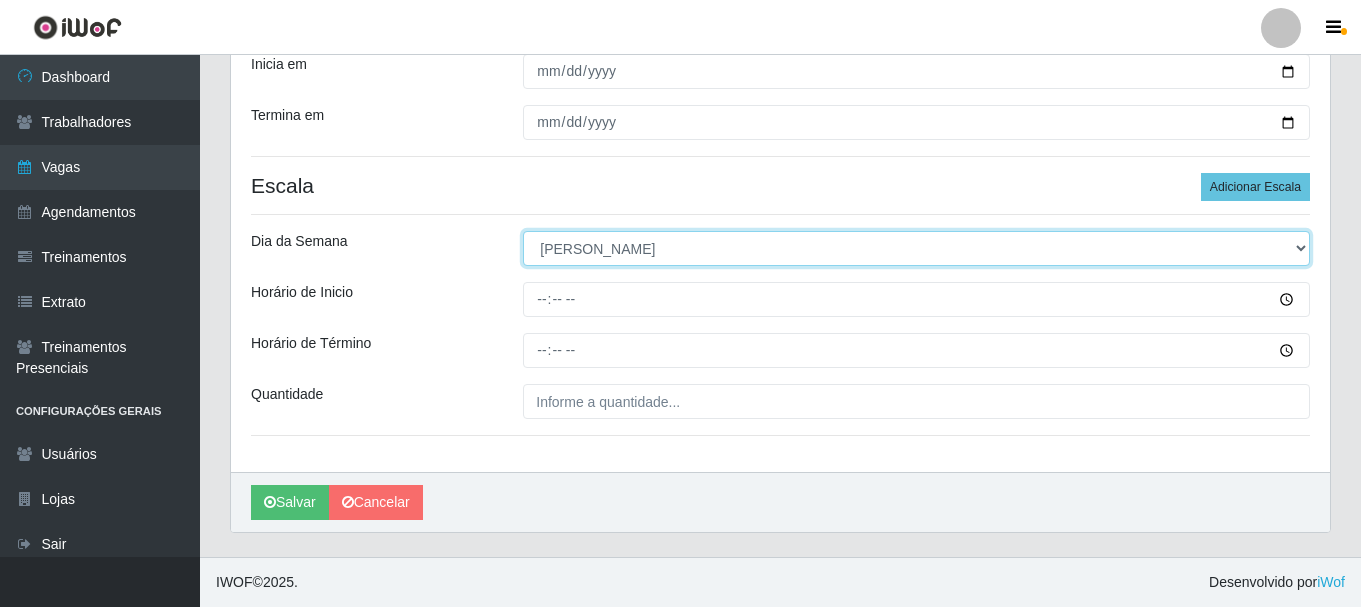 click on "[Selecione...] Segunda Terça Quarta Quinta Sexta Sábado Domingo" at bounding box center [916, 248] 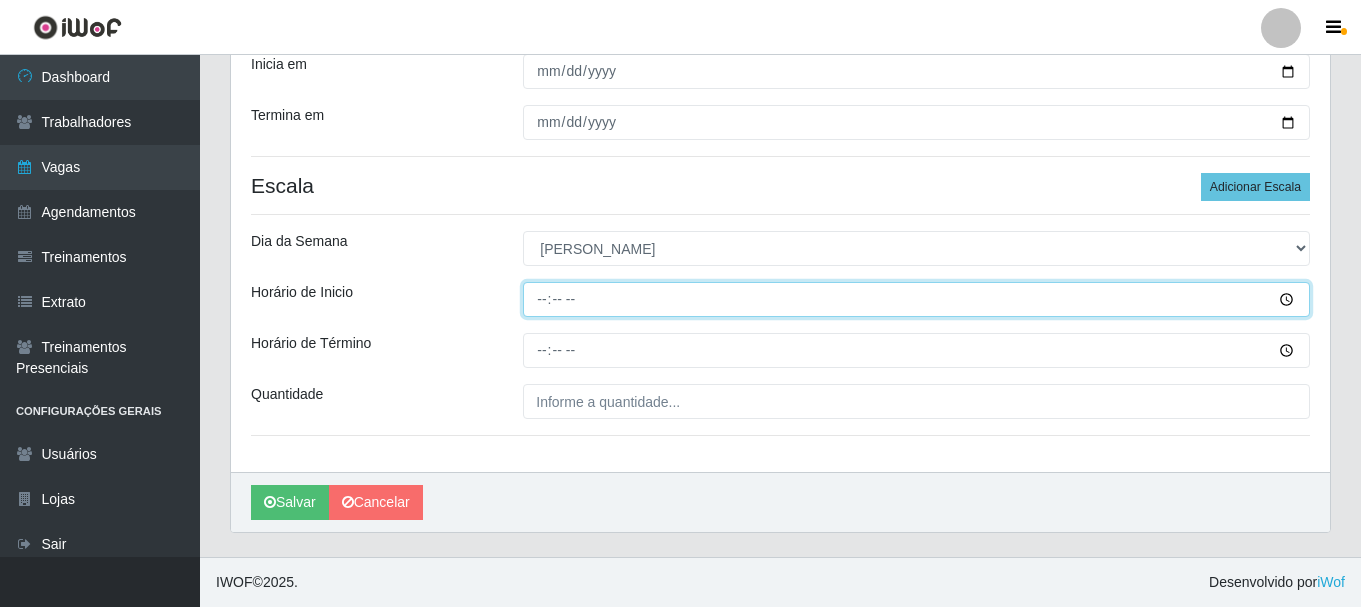 click on "Horário de Inicio" at bounding box center (916, 299) 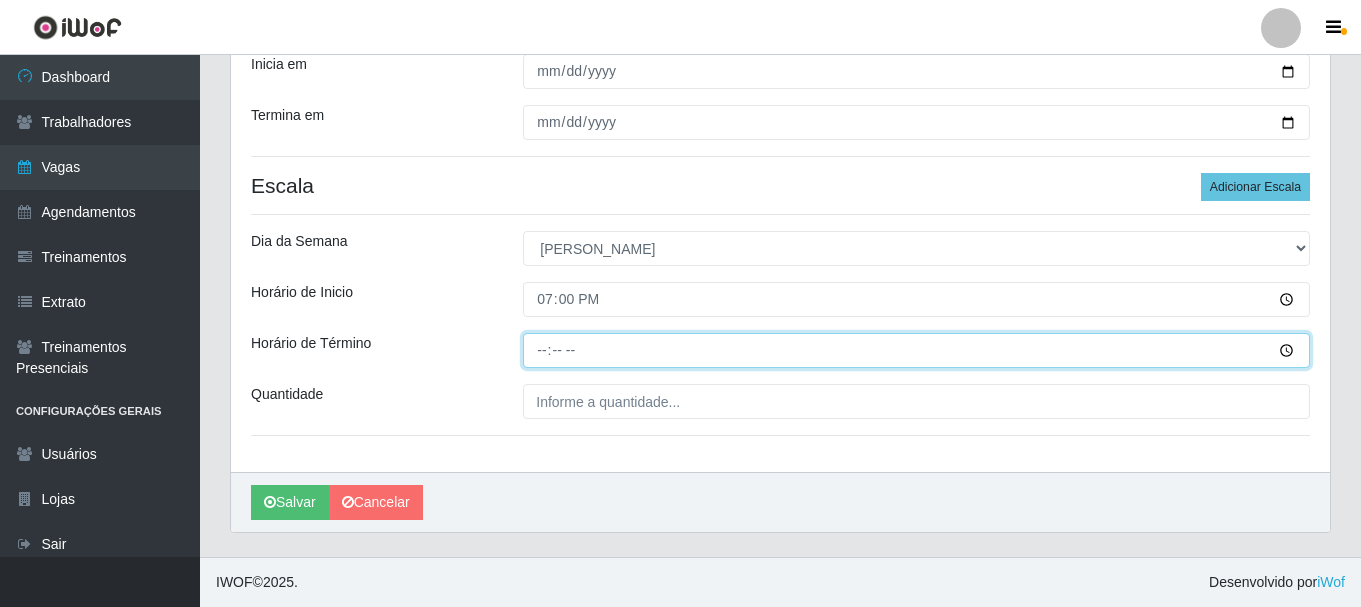 click on "Horário de Término" at bounding box center [916, 350] 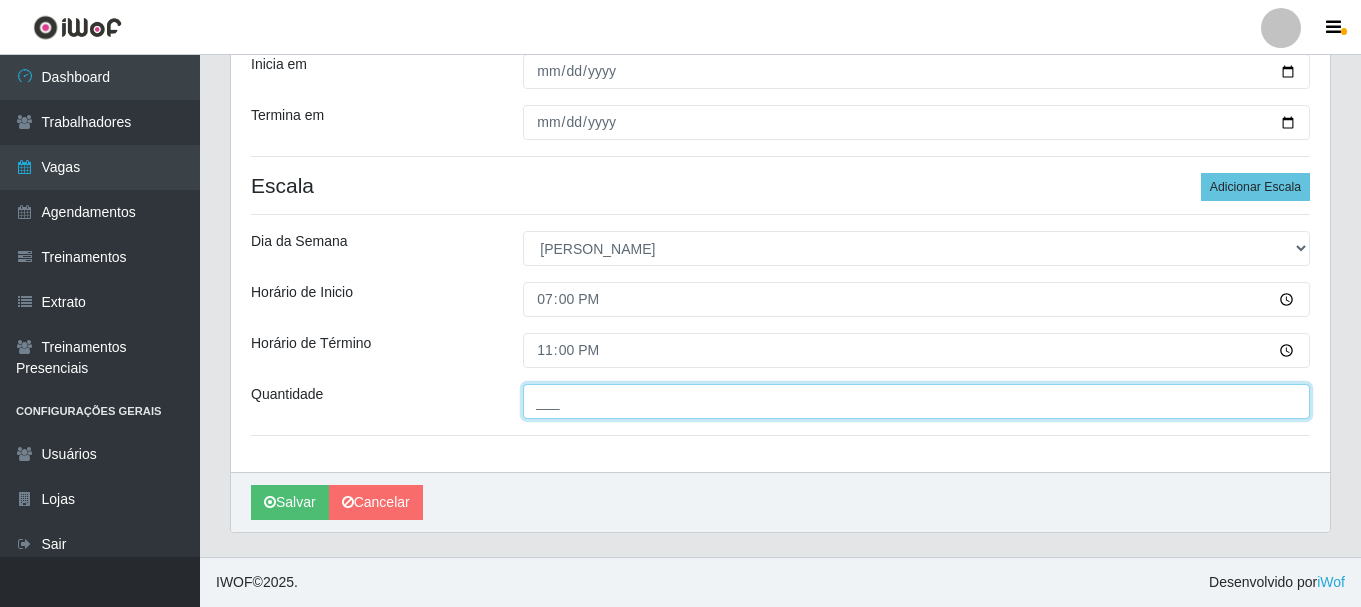 click on "___" at bounding box center [916, 401] 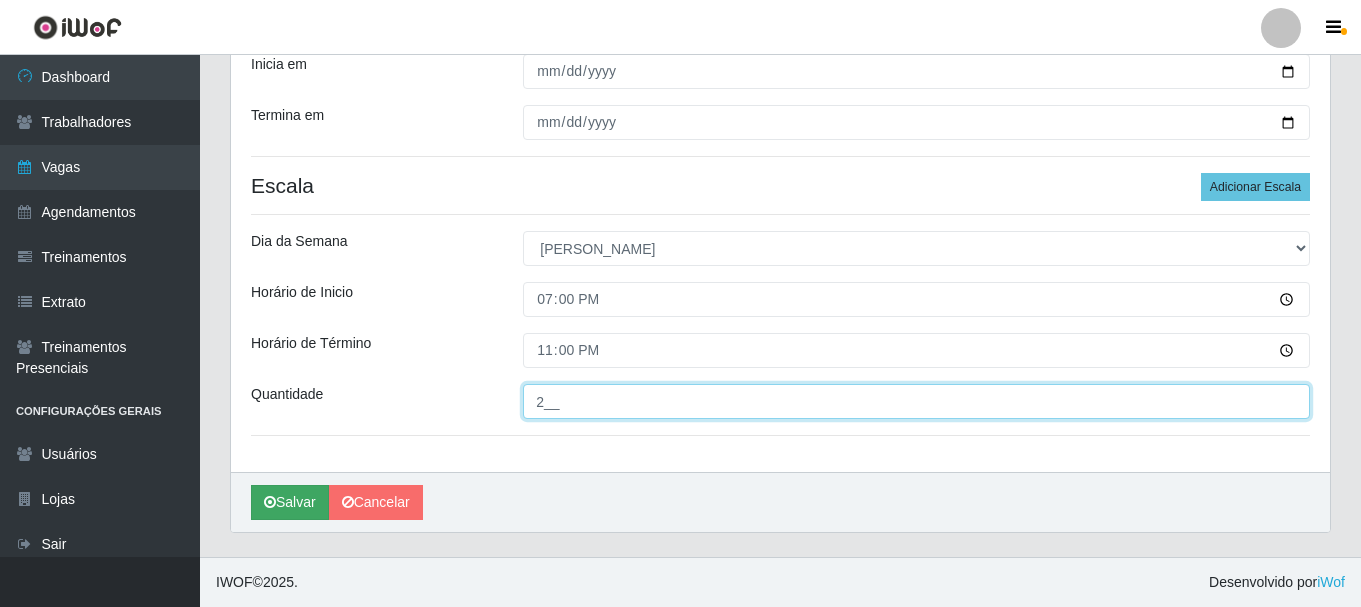 type on "2__" 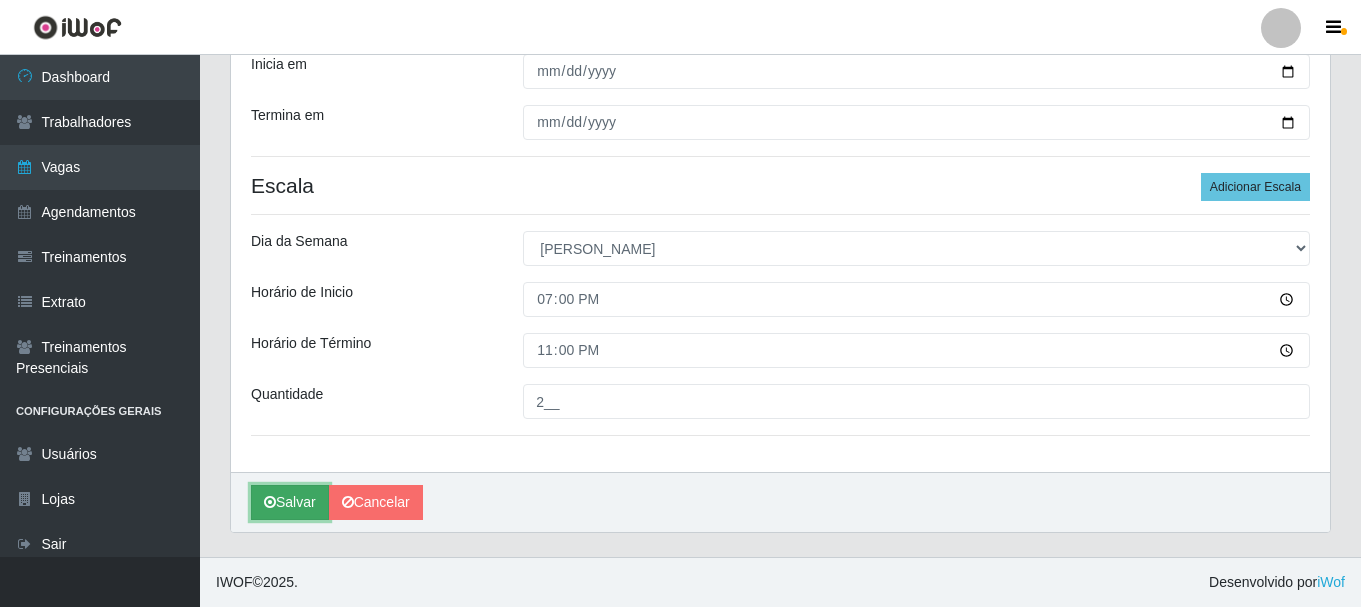 click on "Salvar" at bounding box center (290, 502) 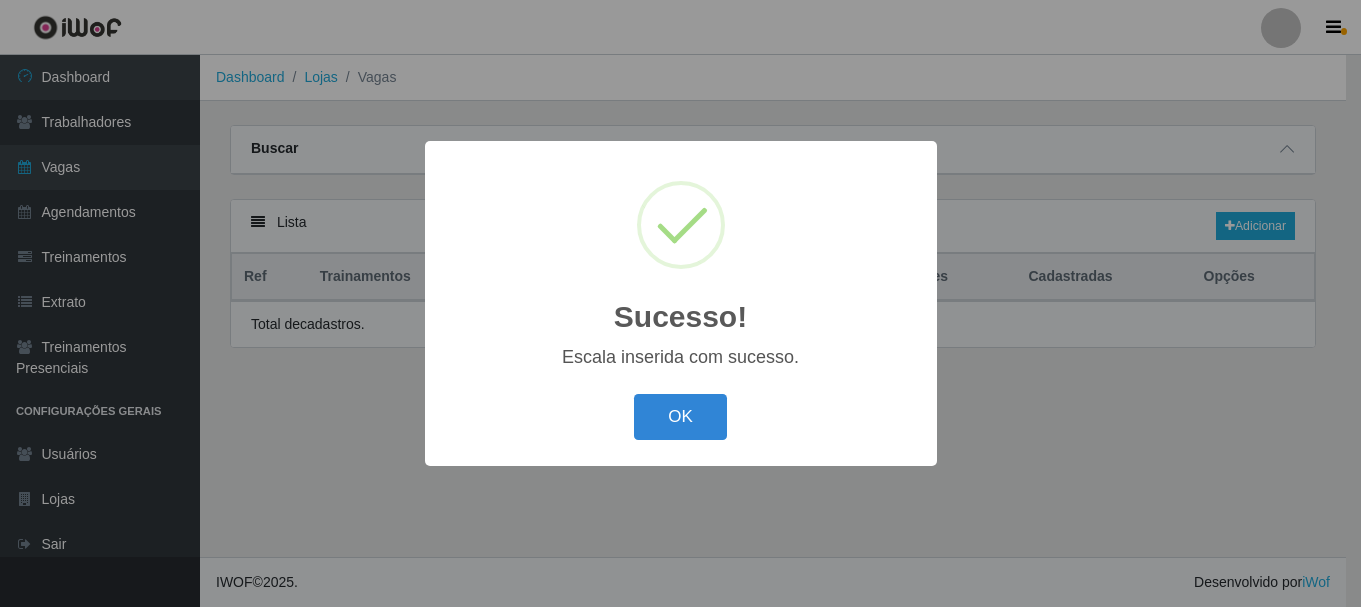 scroll, scrollTop: 0, scrollLeft: 0, axis: both 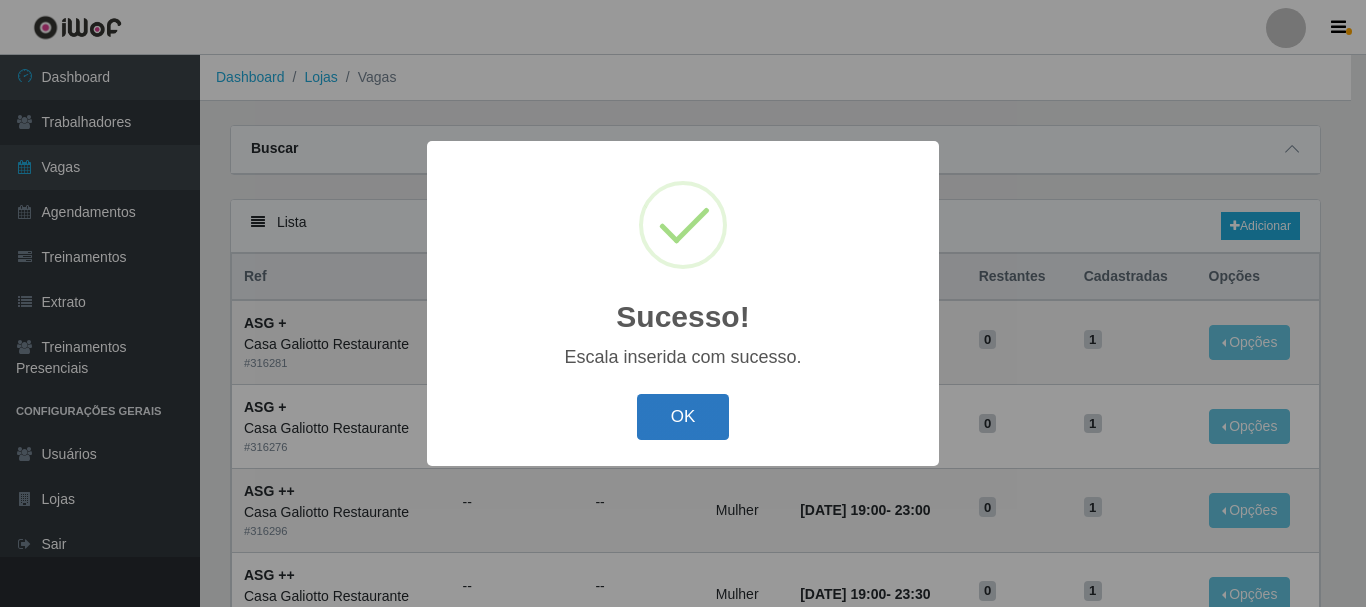 click on "OK" at bounding box center (683, 417) 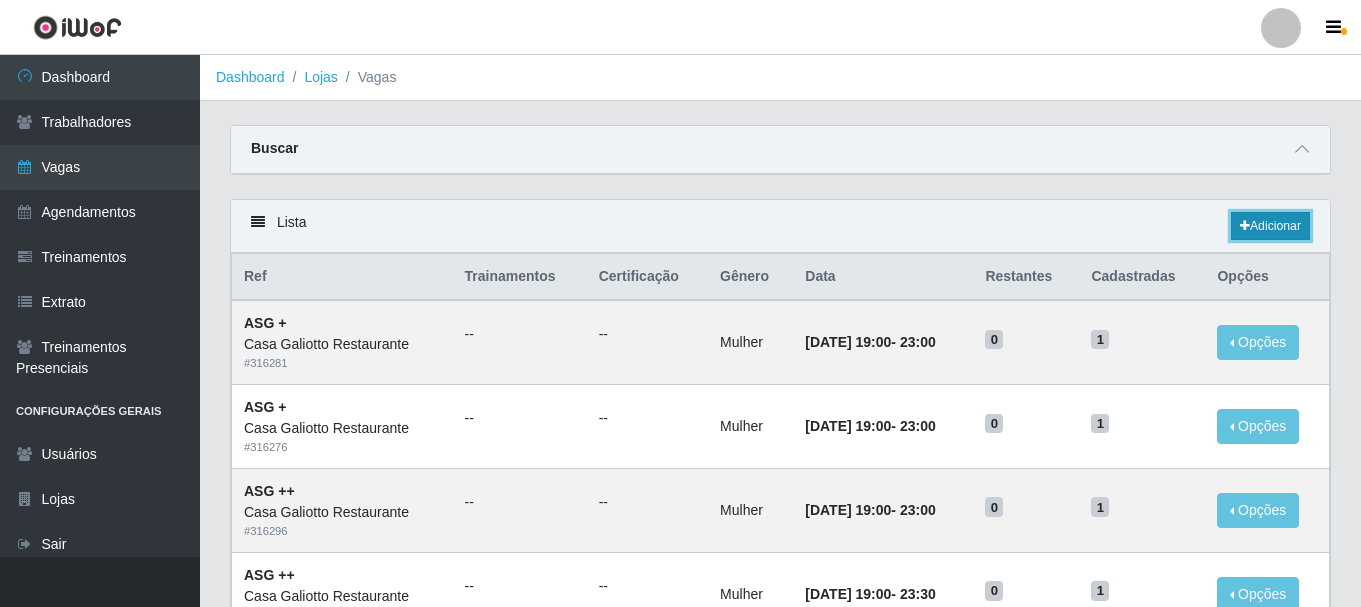 click on "Adicionar" at bounding box center (1270, 226) 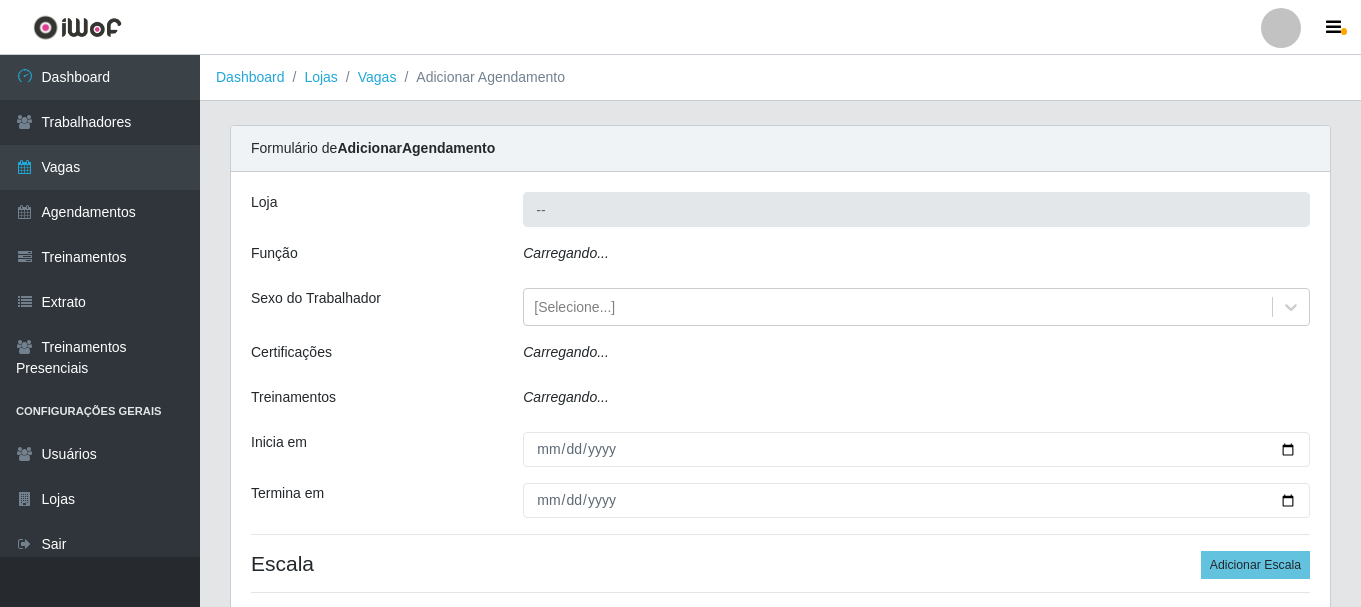 type on "Casa Galiotto Restaurante" 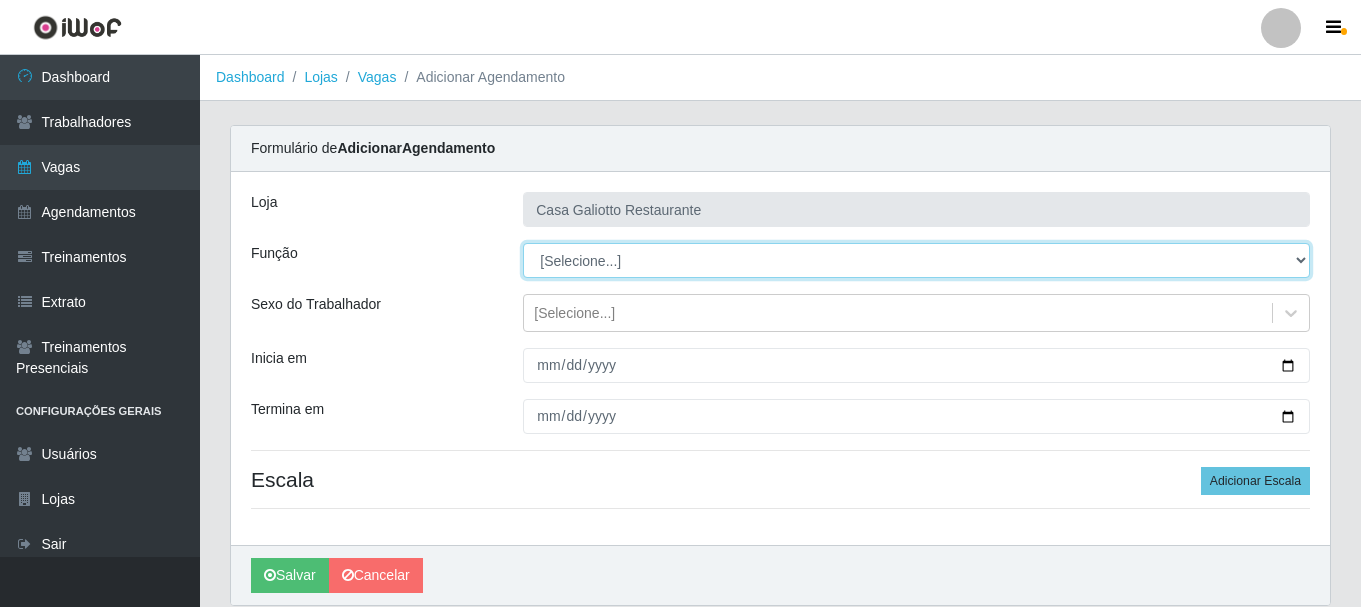 click on "[Selecione...] ASG ASG + ASG ++ Auxiliar de Cozinha Auxiliar de Cozinha + Auxiliar de Cozinha ++ Copeiro Copeiro + Copeiro ++ Cumim Cumim + Cumim ++ Recepcionista Recepcionista + Recepcionista ++" at bounding box center (916, 260) 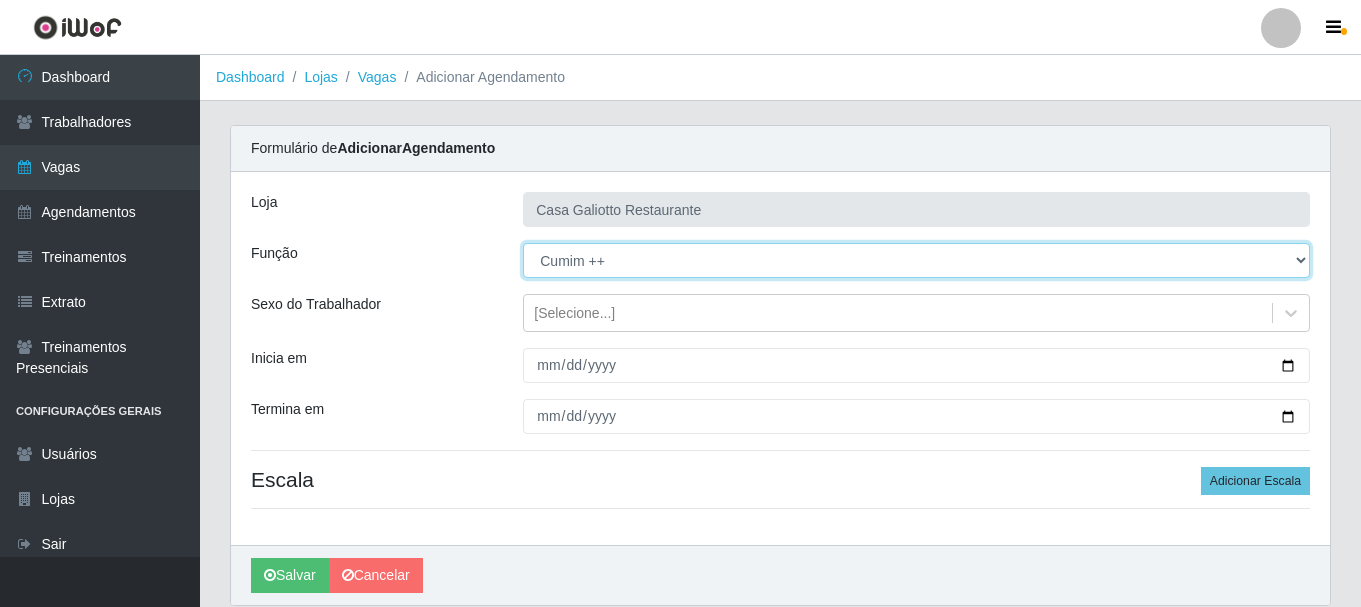 click on "[Selecione...] ASG ASG + ASG ++ Auxiliar de Cozinha Auxiliar de Cozinha + Auxiliar de Cozinha ++ Copeiro Copeiro + Copeiro ++ Cumim Cumim + Cumim ++ Recepcionista Recepcionista + Recepcionista ++" at bounding box center [916, 260] 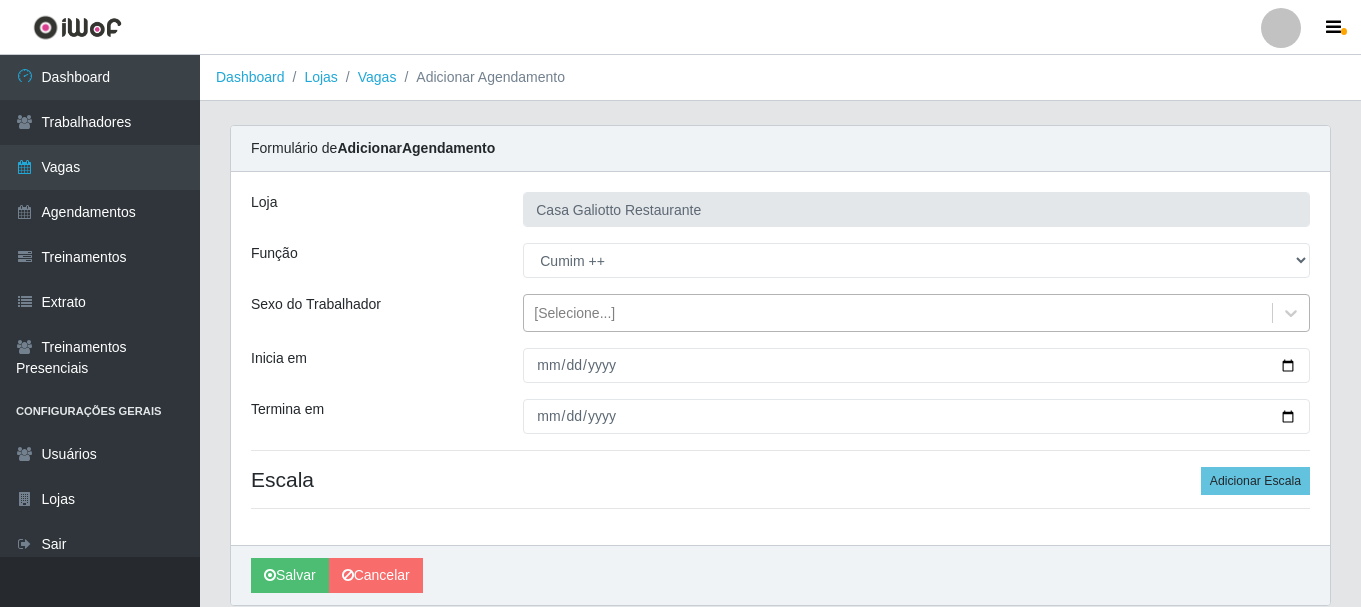 click on "[Selecione...]" at bounding box center (898, 313) 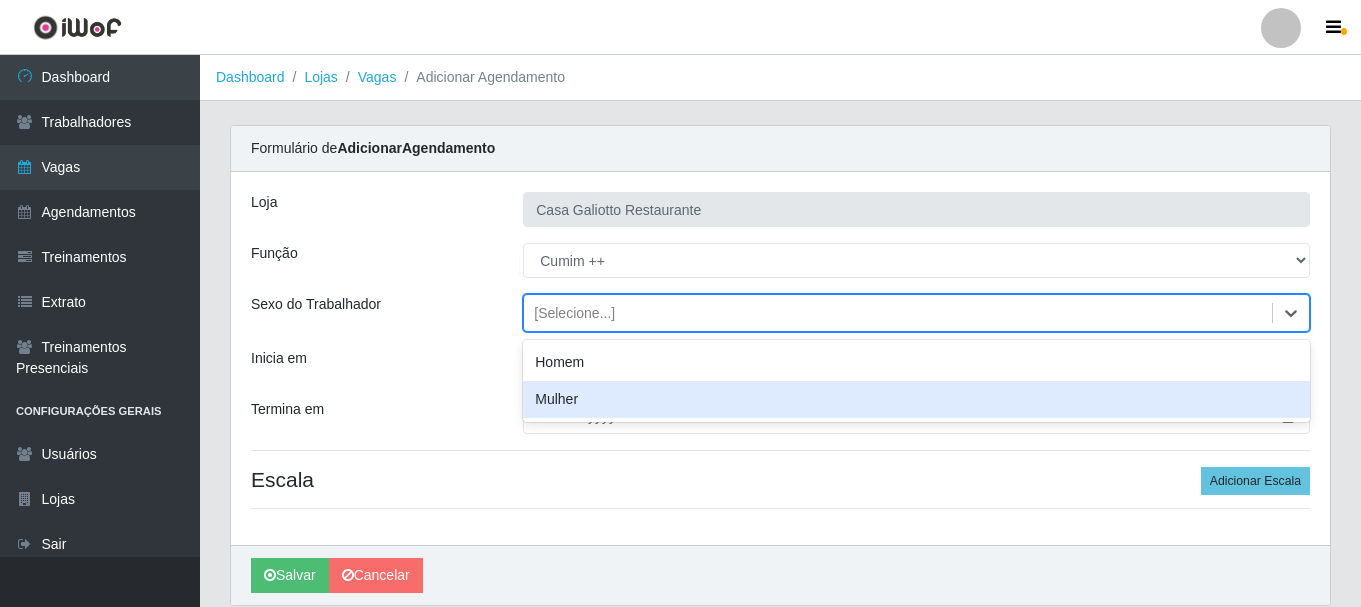 click on "Mulher" at bounding box center [916, 399] 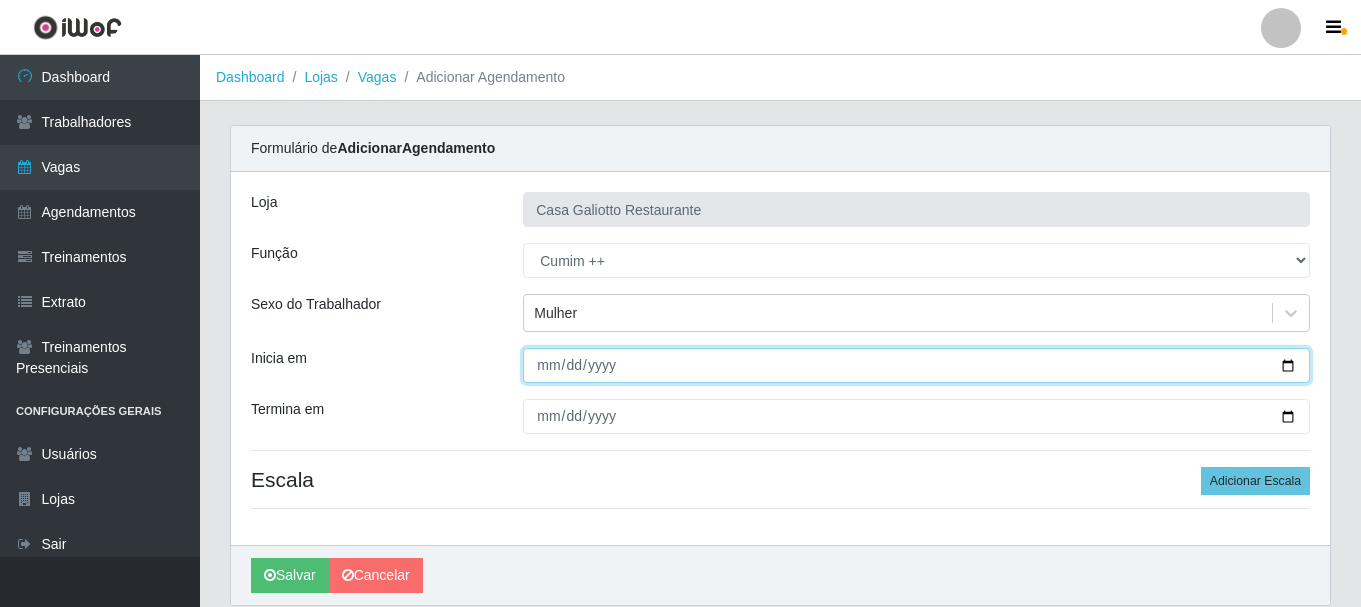 click on "Inicia em" at bounding box center [916, 365] 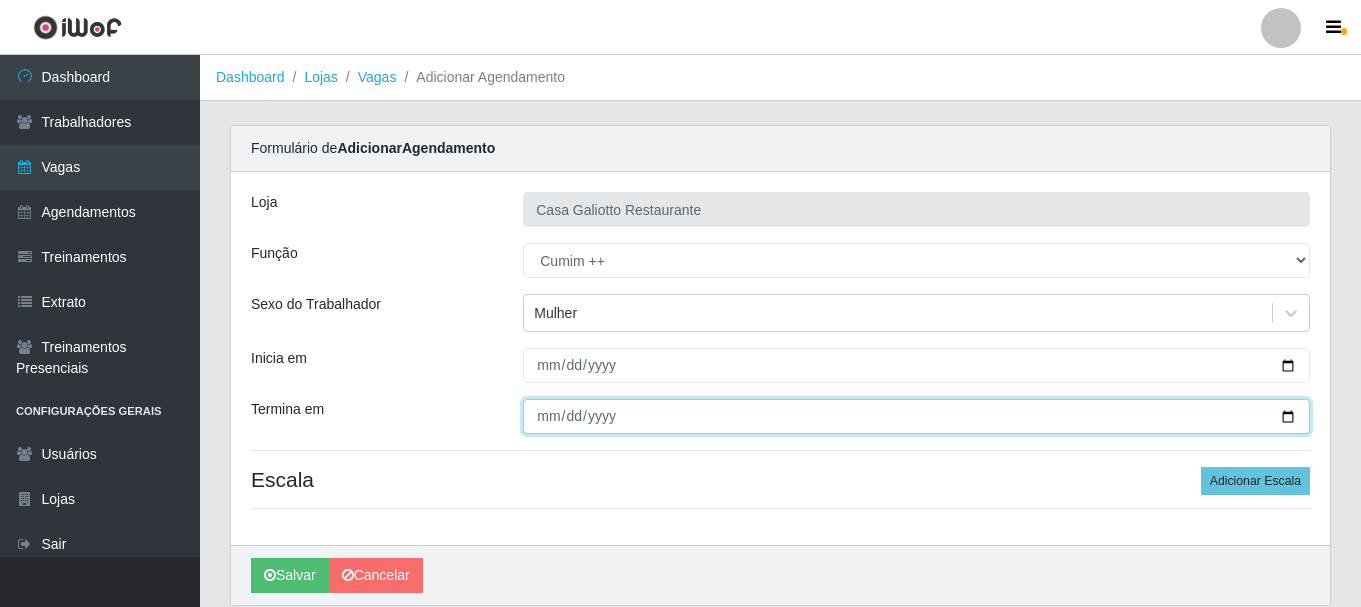 click on "Termina em" at bounding box center (916, 416) 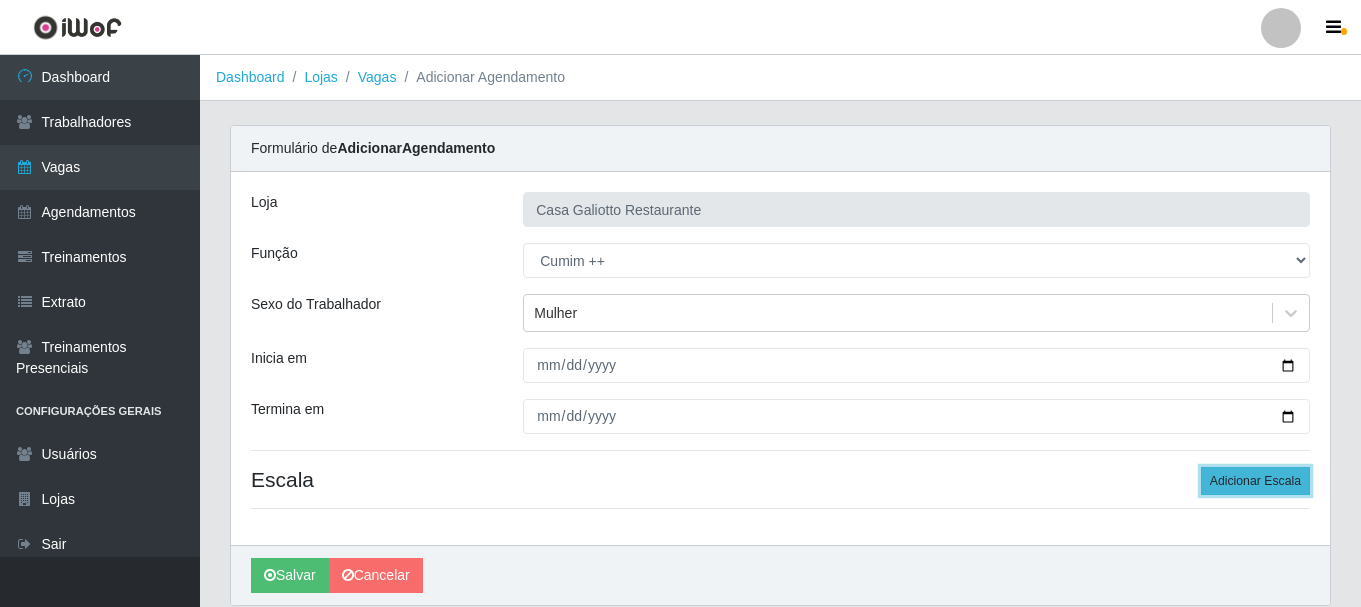click on "Adicionar Escala" at bounding box center [1255, 481] 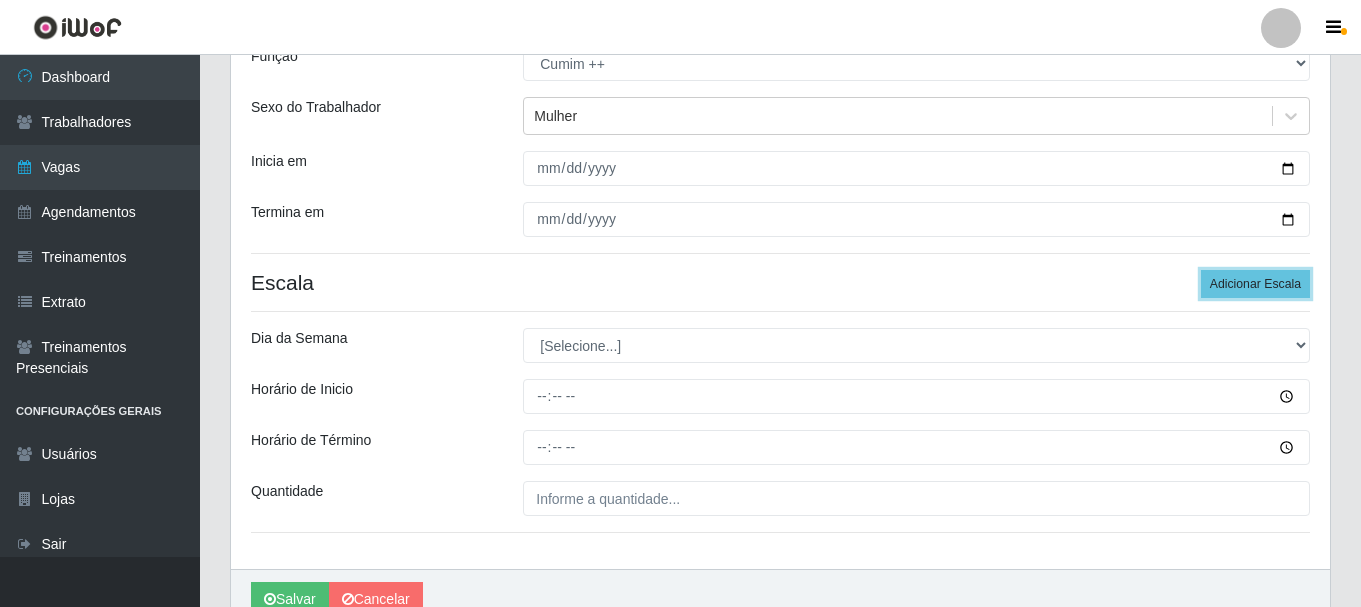 scroll, scrollTop: 200, scrollLeft: 0, axis: vertical 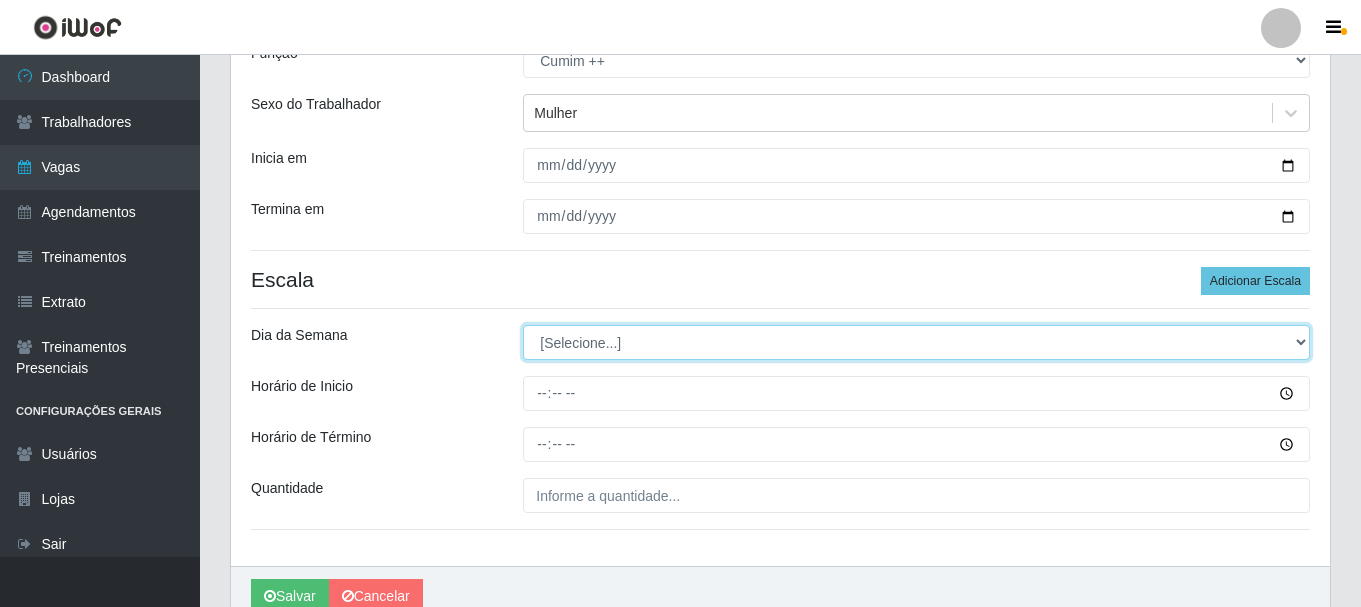 click on "[Selecione...] Segunda Terça Quarta Quinta Sexta Sábado Domingo" at bounding box center (916, 342) 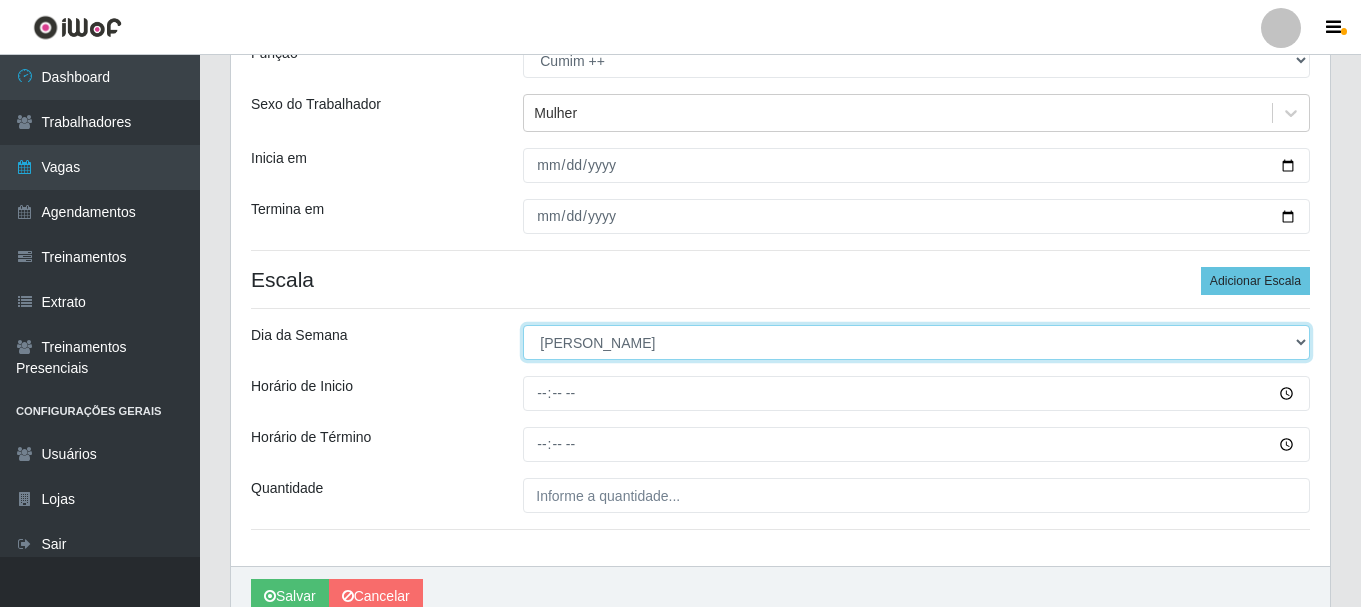 click on "[Selecione...] Segunda Terça Quarta Quinta Sexta Sábado Domingo" at bounding box center [916, 342] 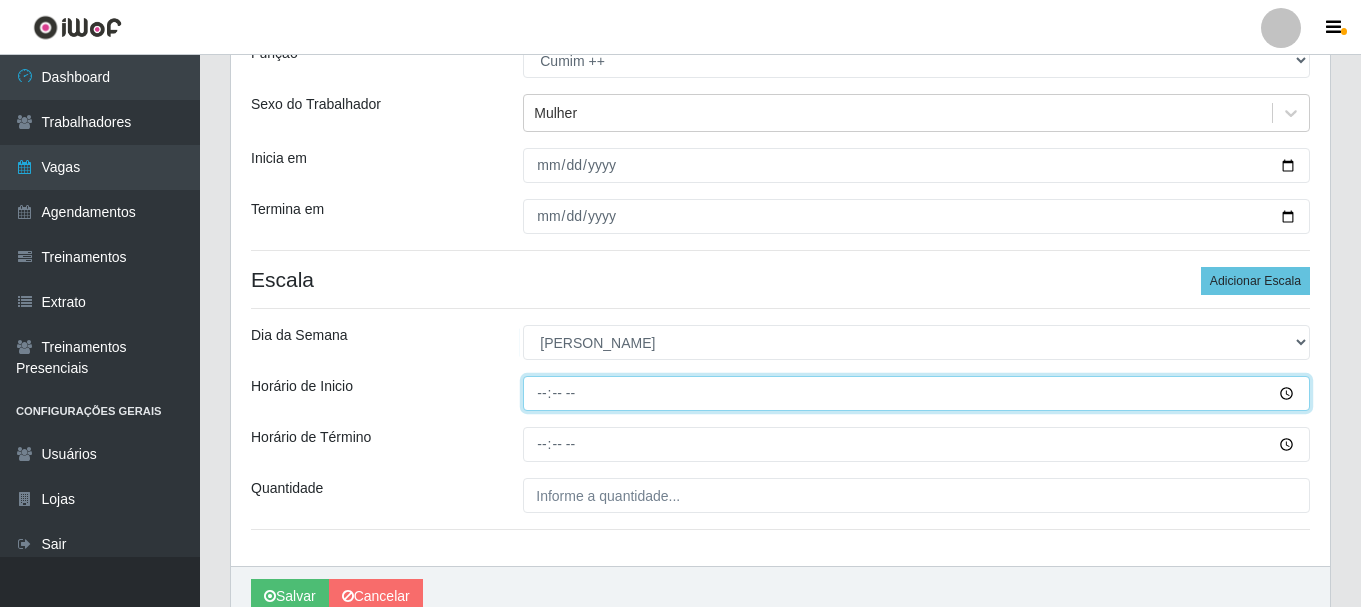 click on "Horário de Inicio" at bounding box center [916, 393] 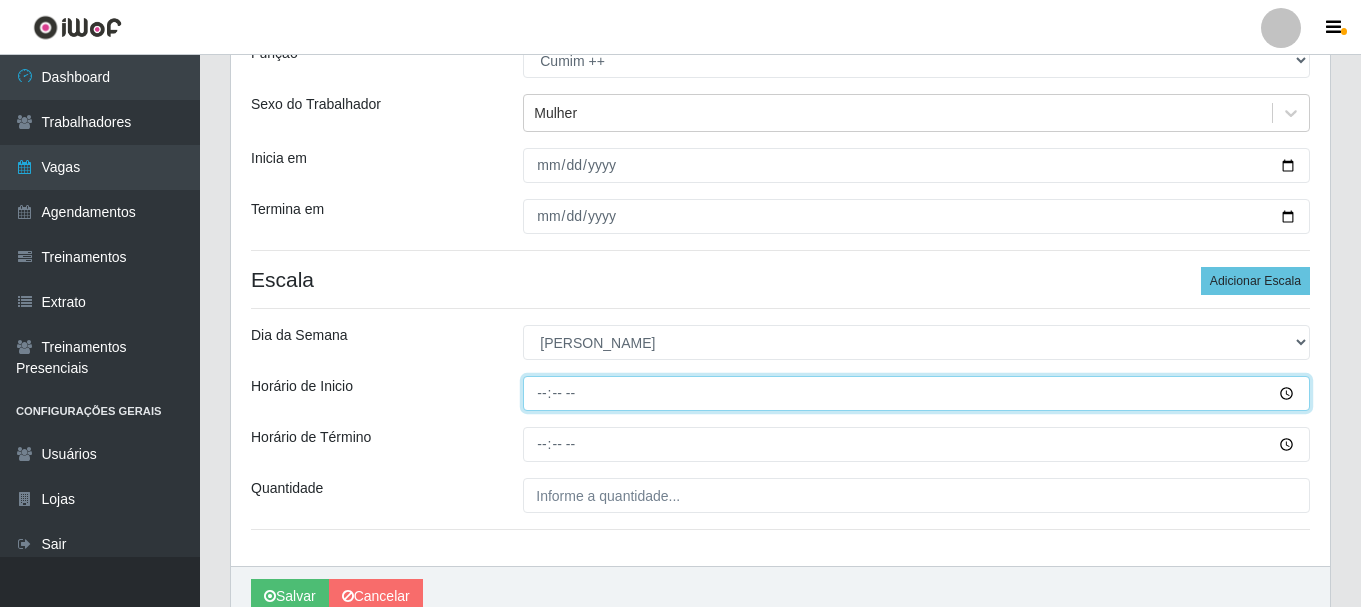 type on "19:00" 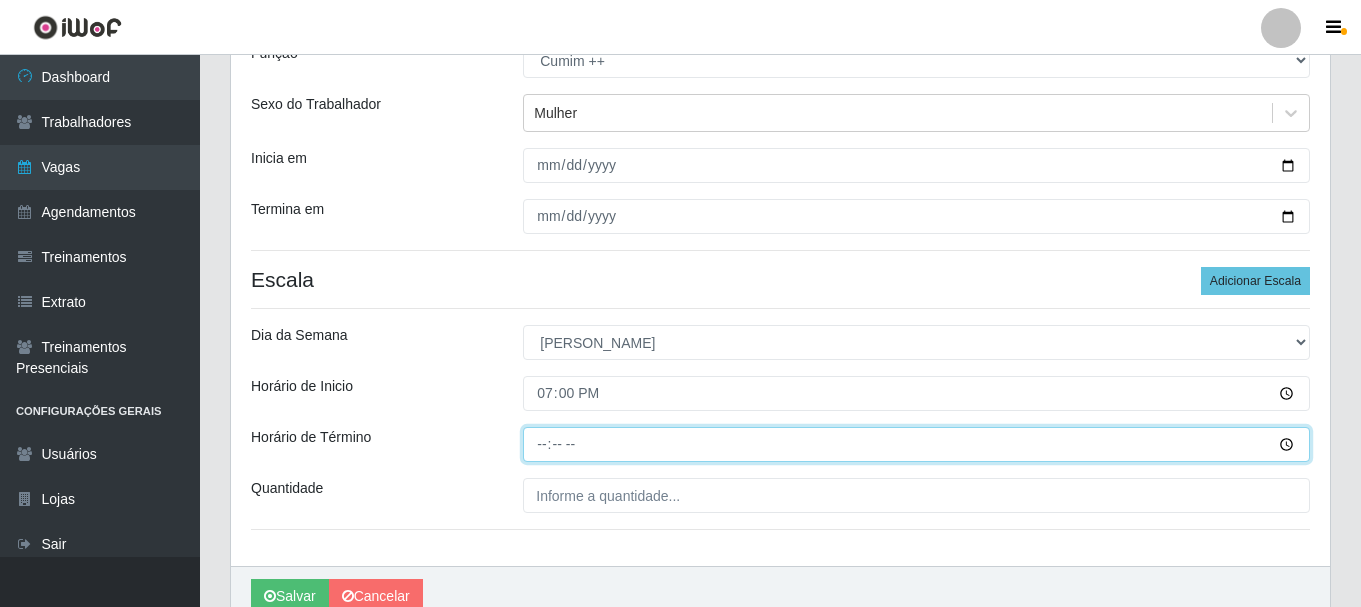 click on "Horário de Término" at bounding box center [916, 444] 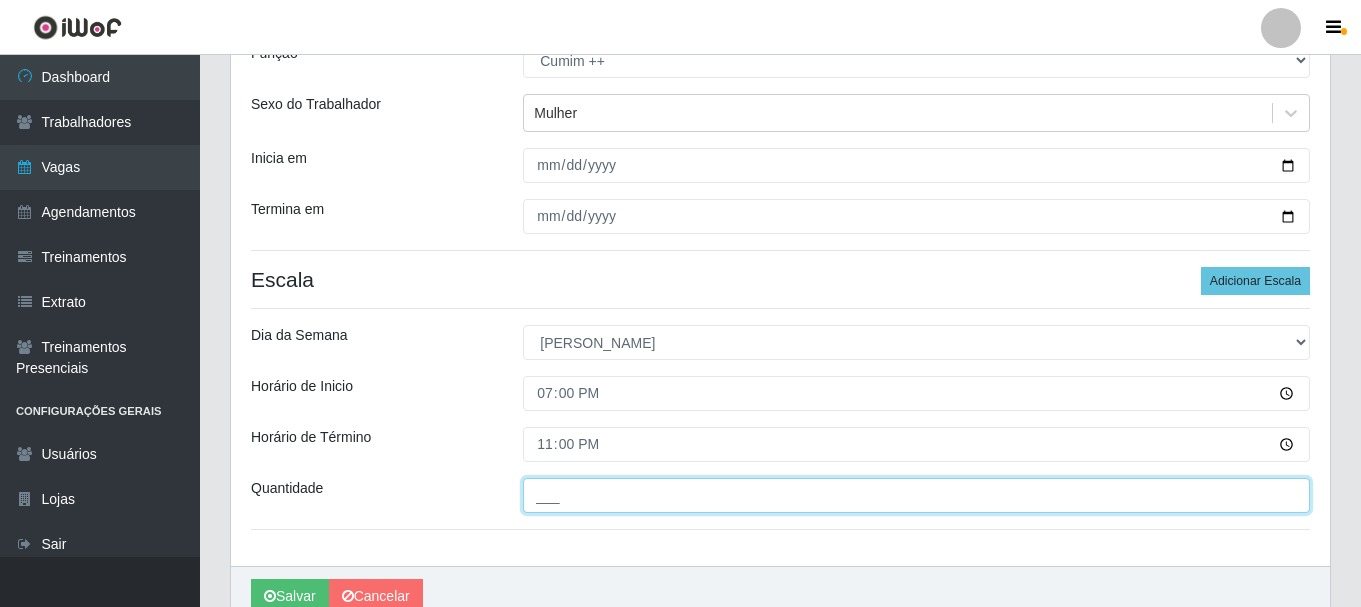 click on "___" at bounding box center (916, 495) 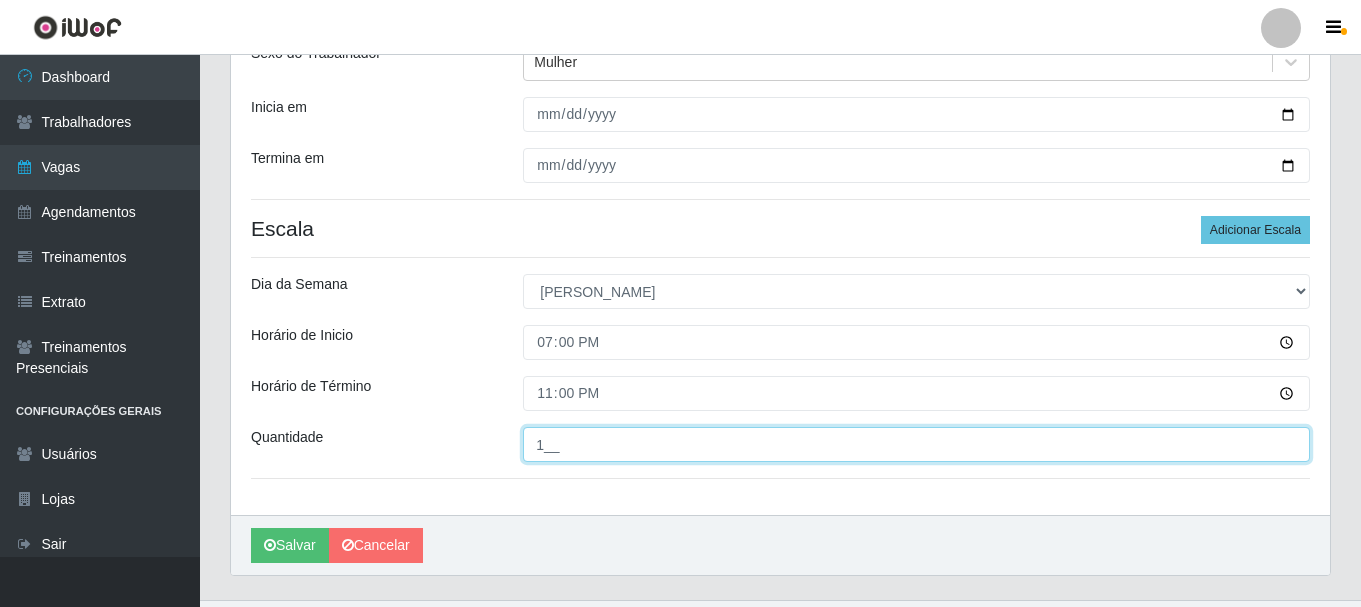 scroll, scrollTop: 294, scrollLeft: 0, axis: vertical 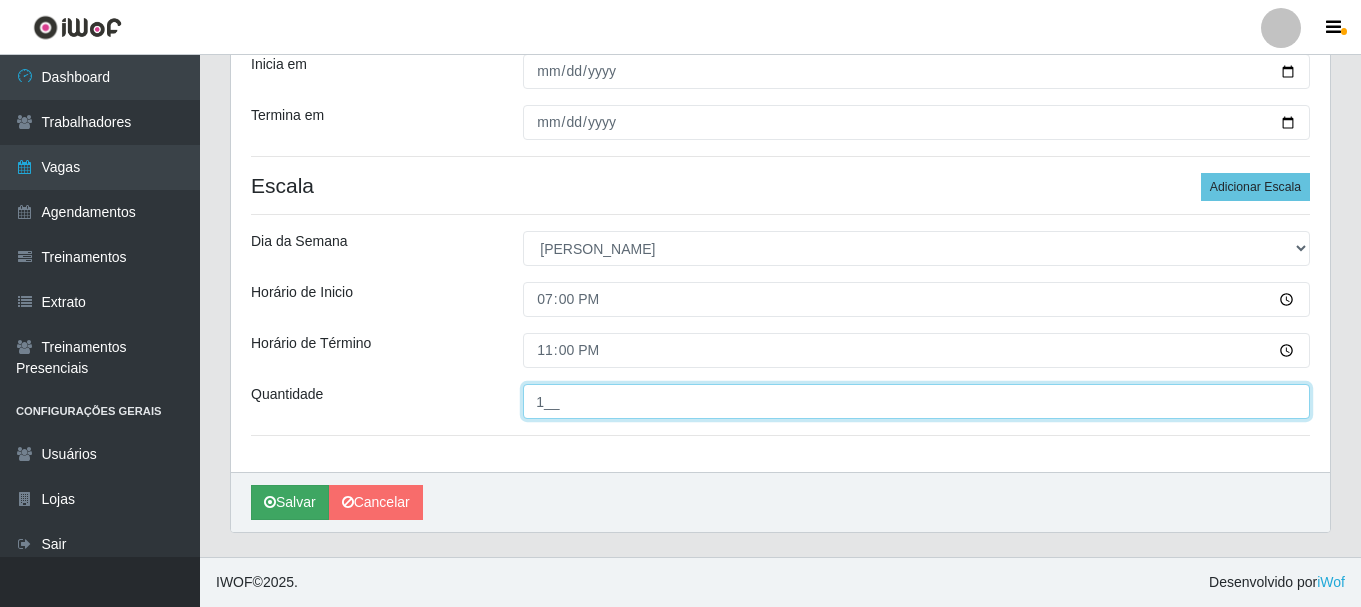 type on "1__" 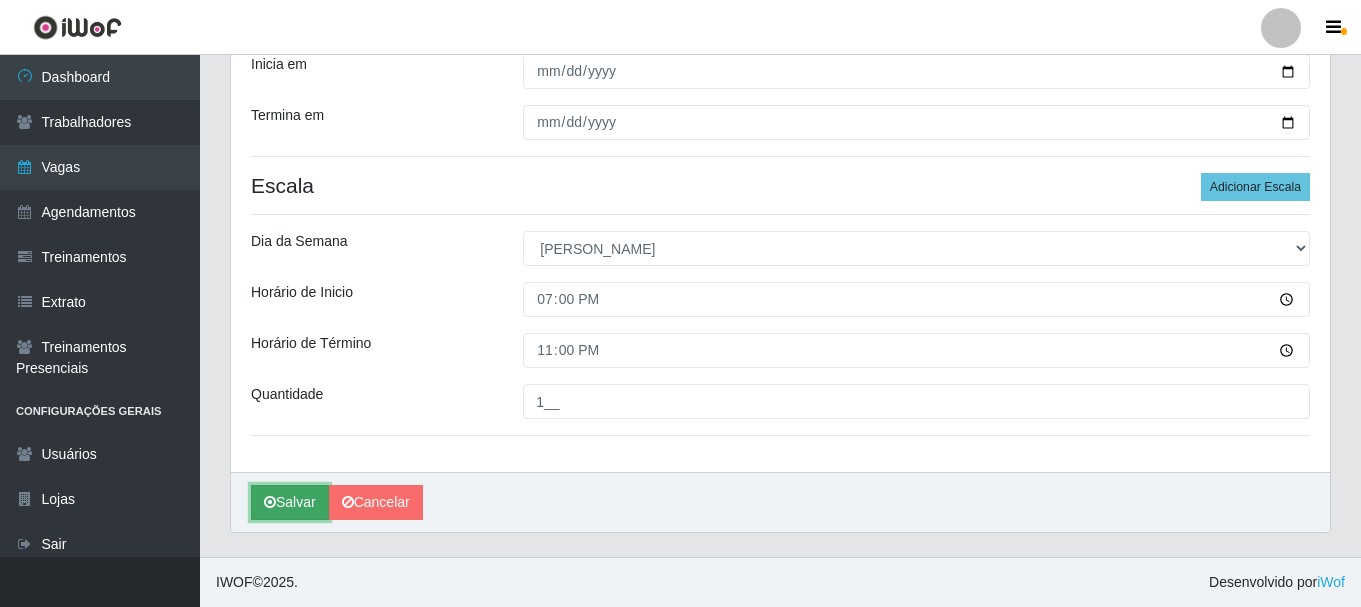 click on "Salvar" at bounding box center [290, 502] 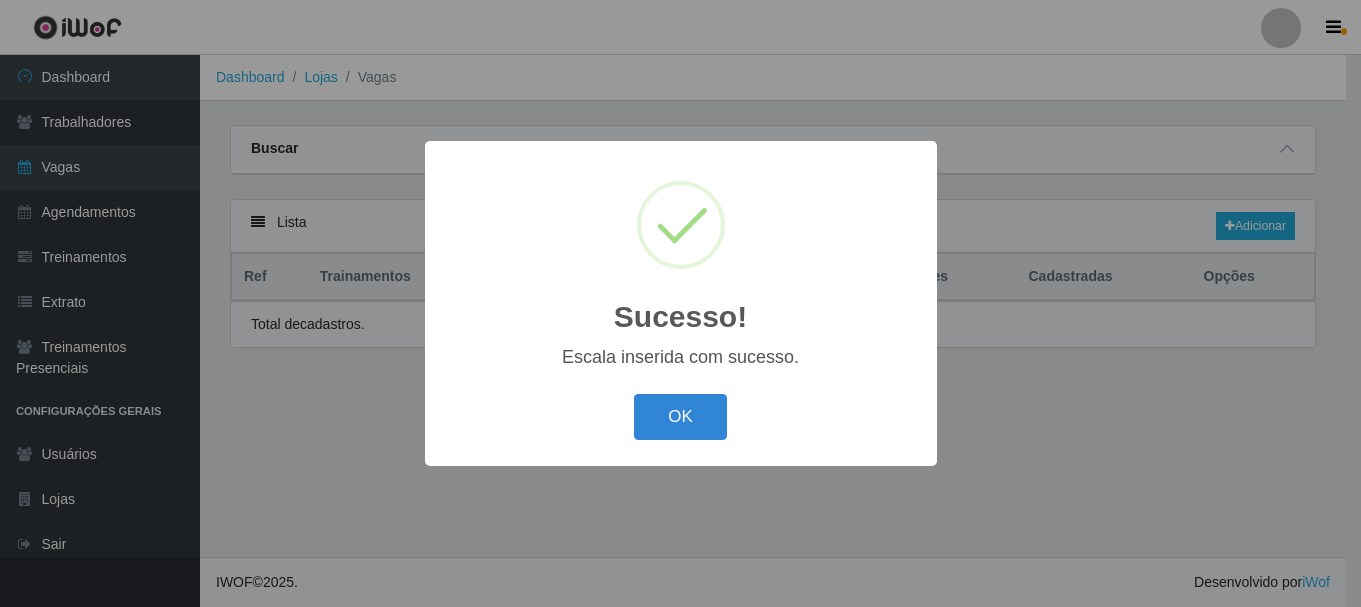 scroll, scrollTop: 0, scrollLeft: 0, axis: both 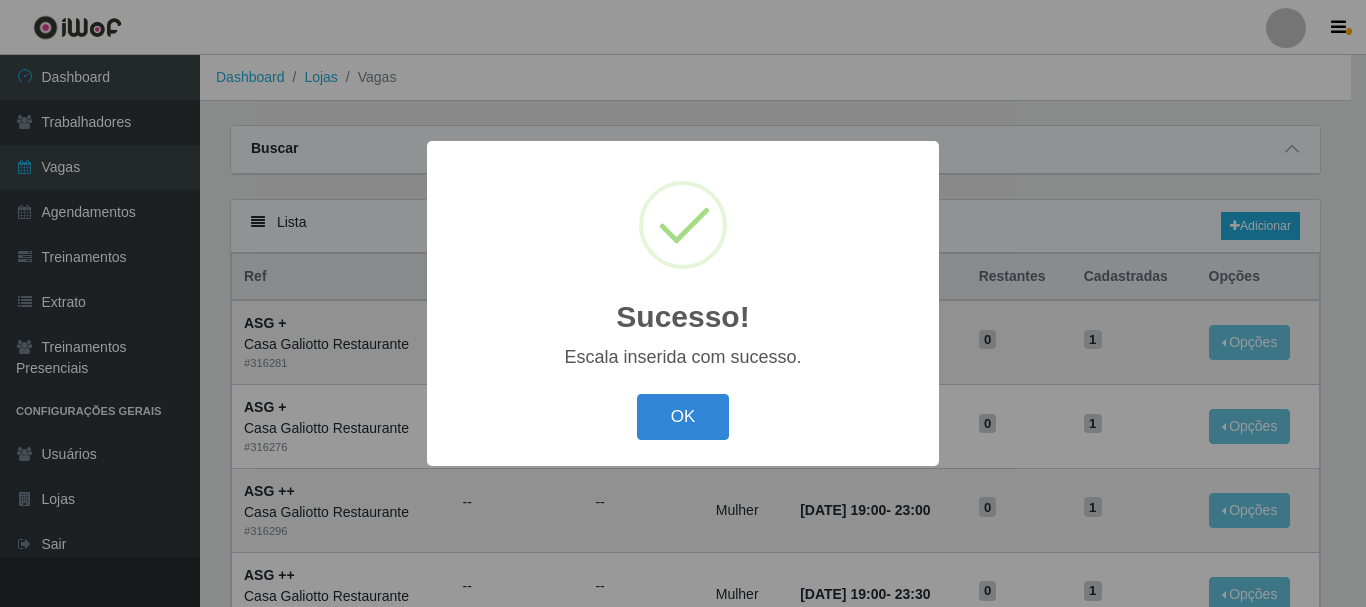 type 